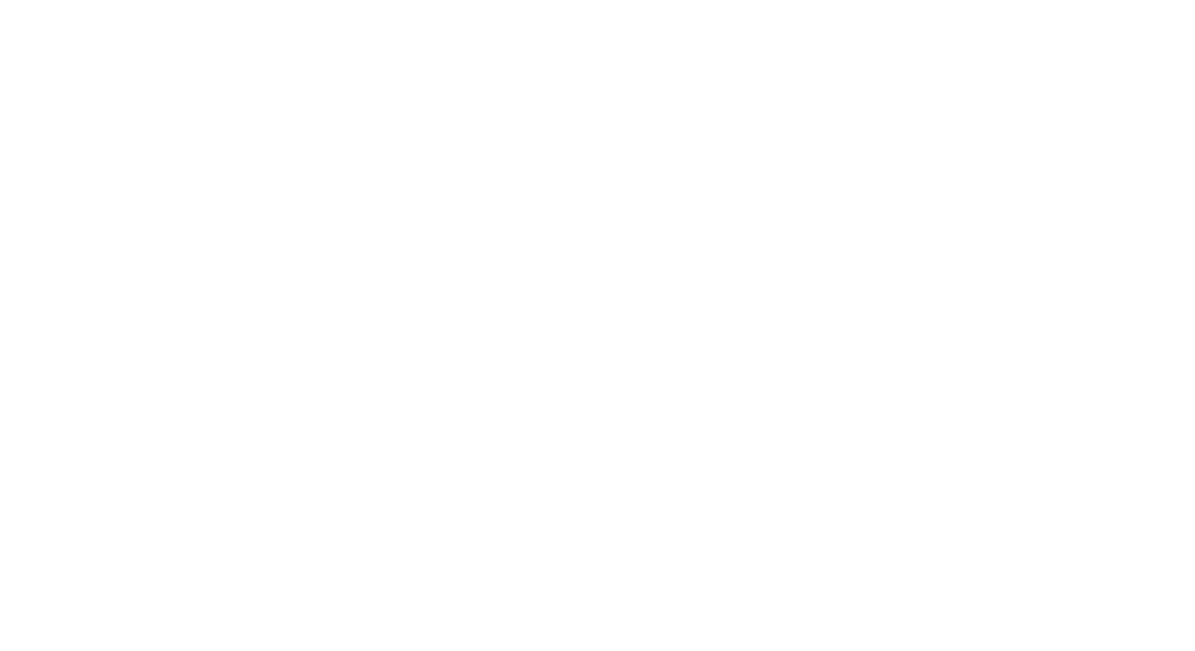 scroll, scrollTop: 0, scrollLeft: 0, axis: both 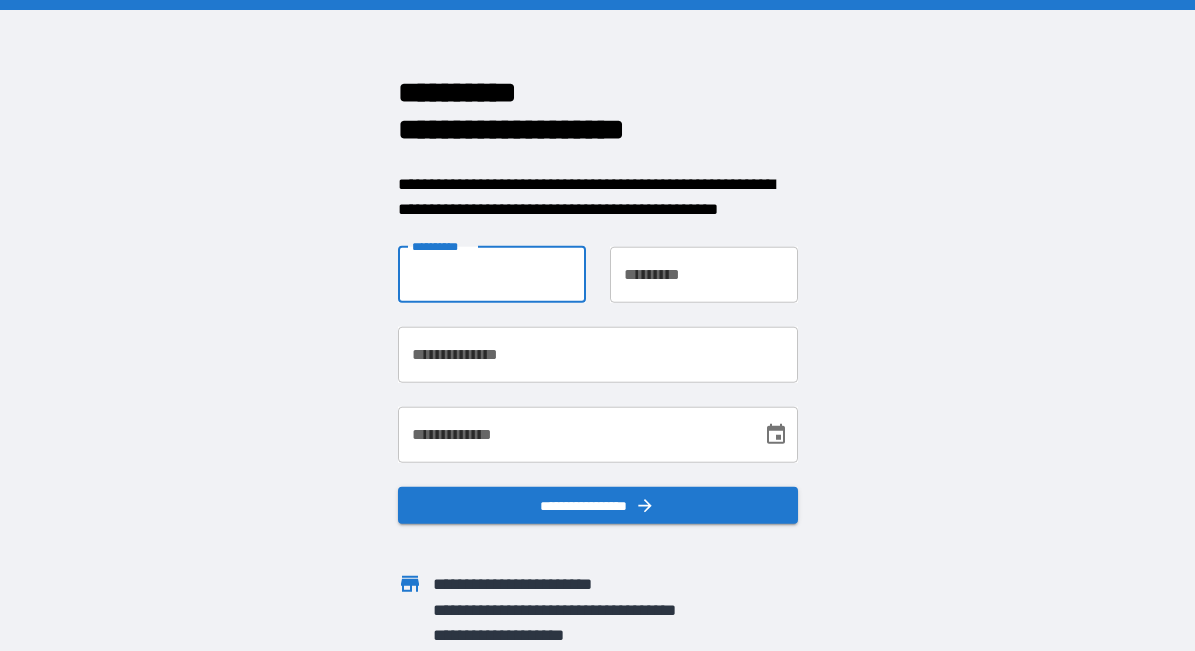 click on "**********" at bounding box center [492, 274] 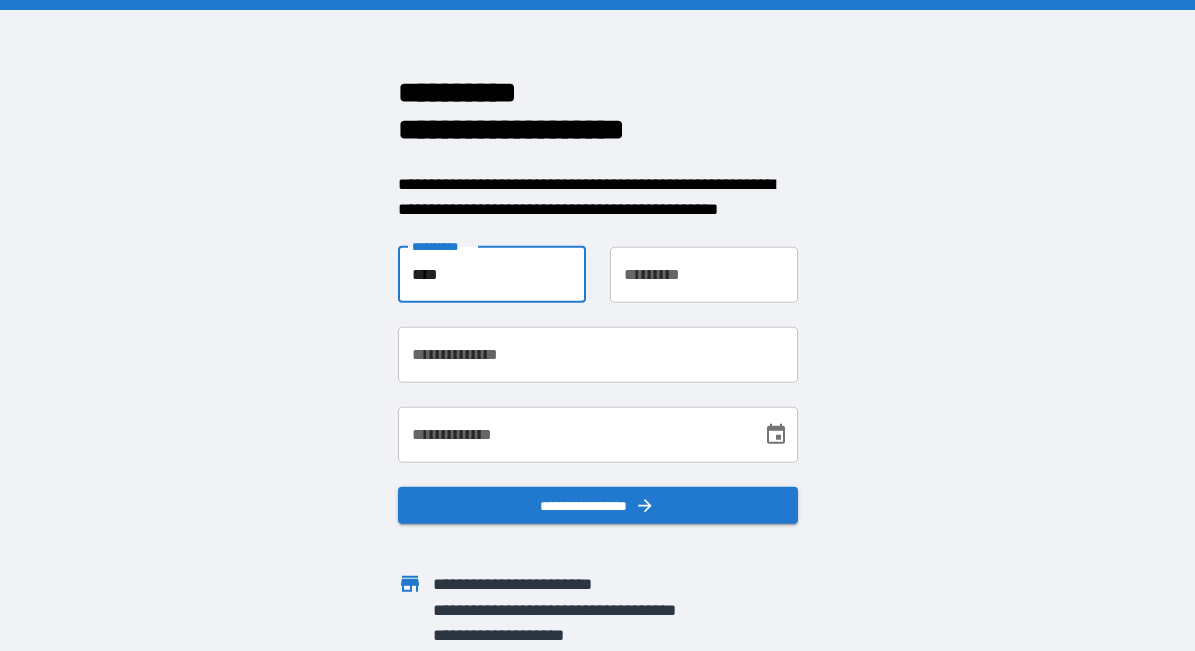 type on "****" 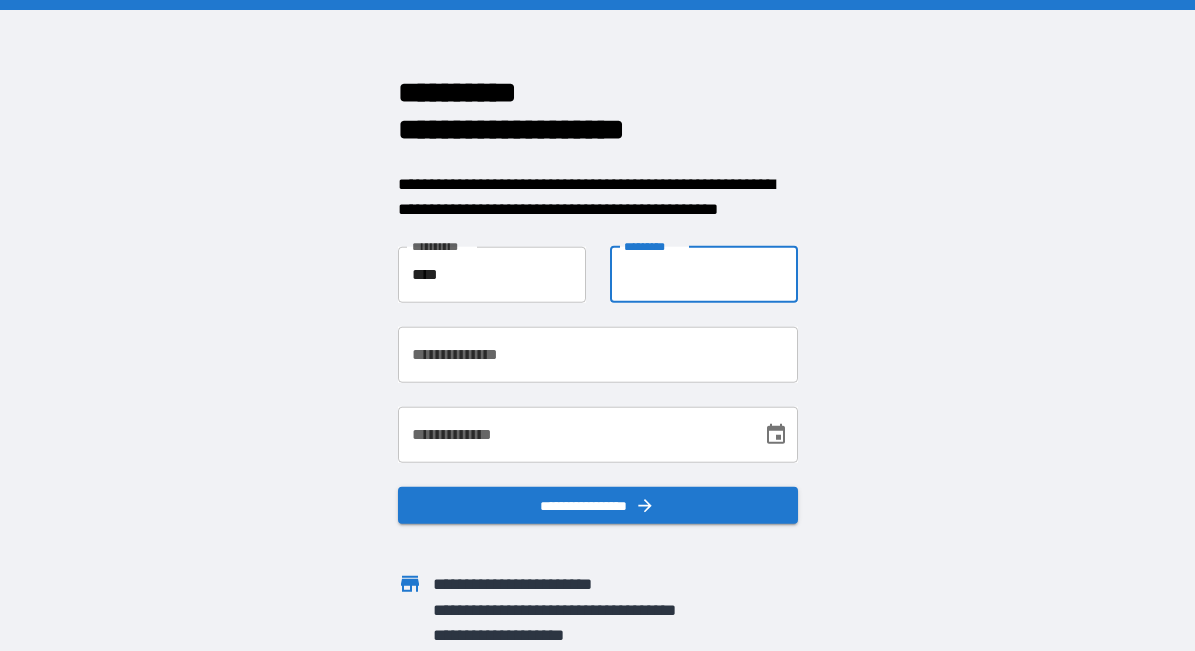 click on "**********" at bounding box center (704, 274) 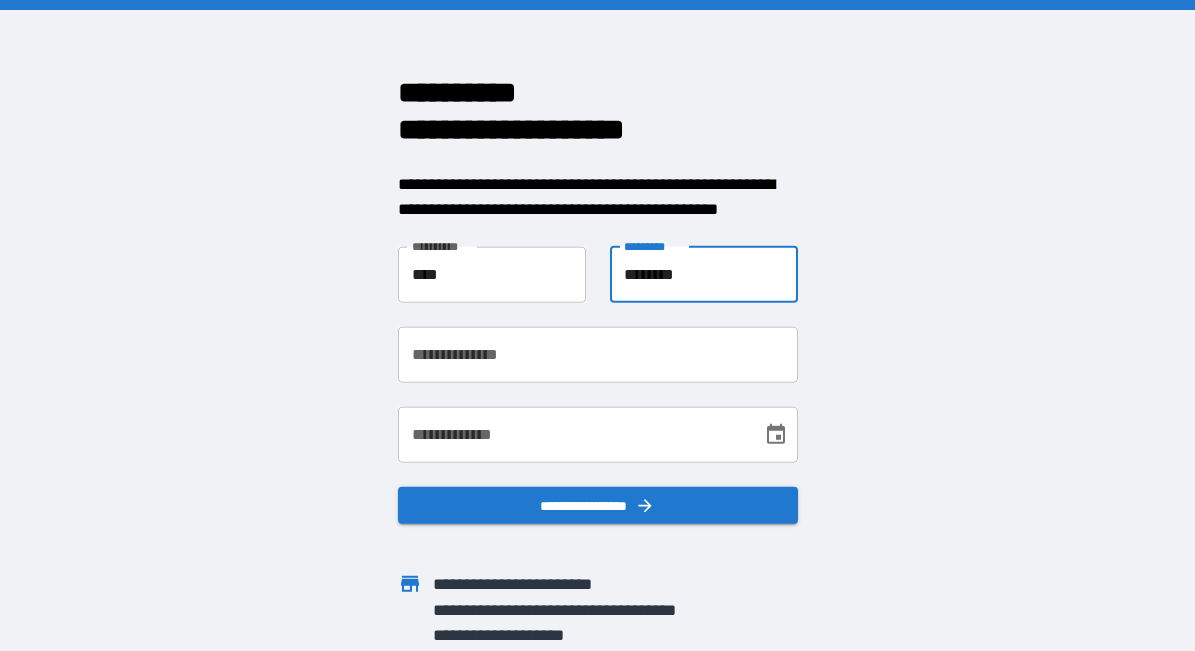type on "********" 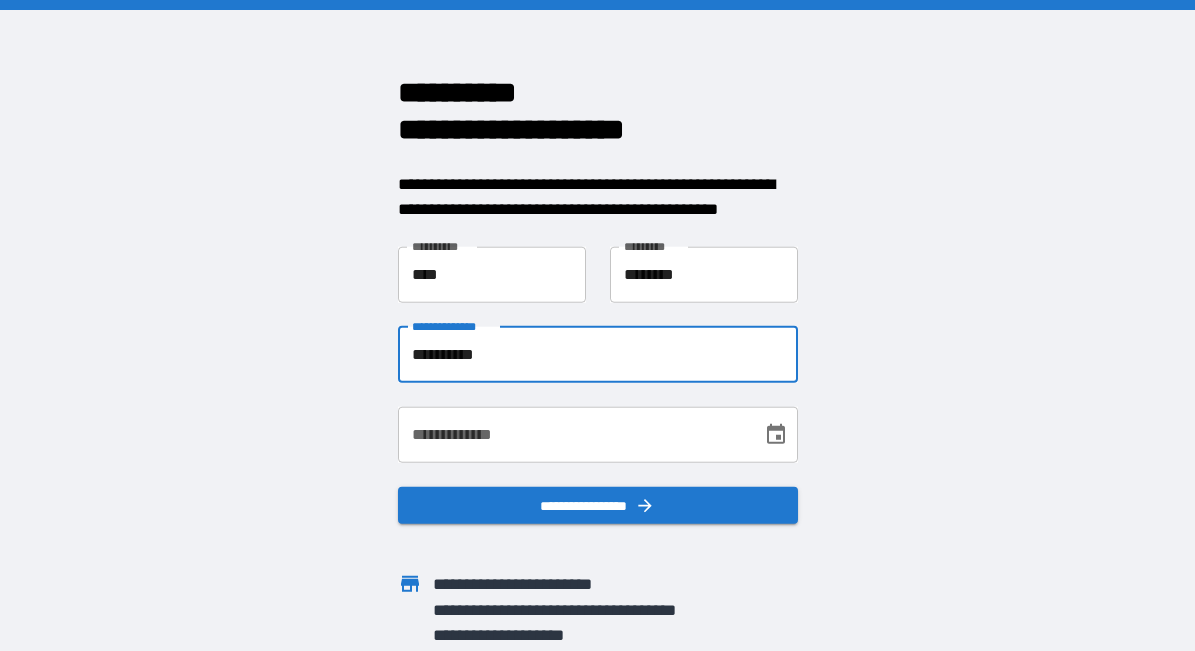 type on "**********" 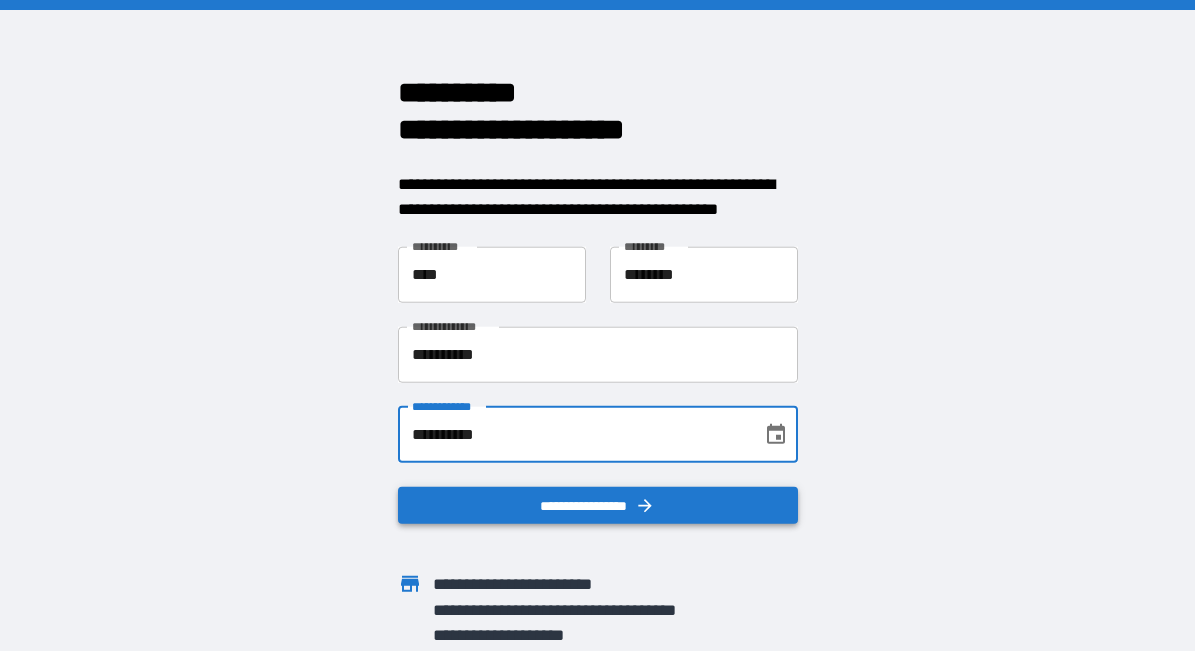 type on "**********" 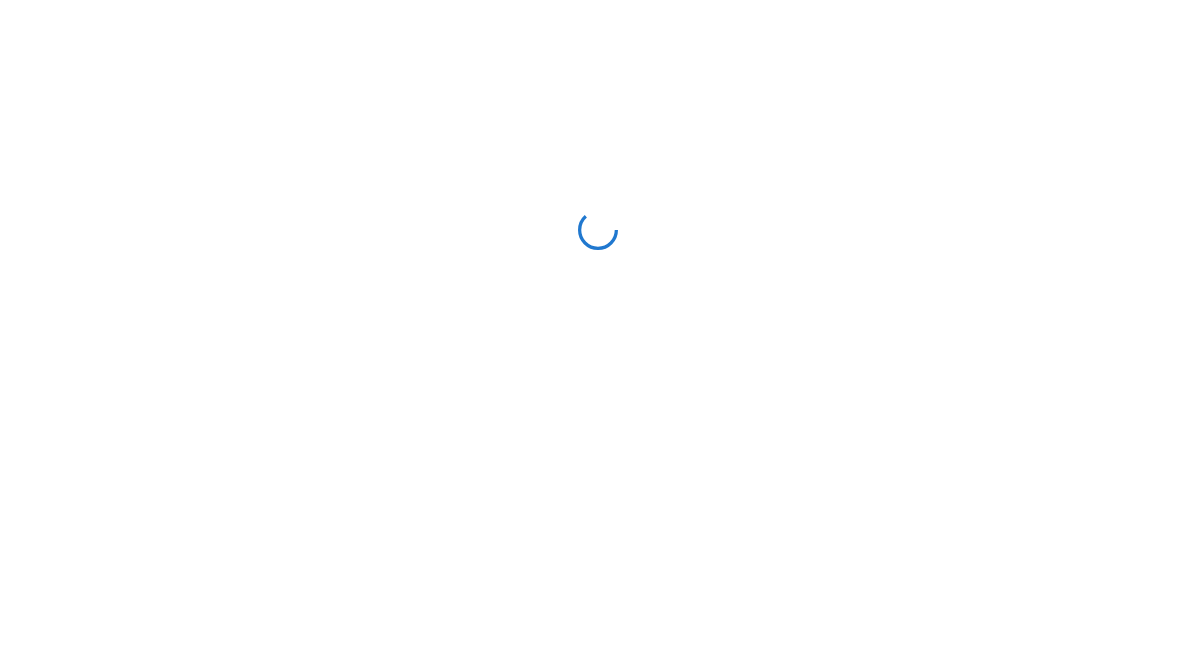 scroll, scrollTop: 0, scrollLeft: 0, axis: both 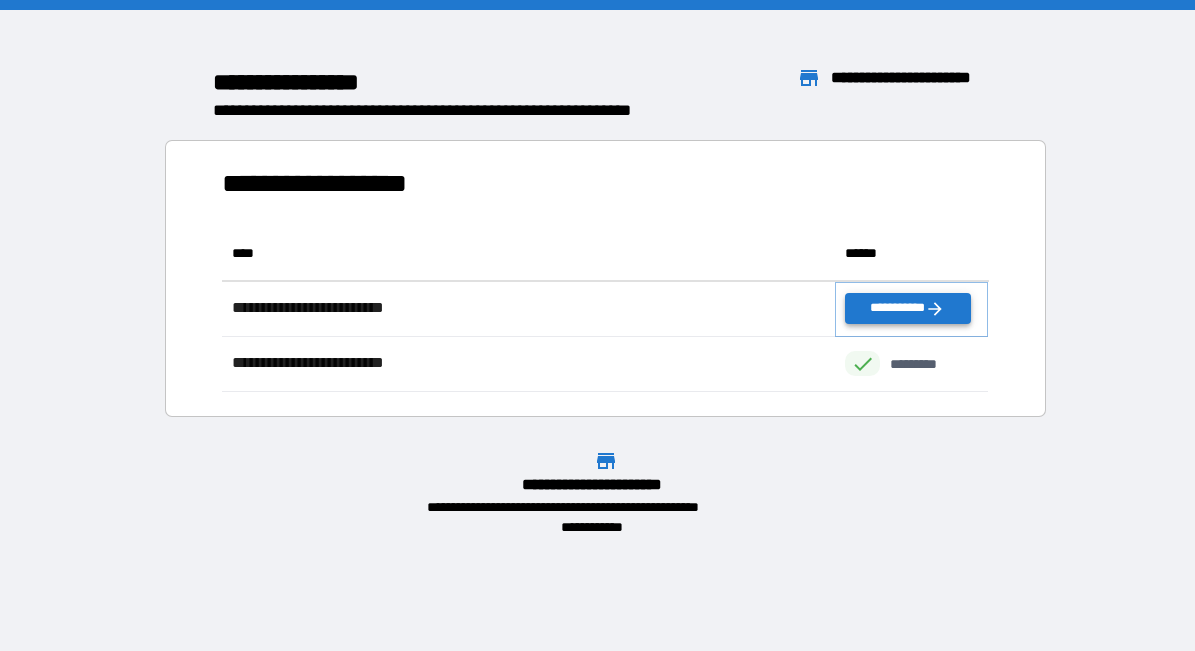 click on "**********" at bounding box center [907, 308] 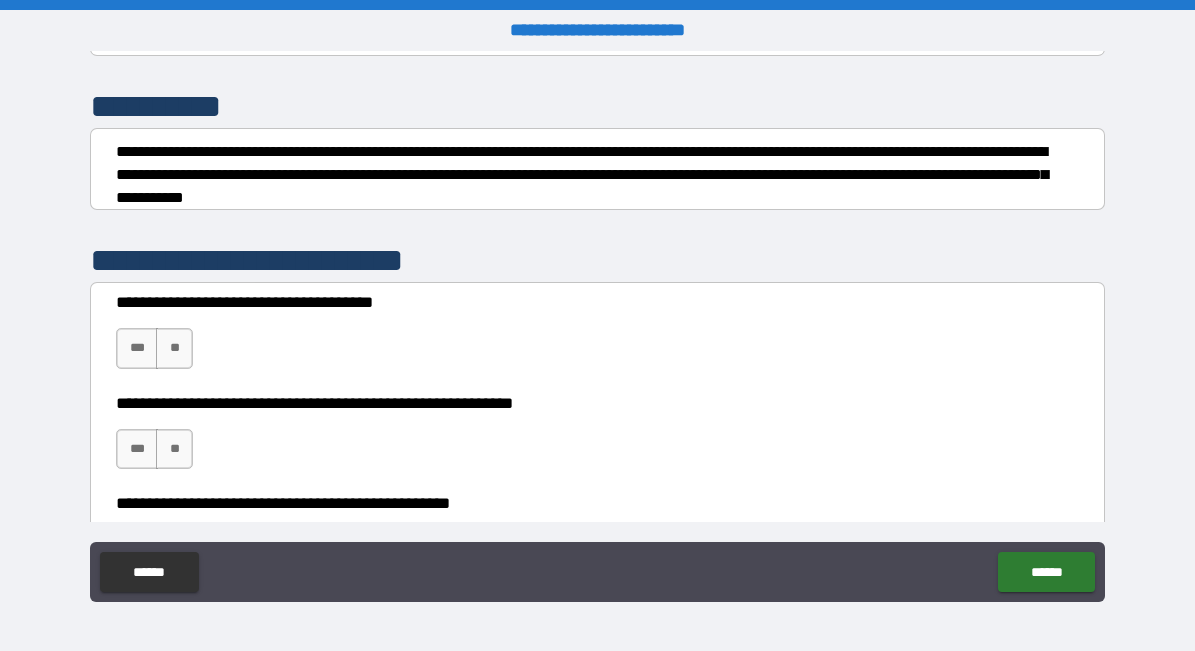 scroll, scrollTop: 240, scrollLeft: 0, axis: vertical 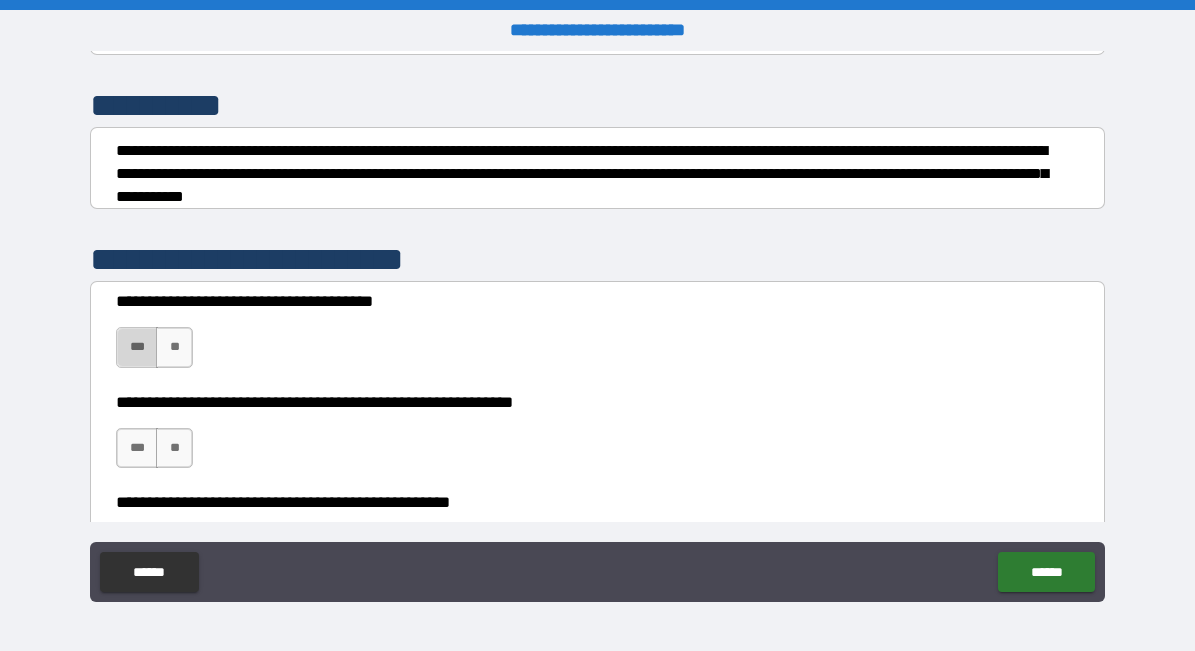 click on "***" at bounding box center [137, 347] 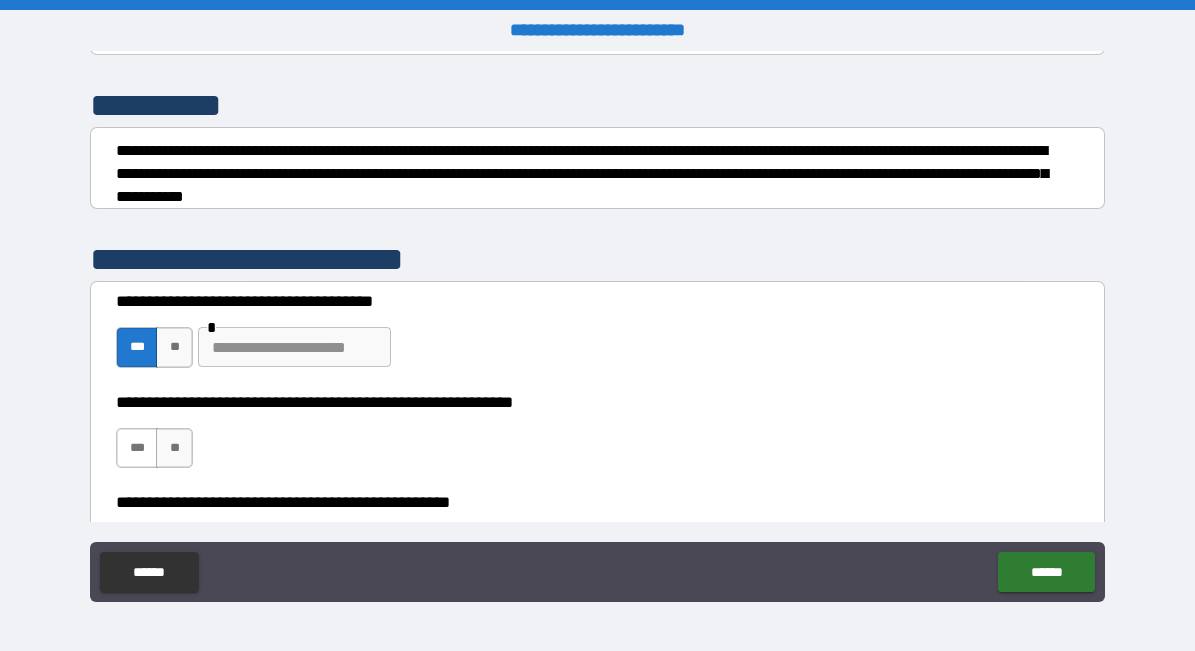 click on "***" at bounding box center (137, 448) 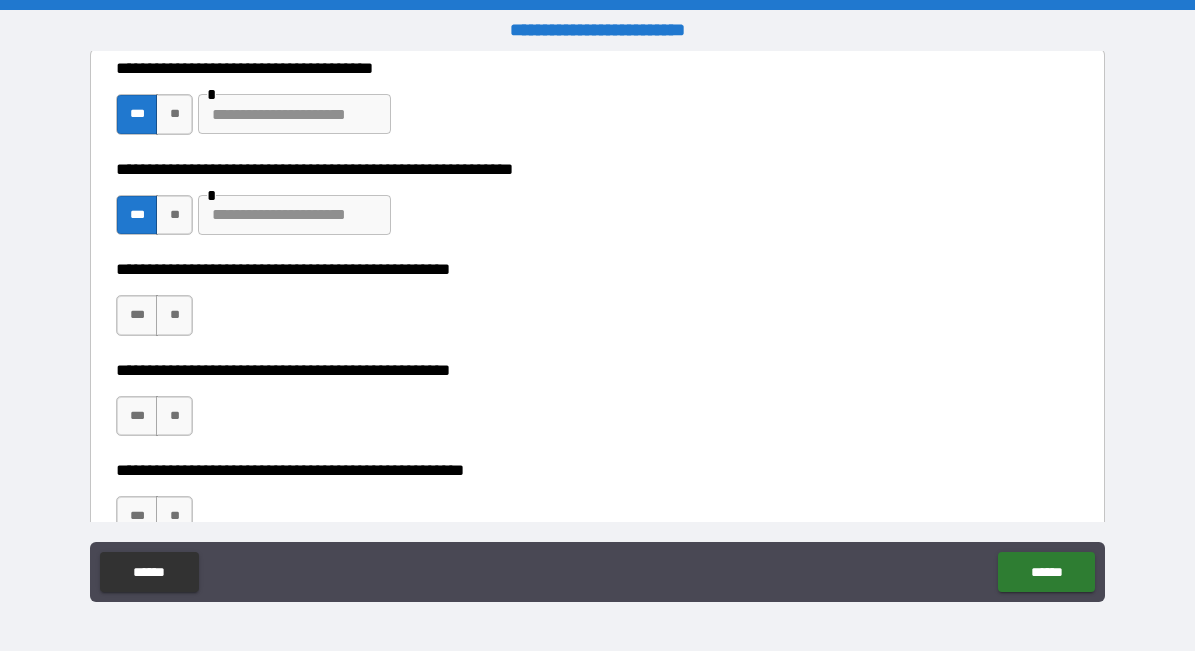 scroll, scrollTop: 475, scrollLeft: 0, axis: vertical 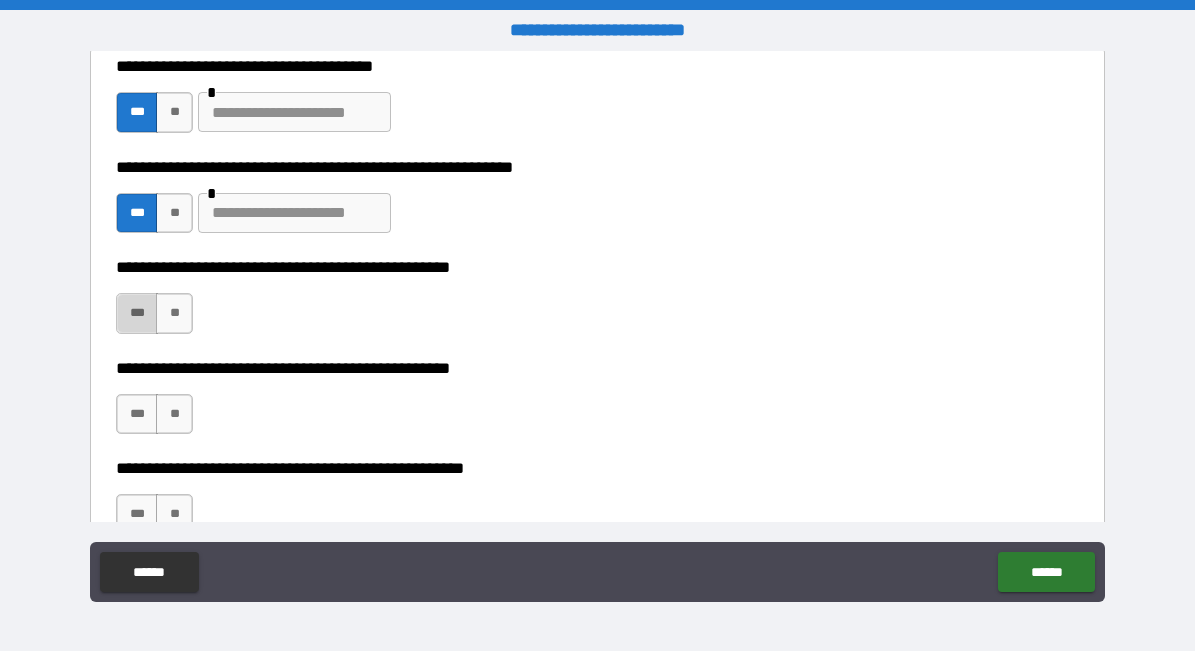 click on "***" at bounding box center [137, 313] 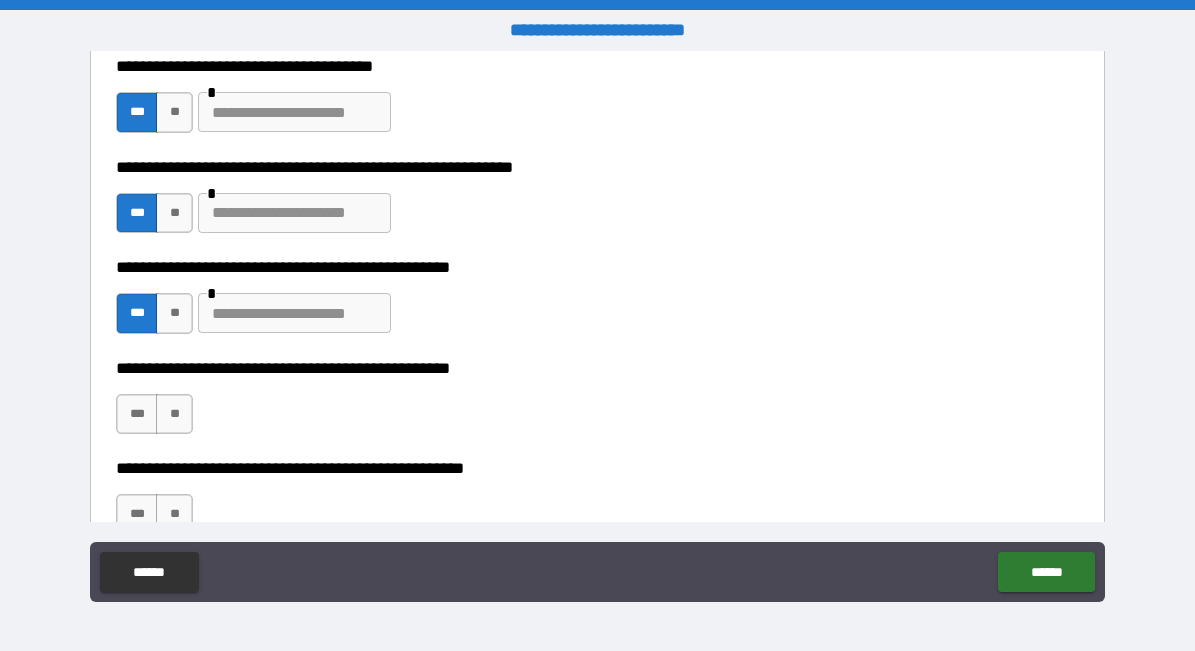 click at bounding box center [294, 313] 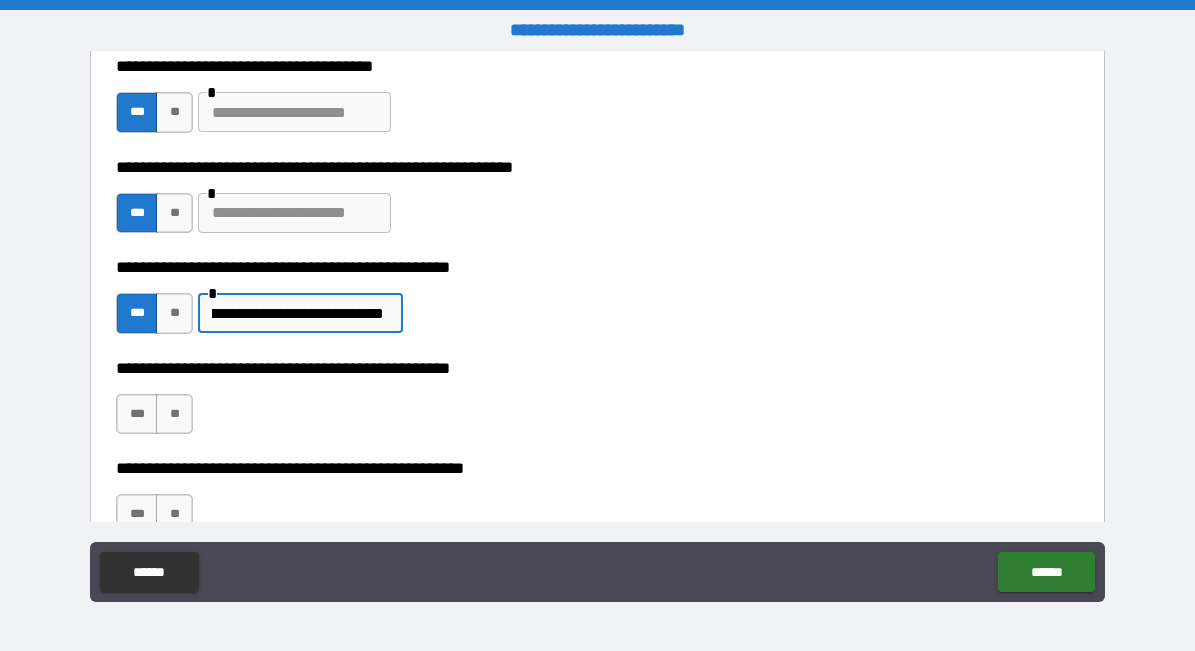 scroll, scrollTop: 0, scrollLeft: 529, axis: horizontal 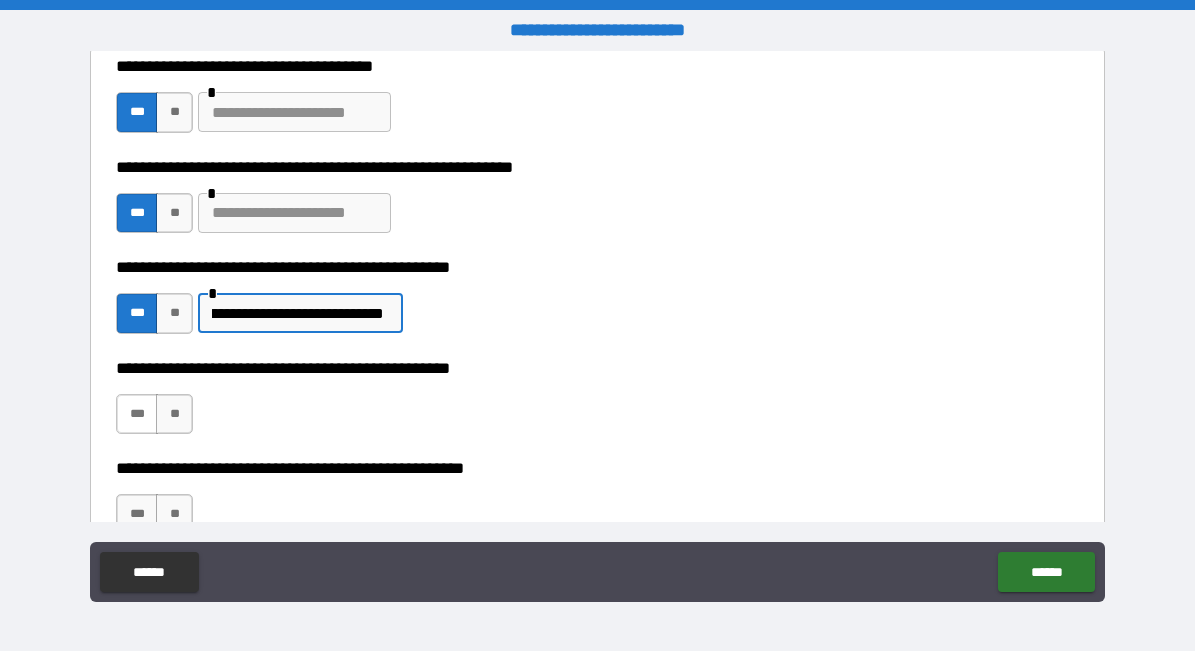 type on "**********" 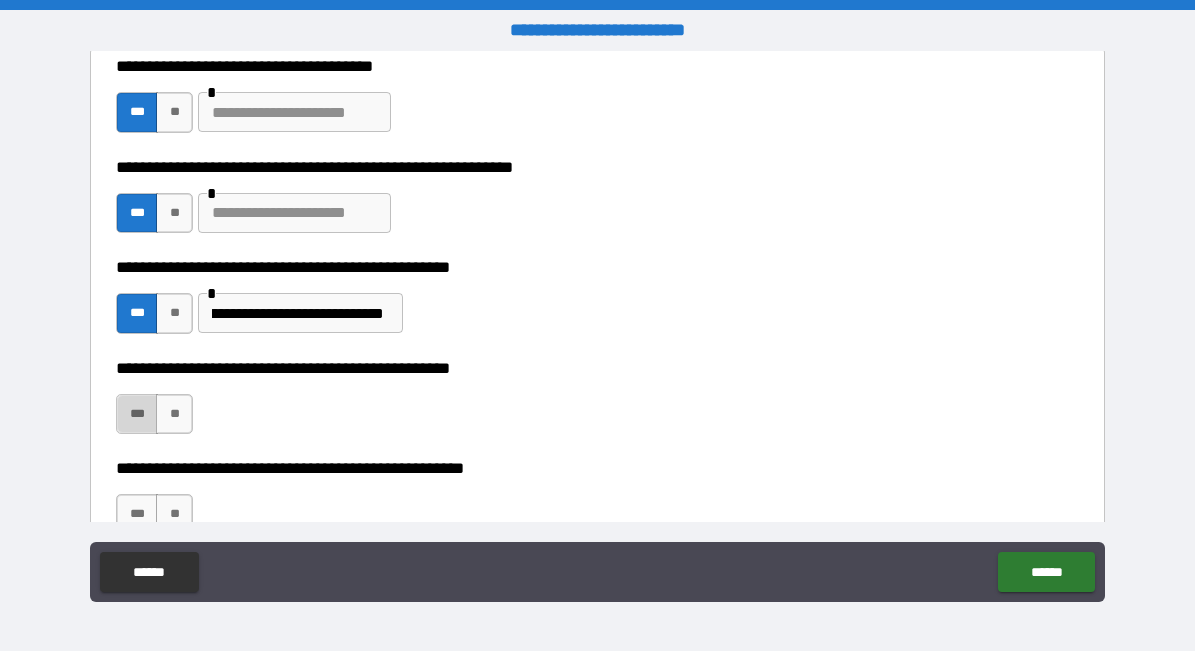 click on "***" at bounding box center (137, 414) 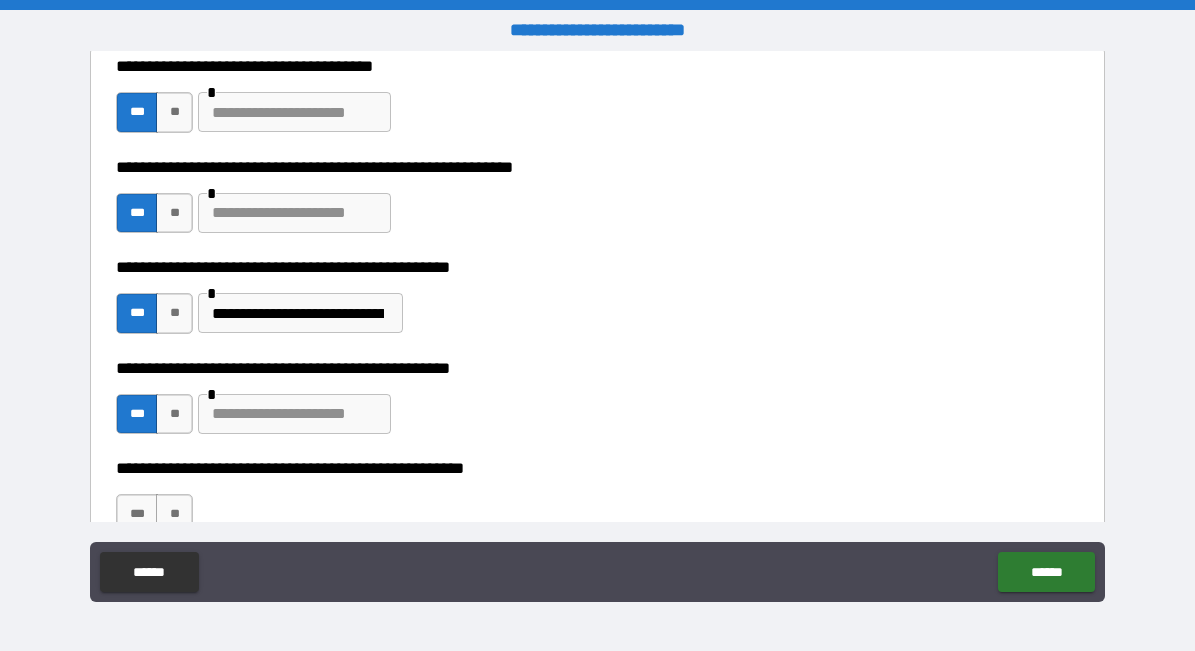 click at bounding box center (294, 414) 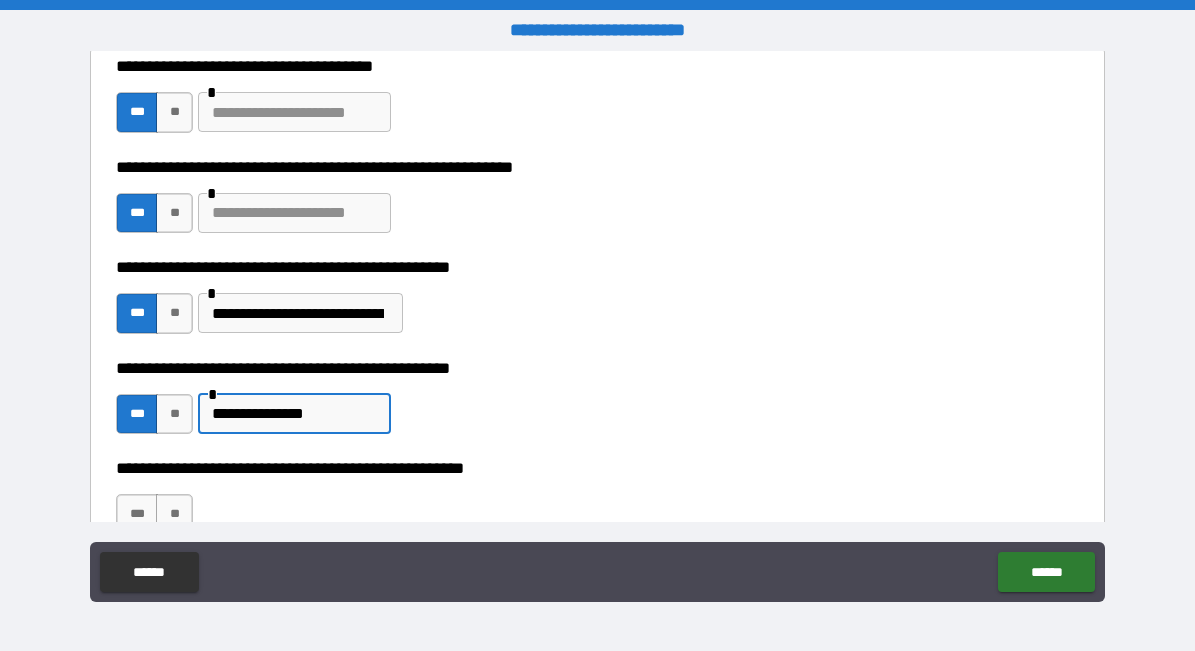 click on "**********" at bounding box center [294, 414] 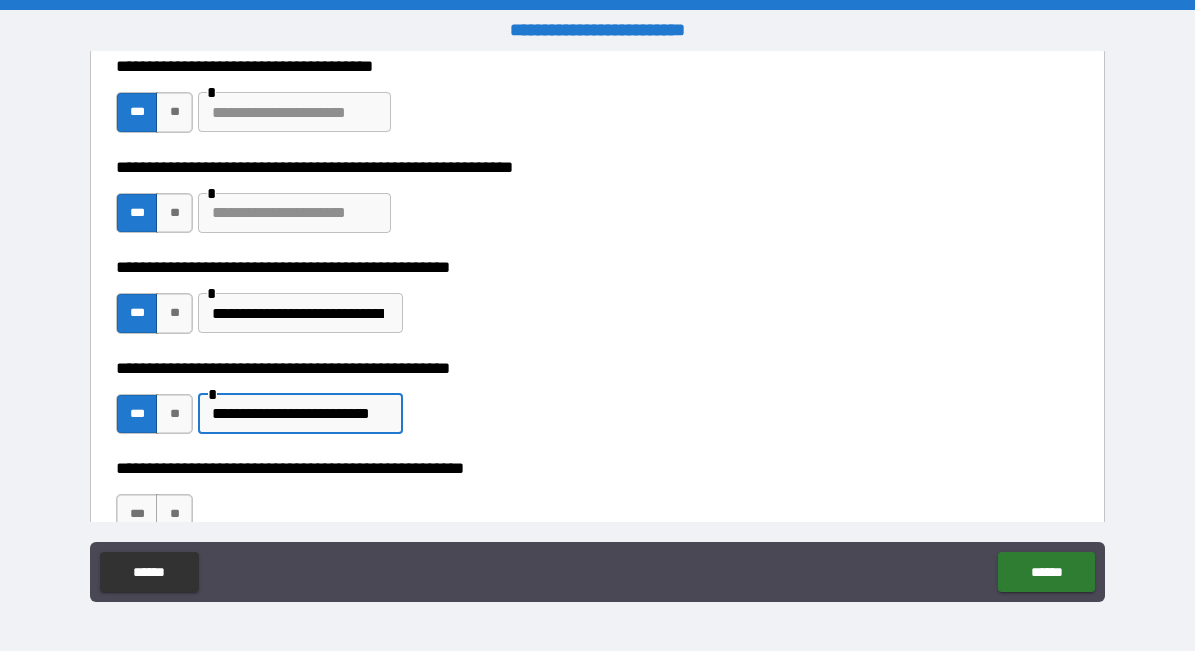 scroll, scrollTop: 0, scrollLeft: 18, axis: horizontal 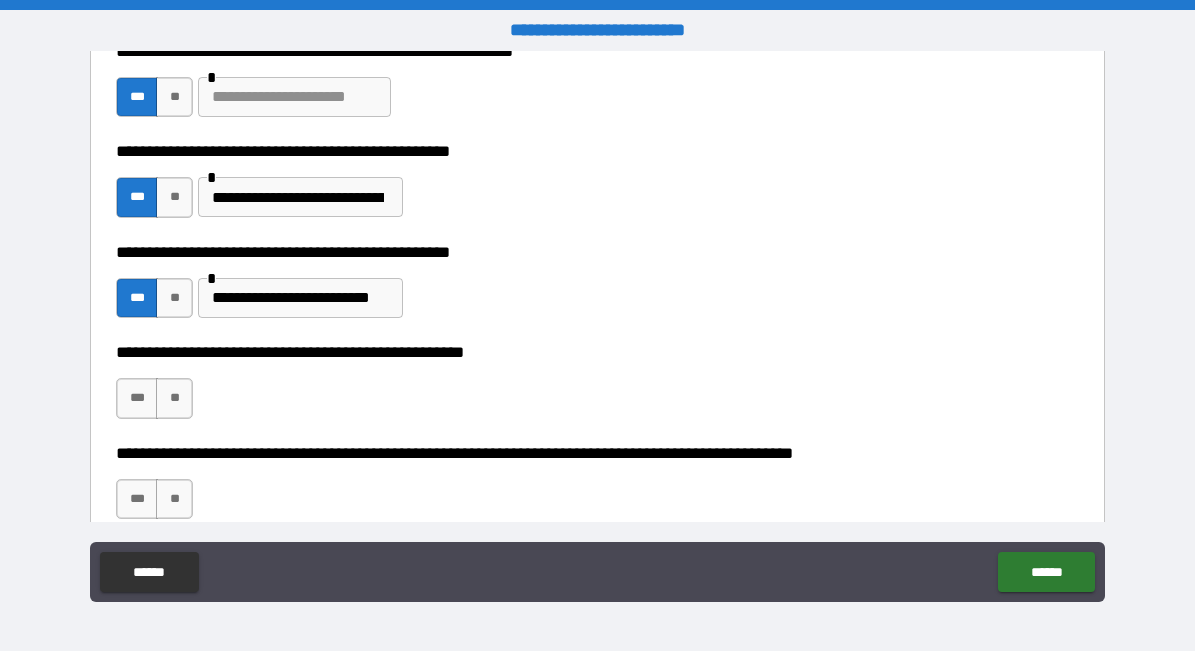 click on "**********" at bounding box center [298, 298] 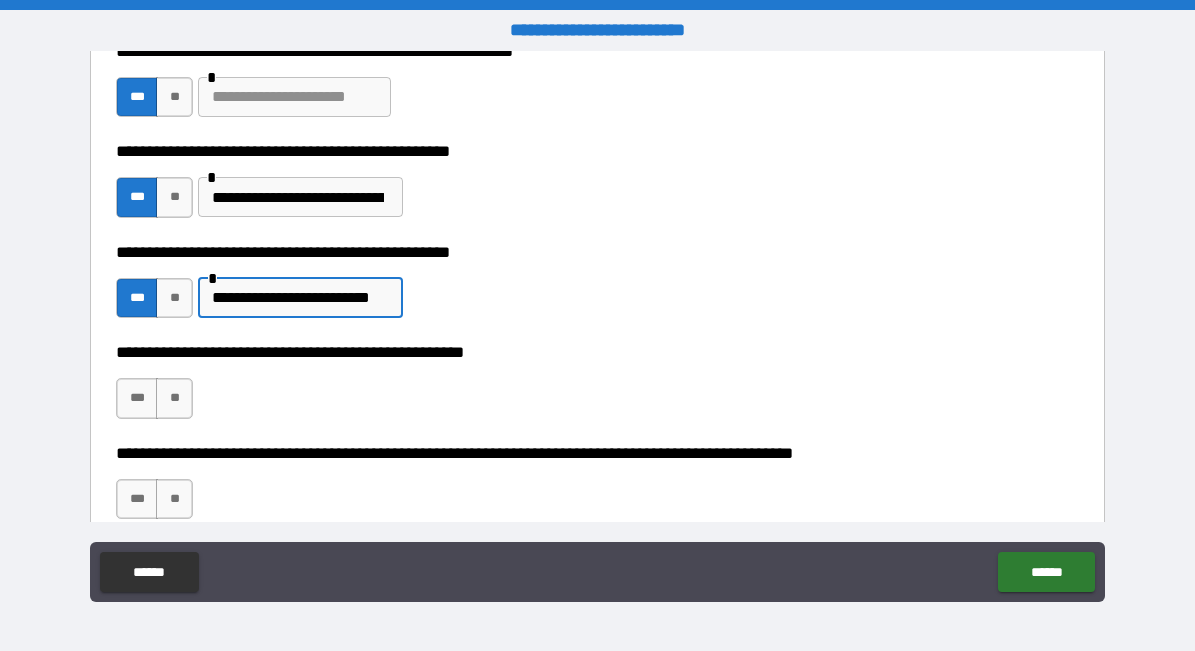 paste on "**********" 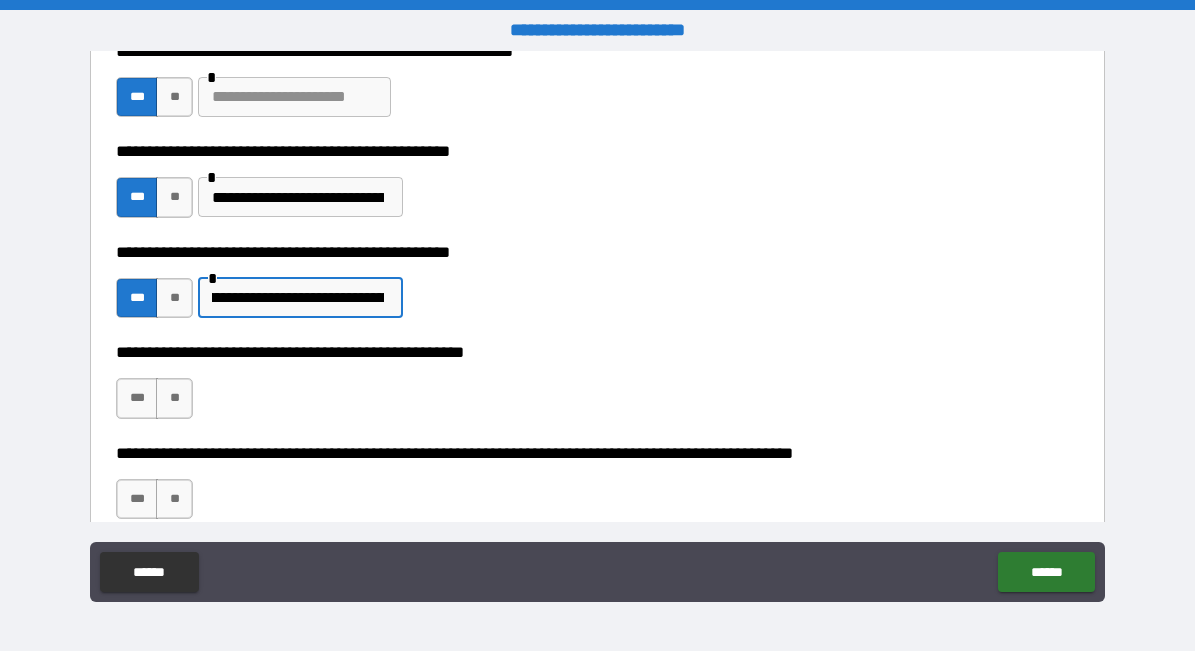 scroll, scrollTop: 0, scrollLeft: 59, axis: horizontal 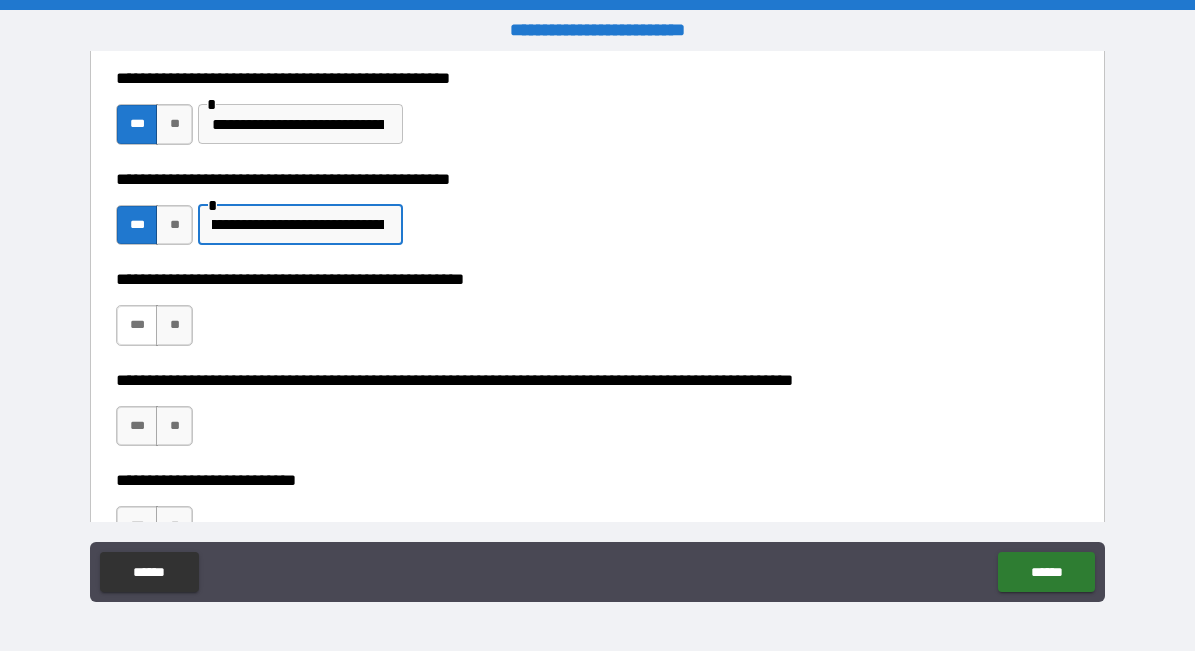 type on "**********" 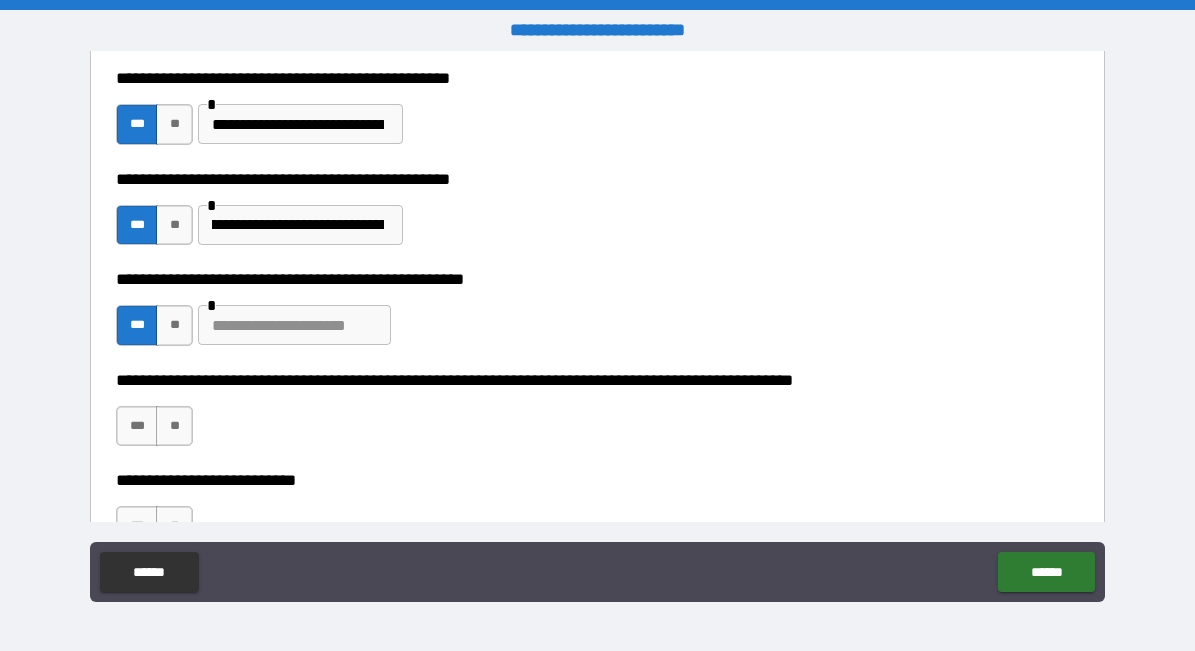 scroll, scrollTop: 0, scrollLeft: 0, axis: both 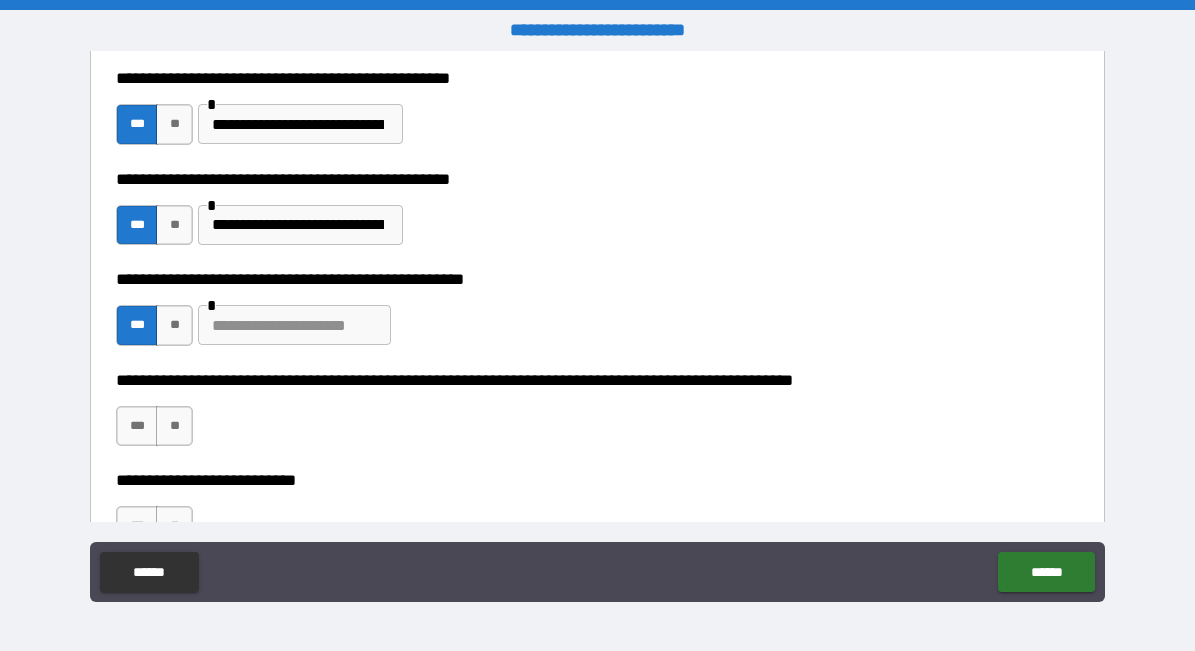 click at bounding box center [294, 325] 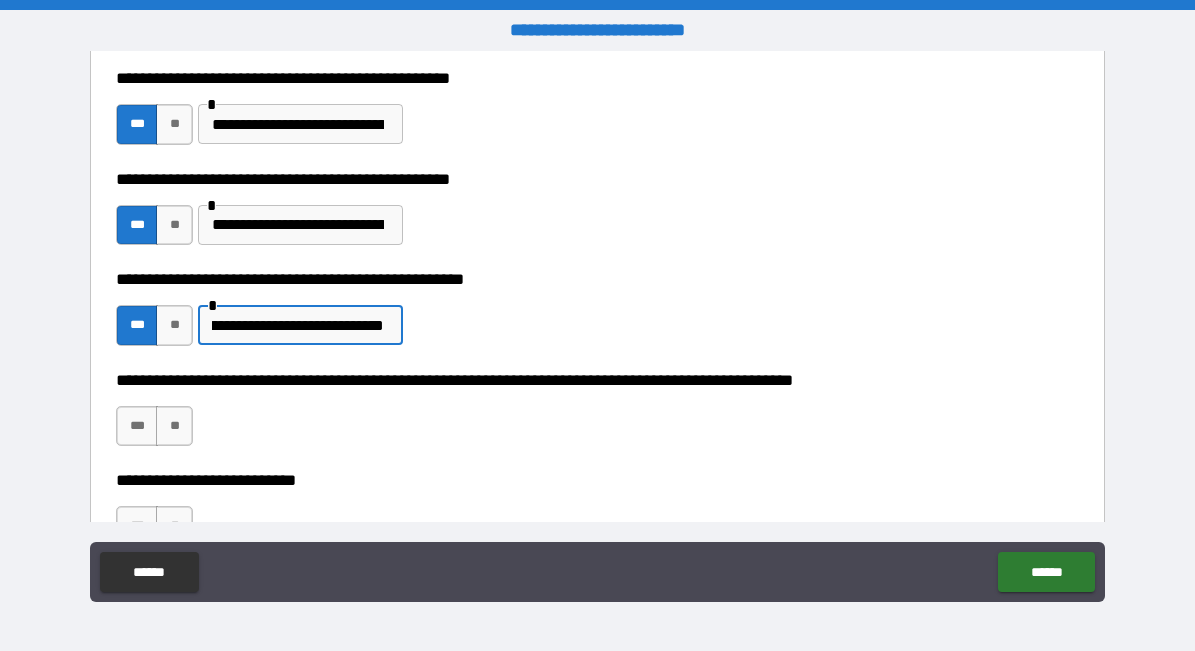 scroll, scrollTop: 0, scrollLeft: 49, axis: horizontal 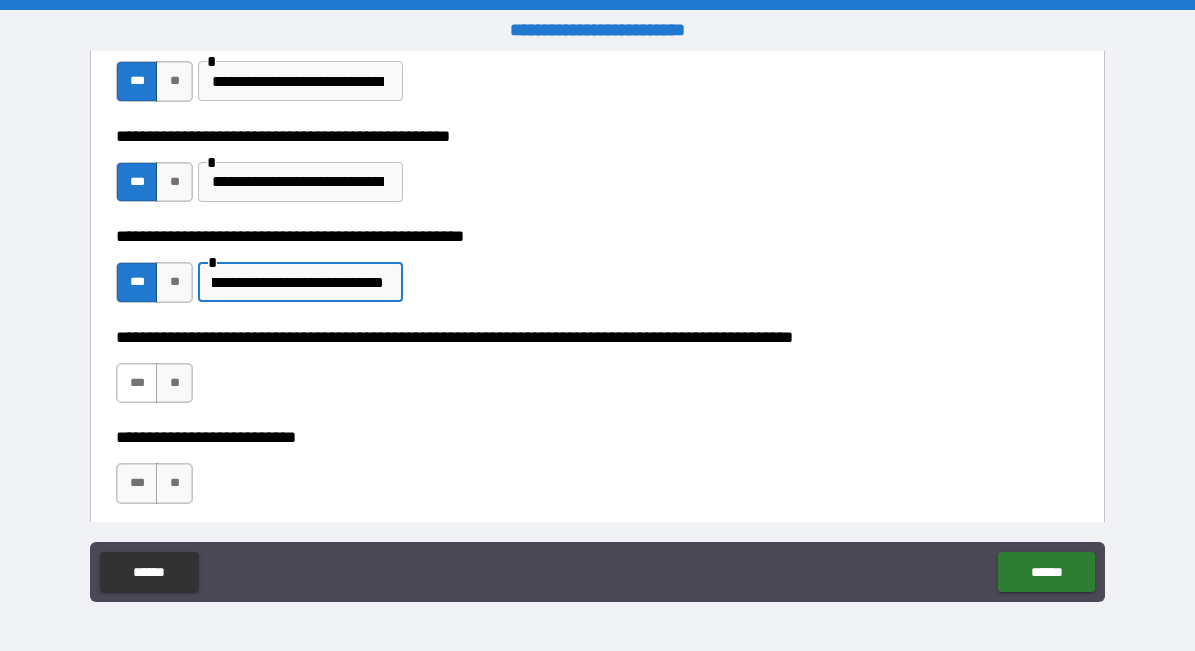 type on "**********" 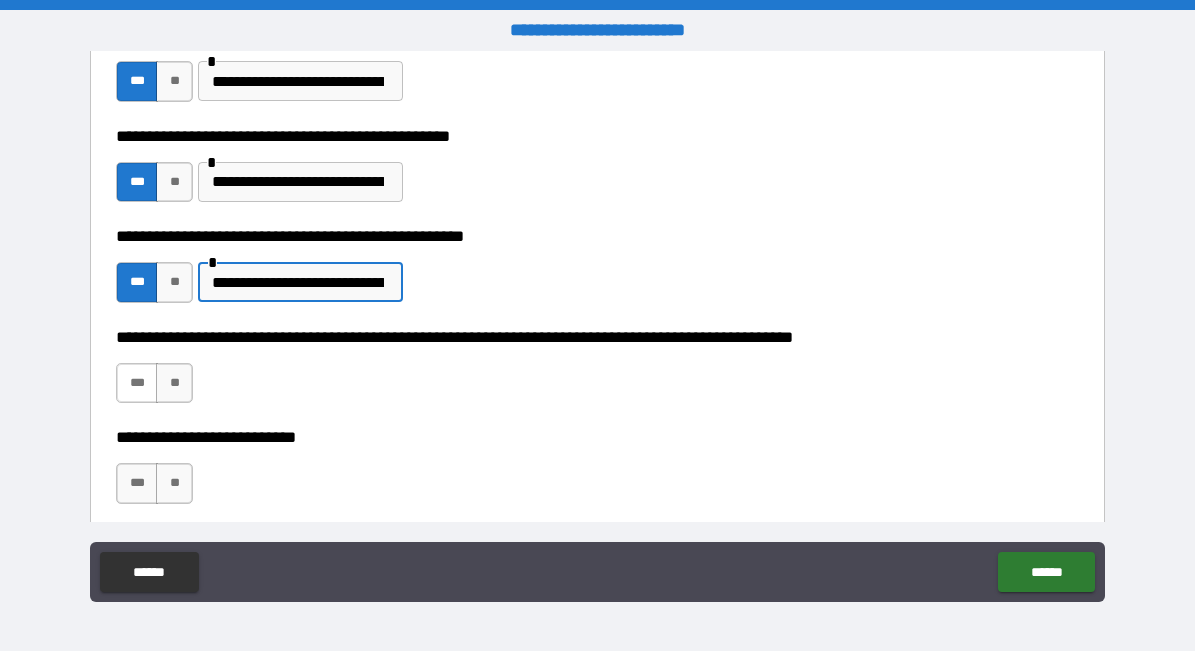 click on "***" at bounding box center [137, 383] 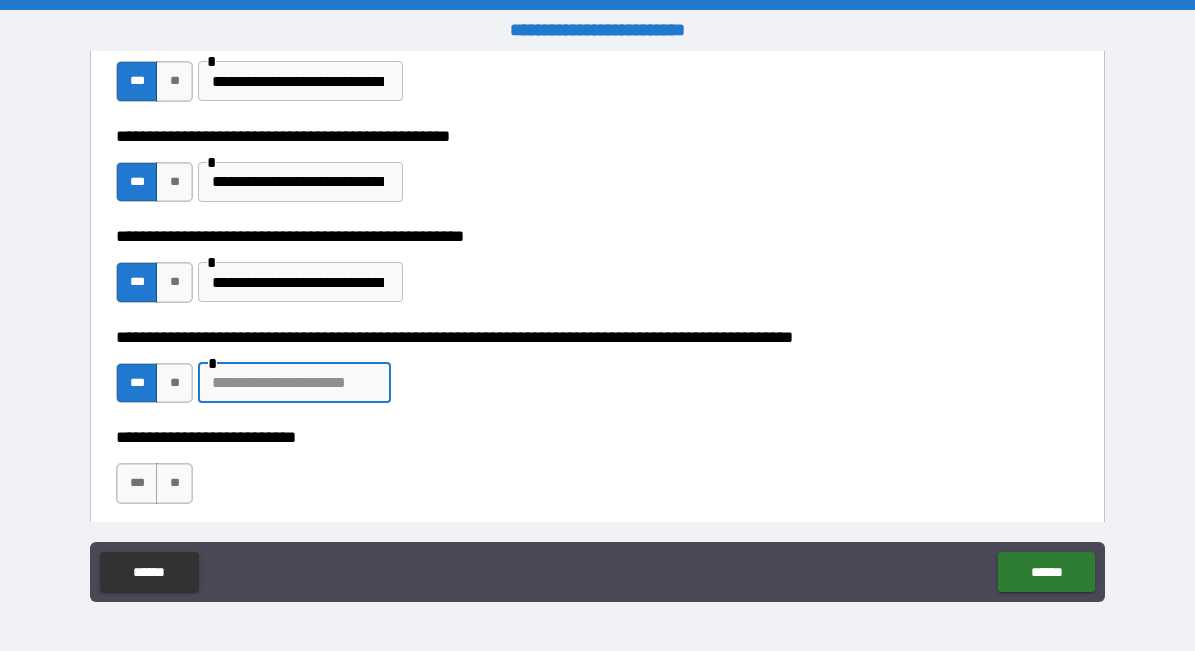 click at bounding box center (294, 383) 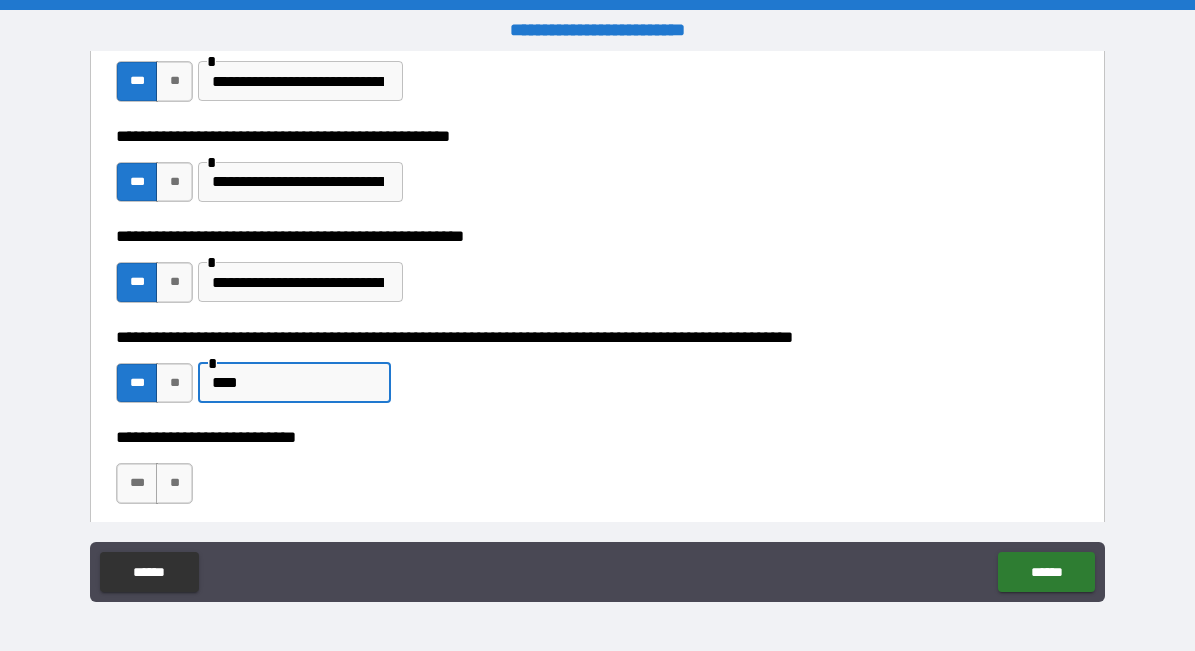 drag, startPoint x: 258, startPoint y: 386, endPoint x: 202, endPoint y: 383, distance: 56.0803 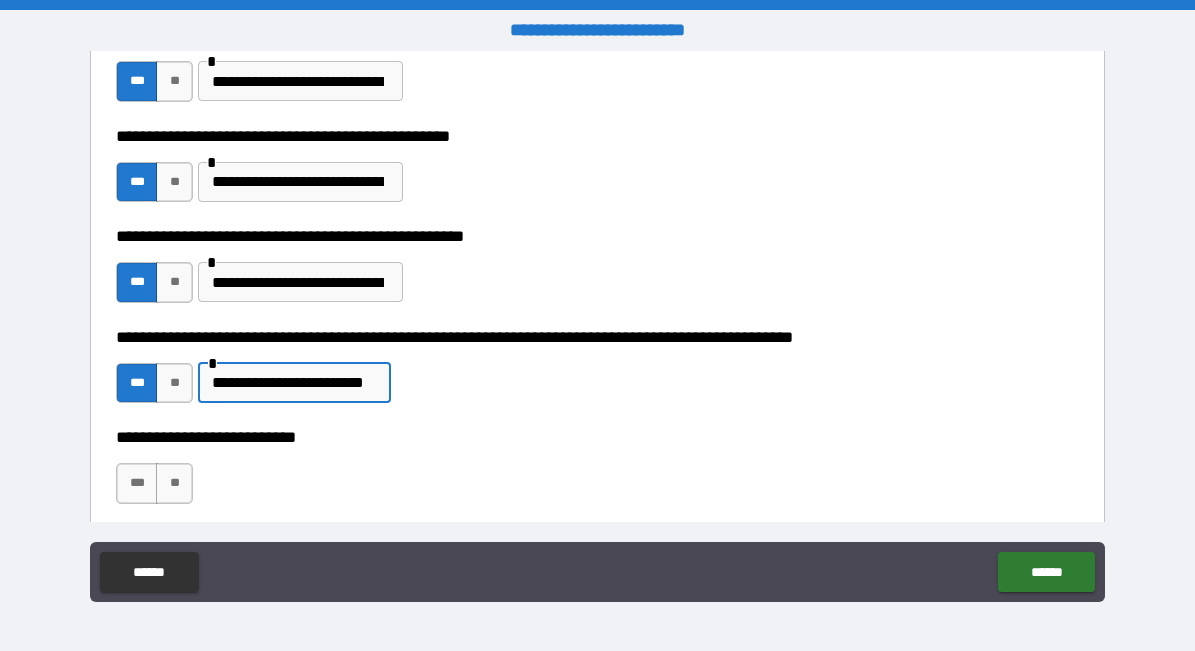 scroll, scrollTop: 0, scrollLeft: 31, axis: horizontal 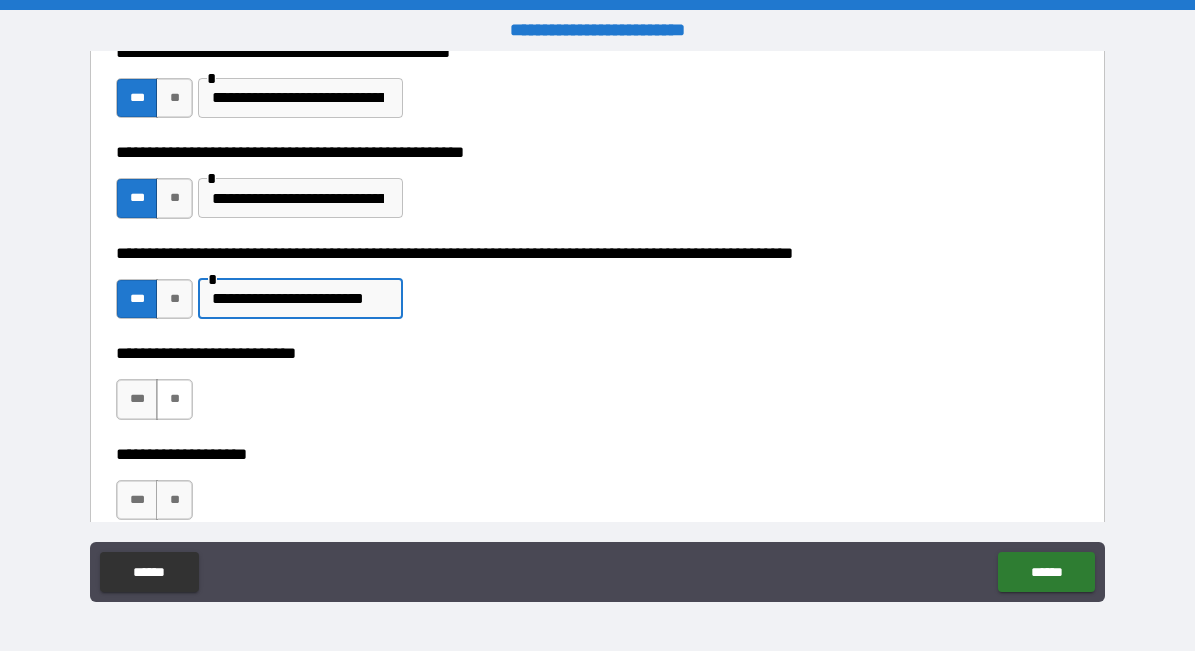 type on "**********" 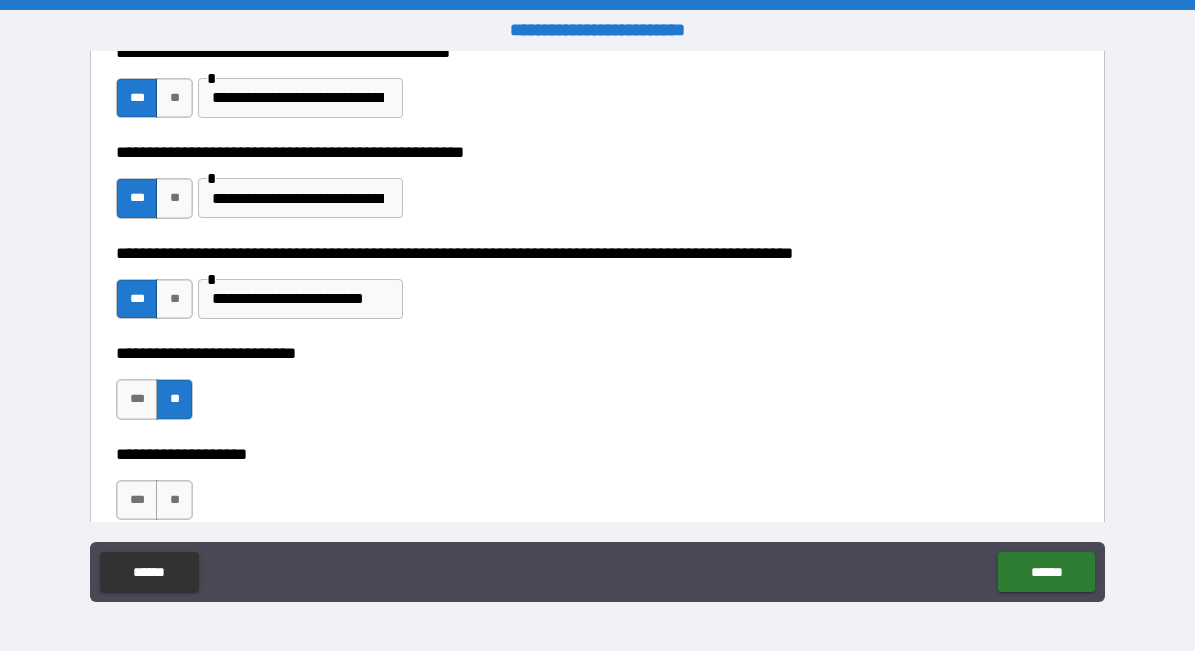 scroll, scrollTop: 0, scrollLeft: 0, axis: both 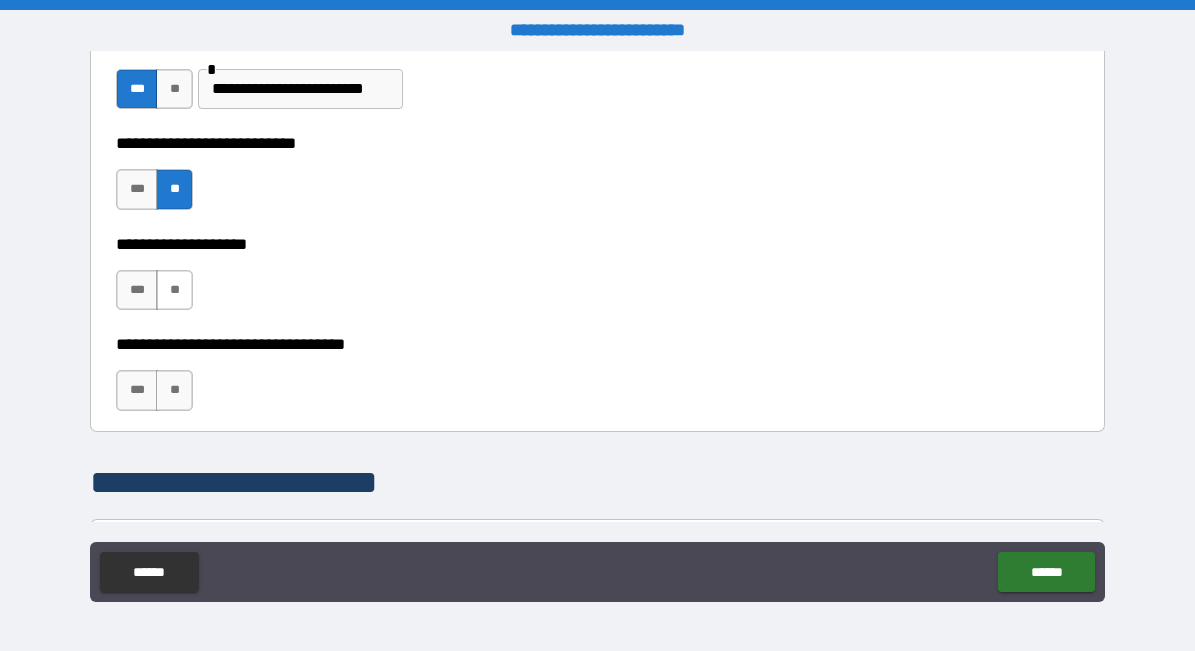 click on "**" at bounding box center (174, 290) 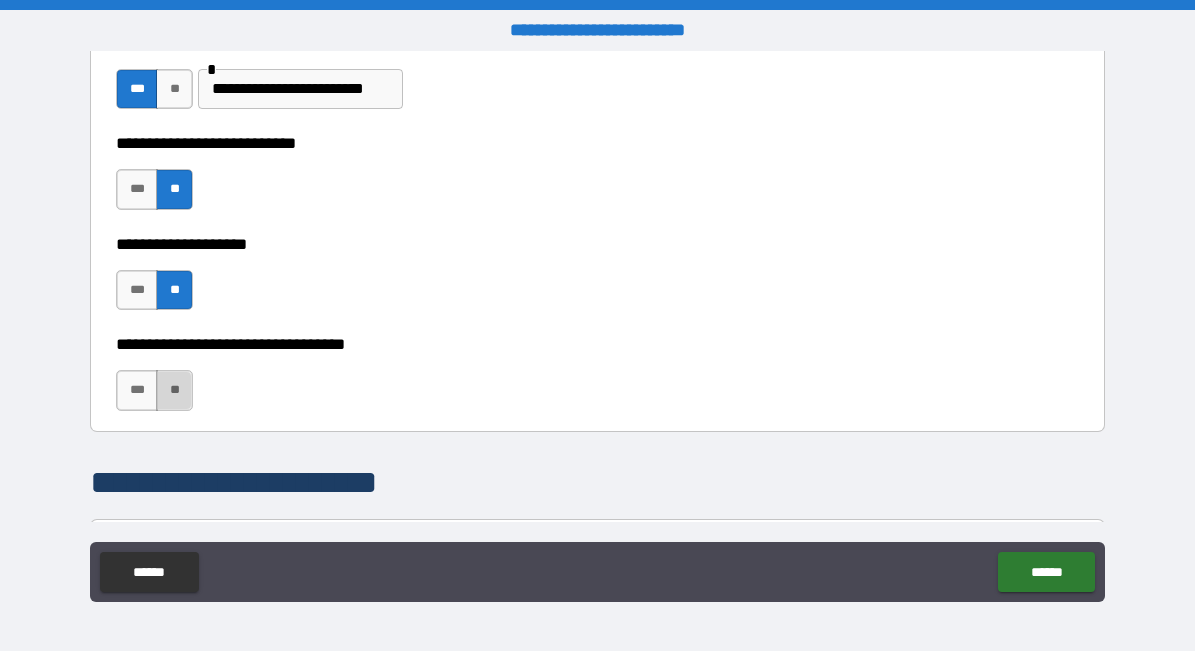 click on "**" at bounding box center [174, 390] 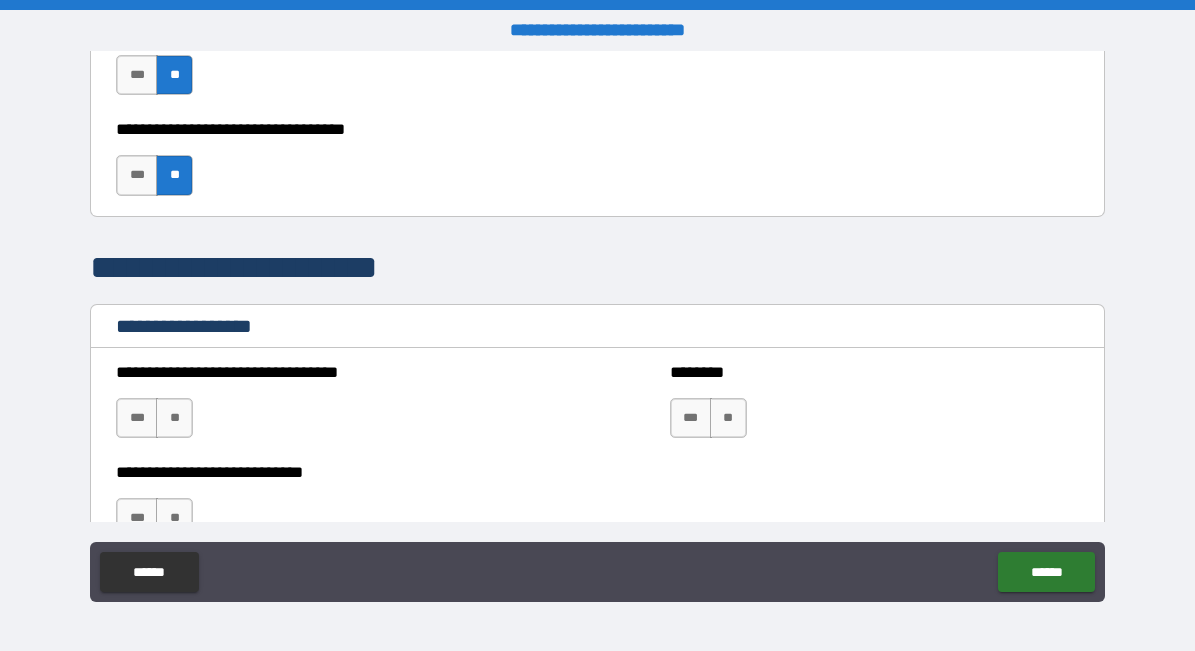 scroll, scrollTop: 1401, scrollLeft: 0, axis: vertical 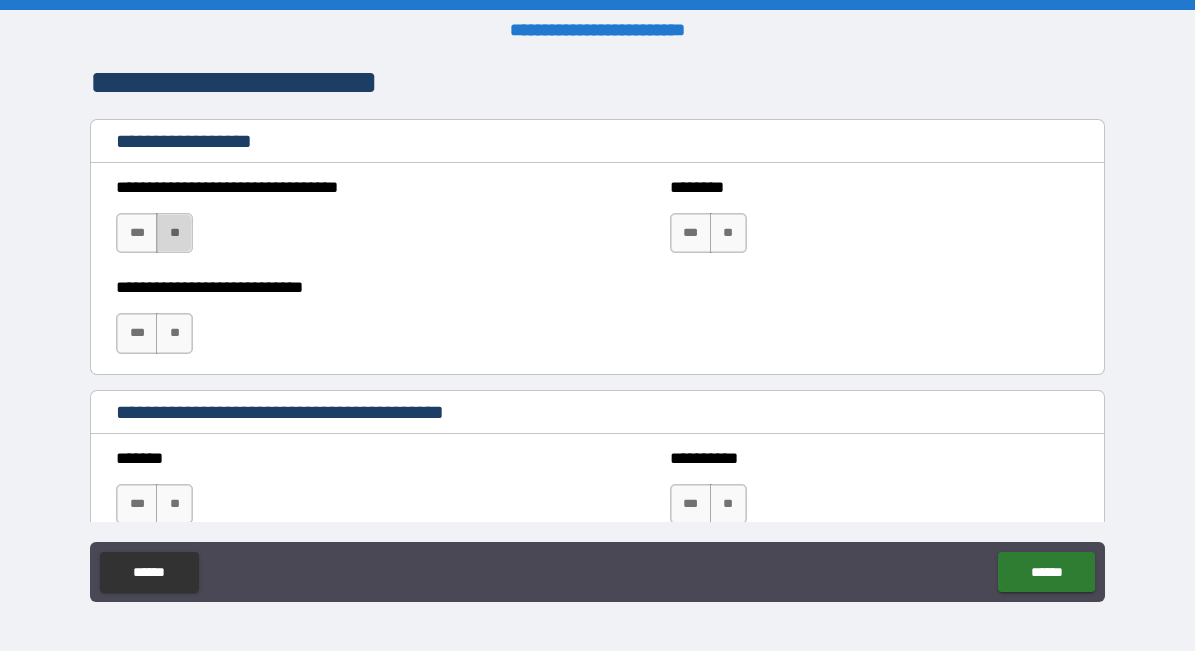click on "**" at bounding box center [174, 233] 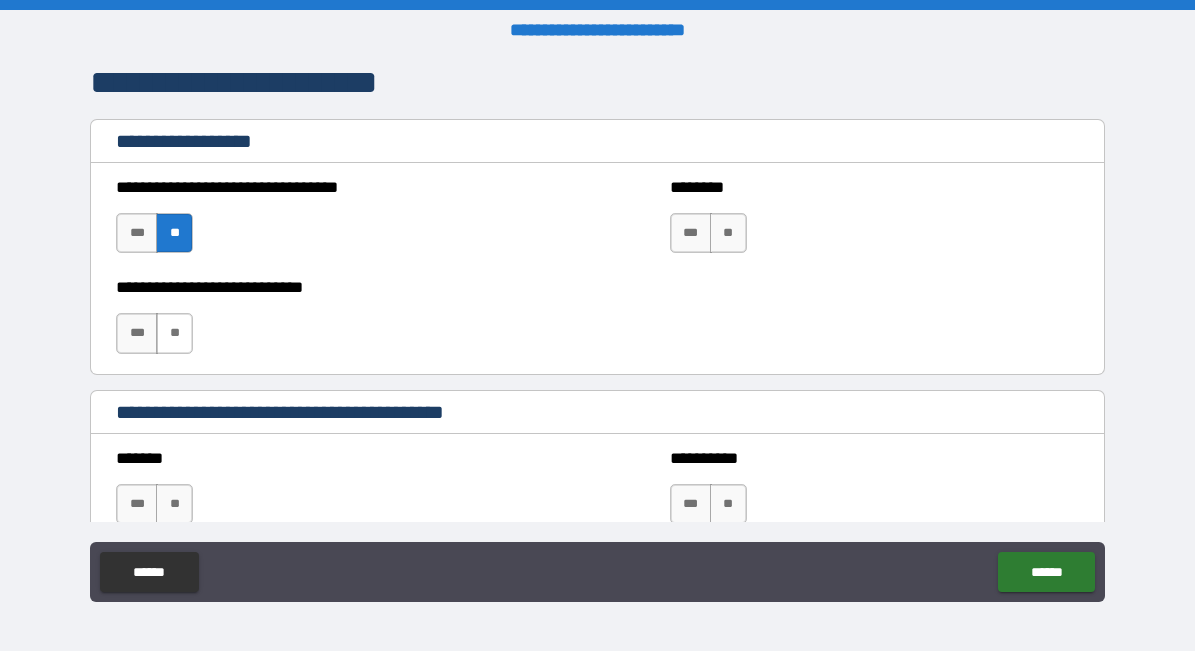 click on "**" at bounding box center (174, 333) 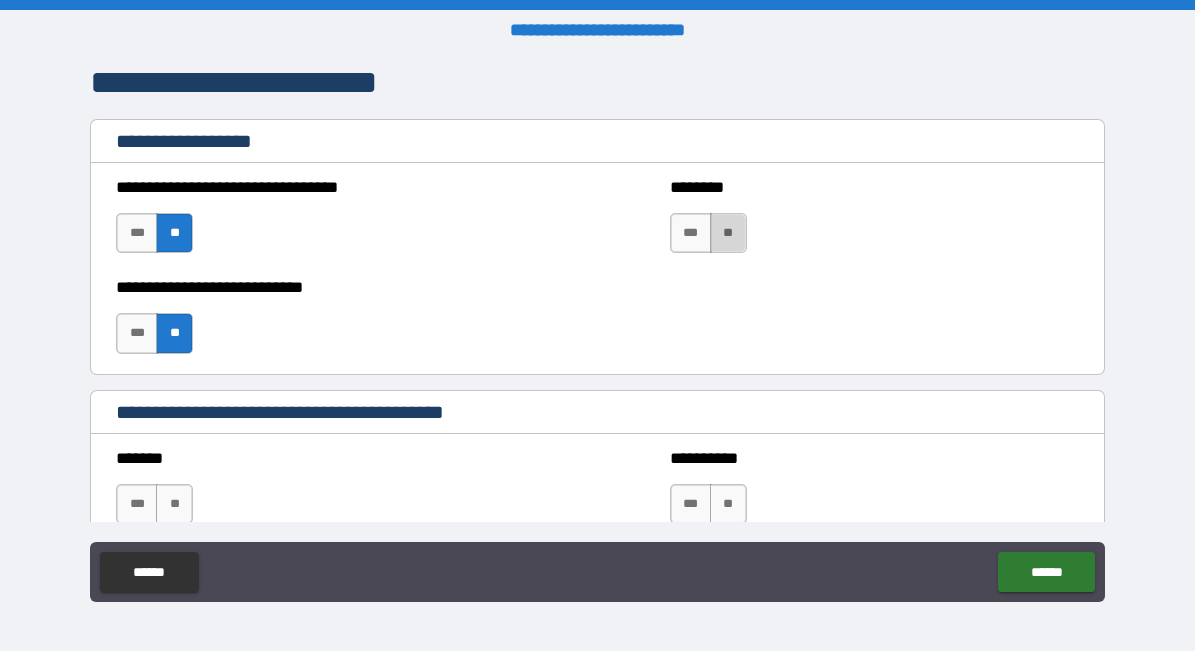 click on "**" at bounding box center [728, 233] 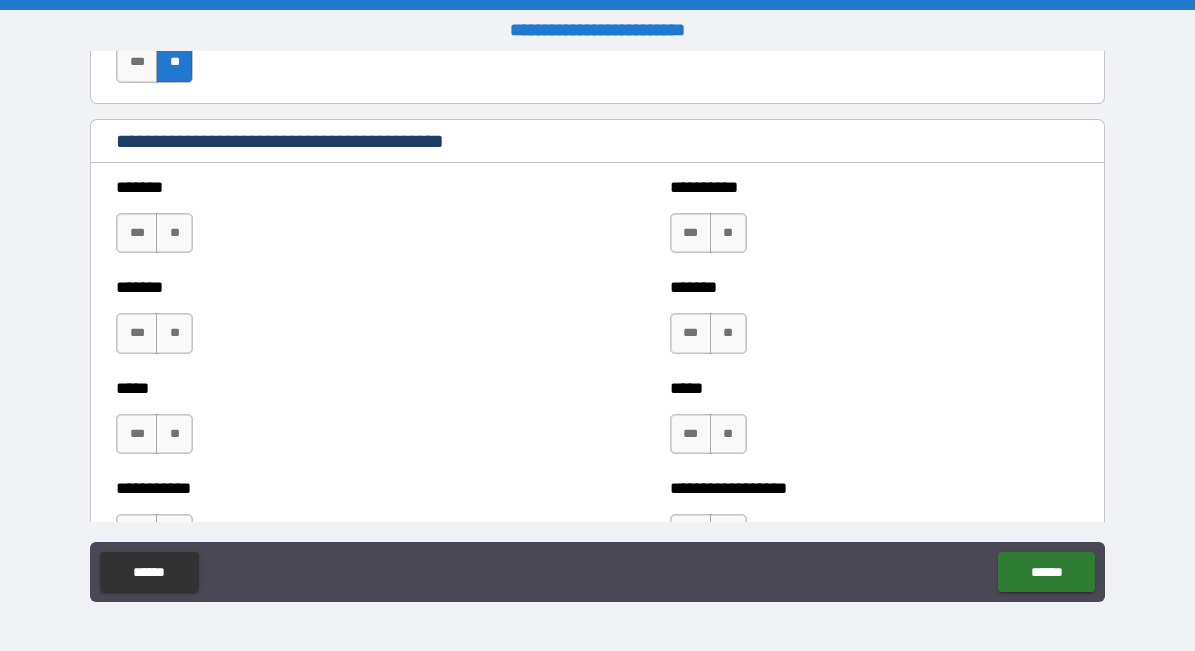 scroll, scrollTop: 1739, scrollLeft: 0, axis: vertical 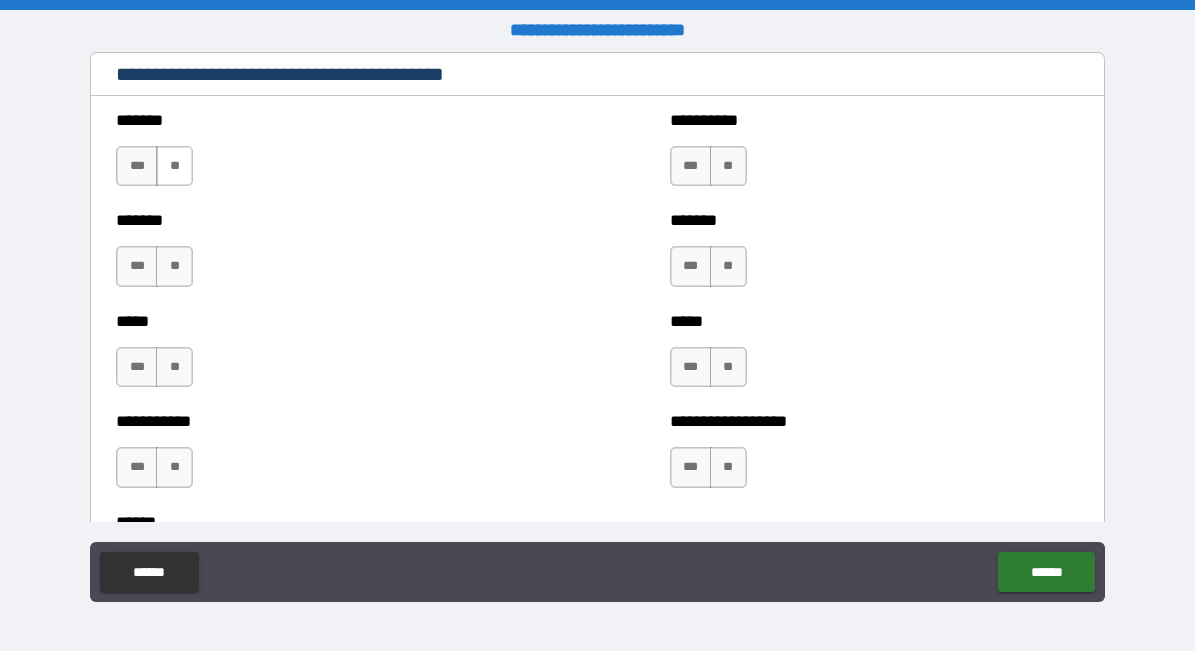 click on "**" at bounding box center (174, 166) 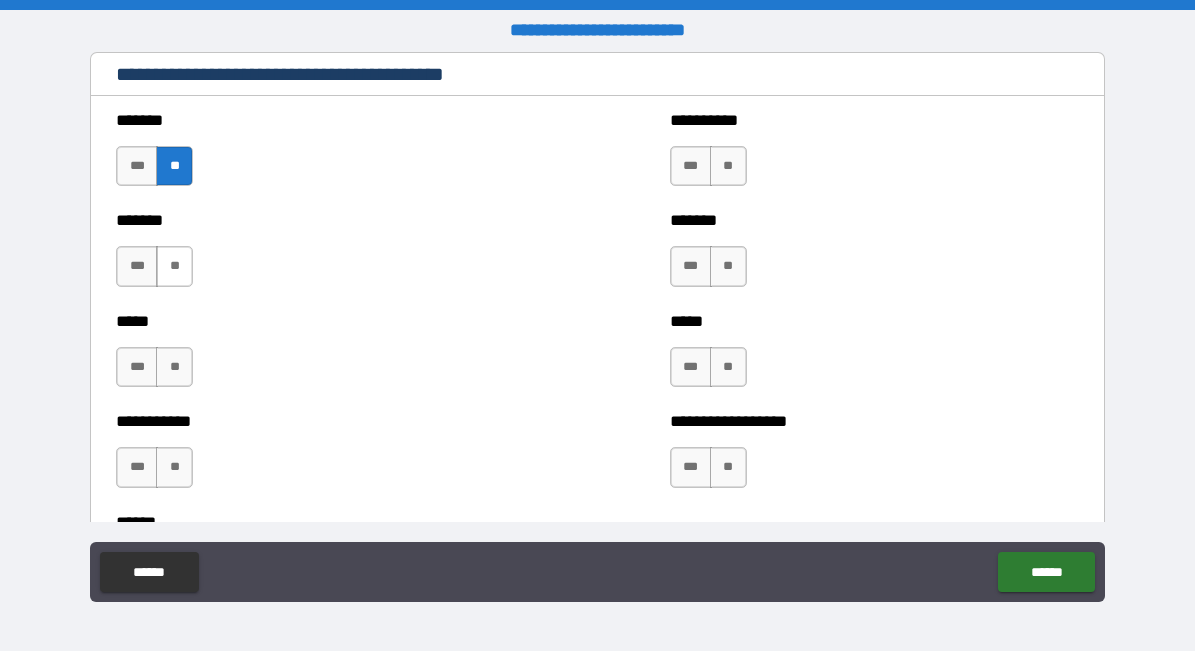 click on "**" at bounding box center [174, 266] 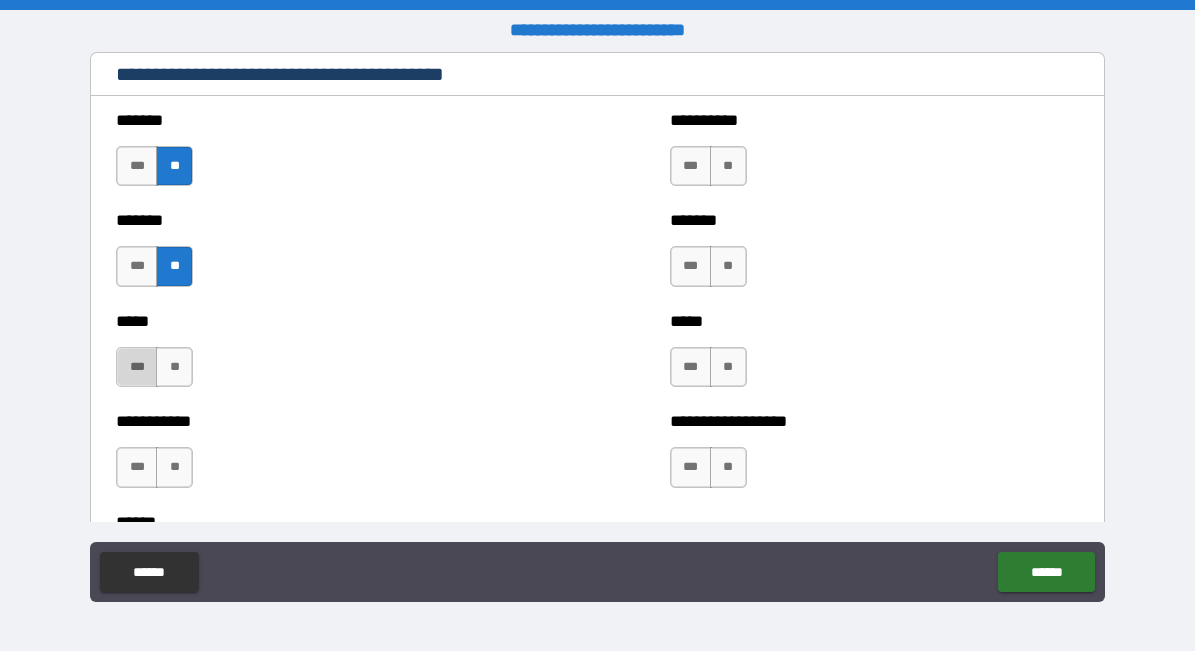 click on "***" at bounding box center [137, 367] 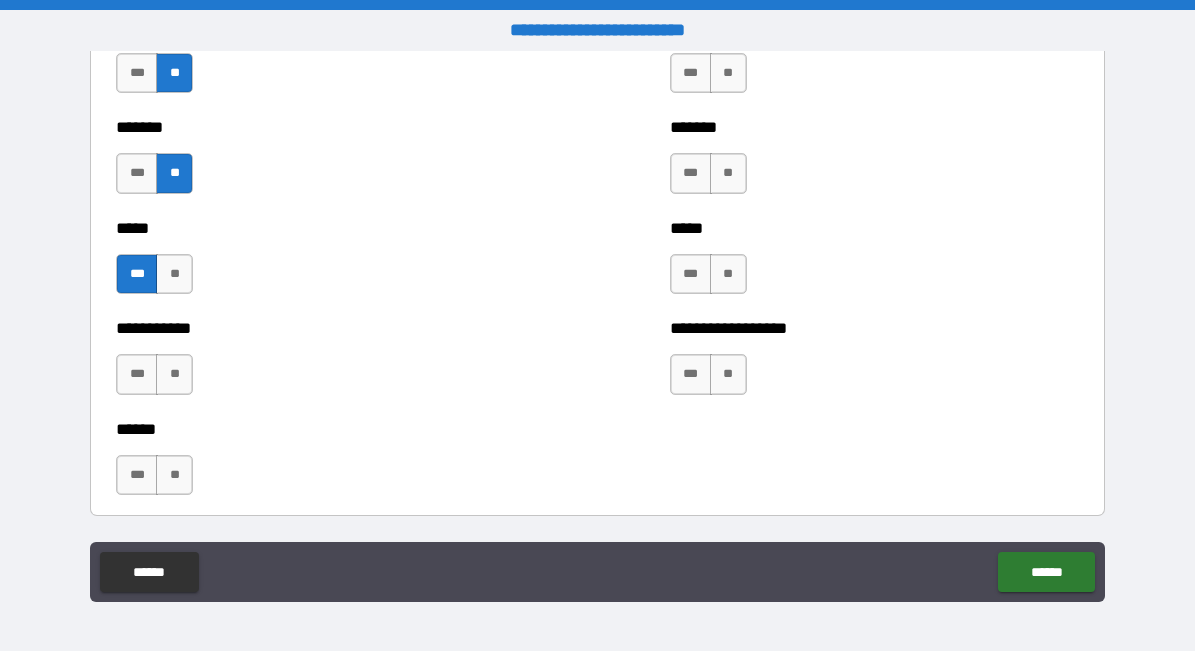 scroll, scrollTop: 1844, scrollLeft: 0, axis: vertical 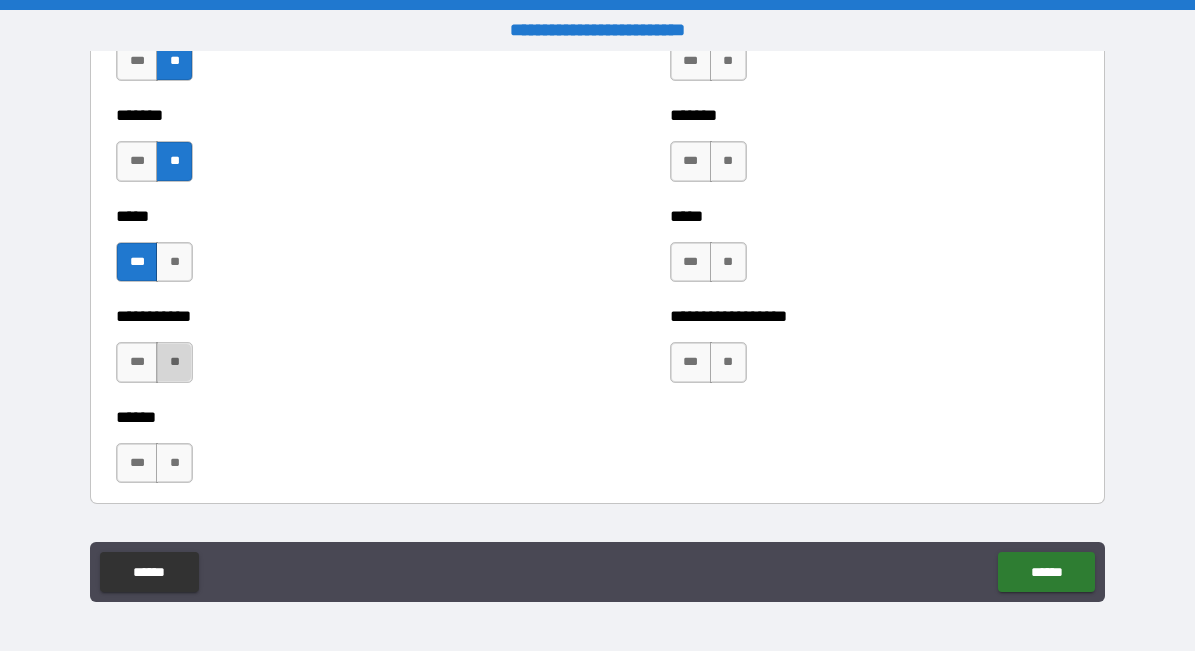 click on "**" at bounding box center [174, 362] 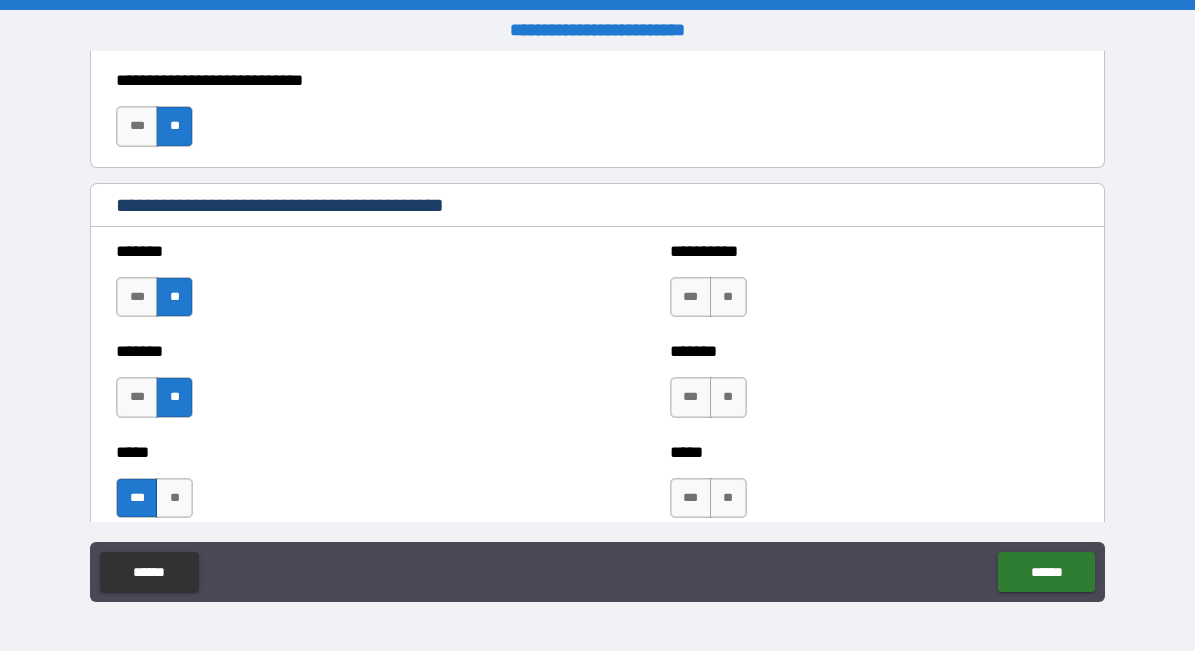 scroll, scrollTop: 1607, scrollLeft: 0, axis: vertical 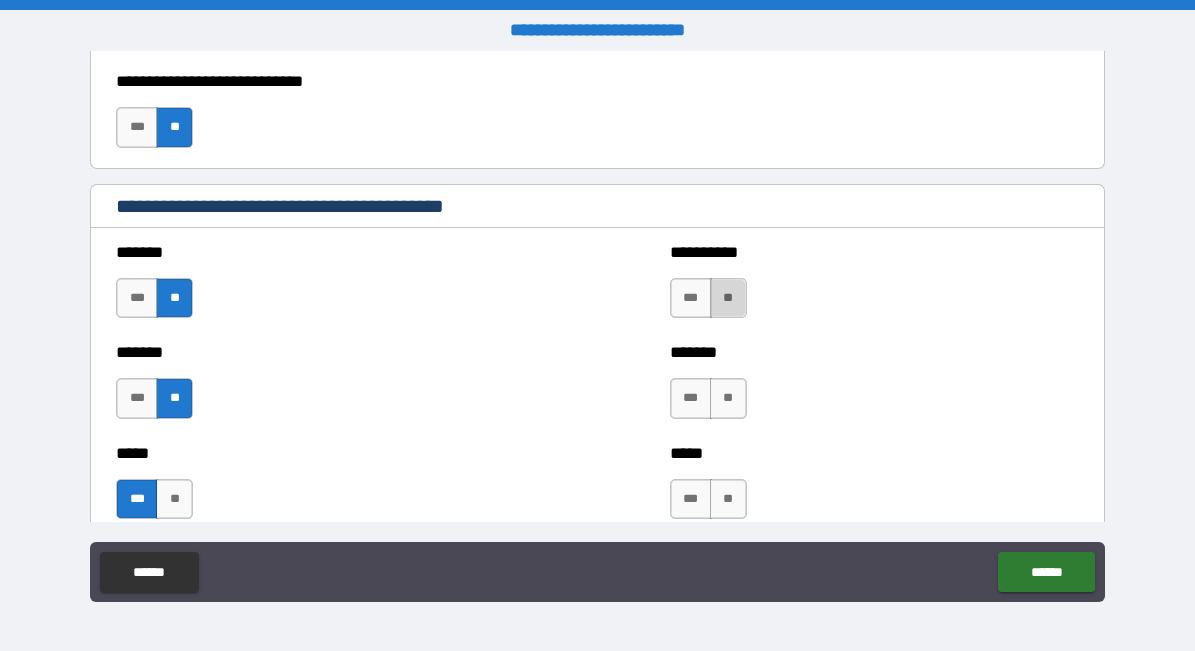 click on "**" at bounding box center [728, 298] 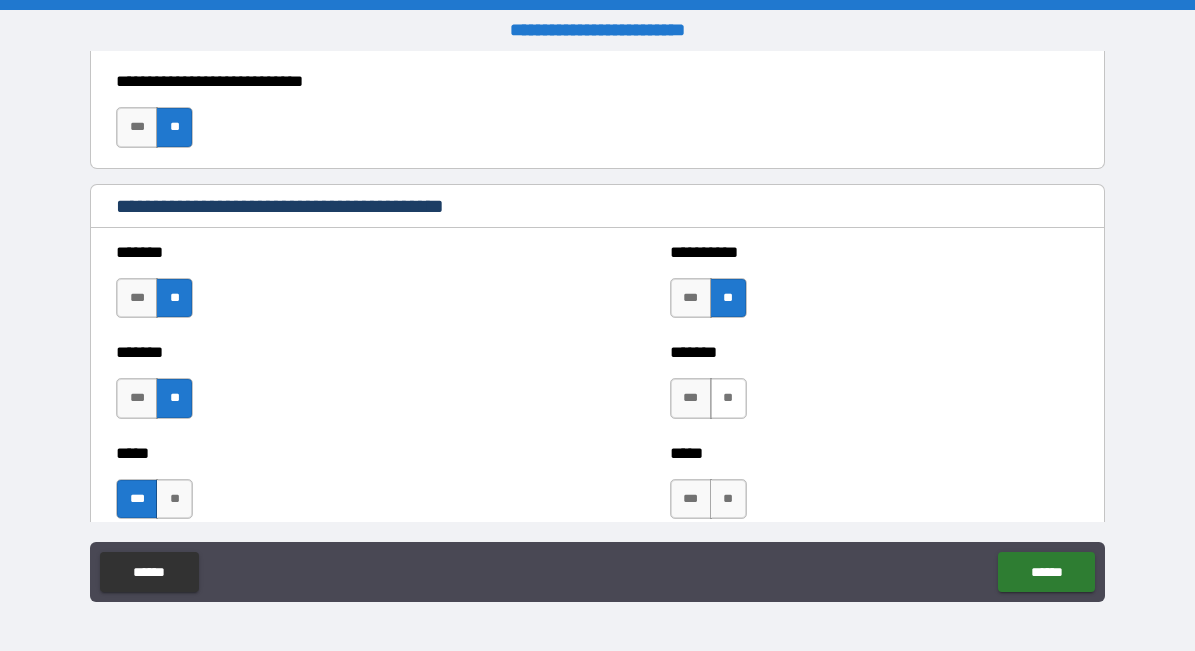 click on "**" at bounding box center [728, 398] 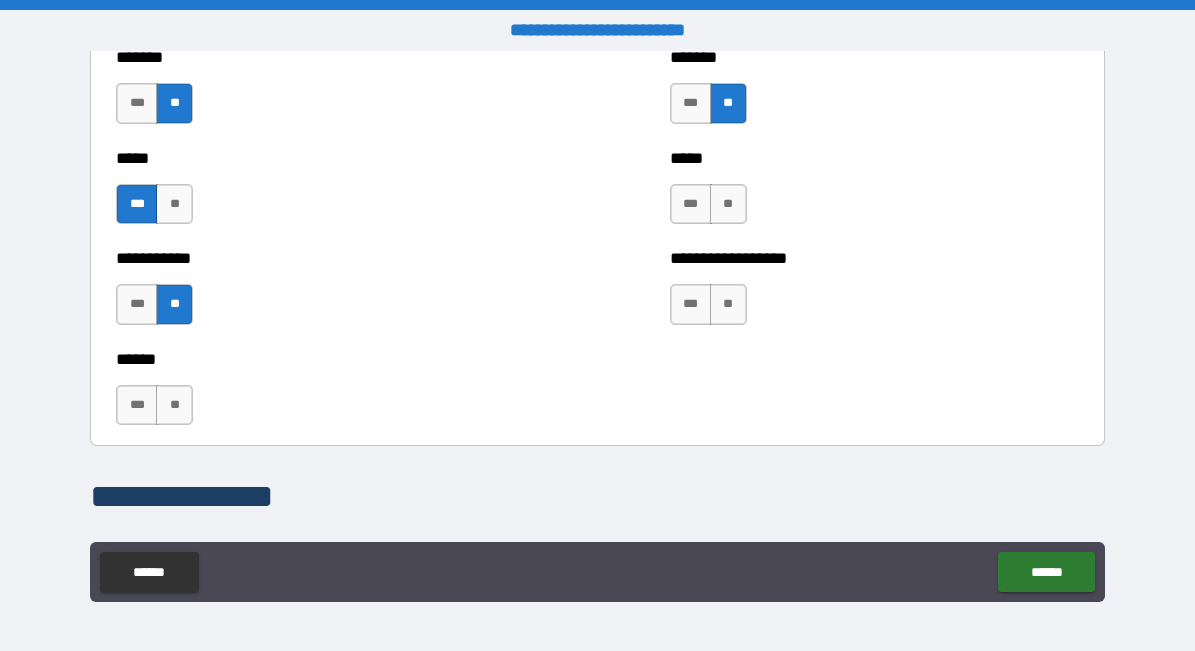 scroll, scrollTop: 1910, scrollLeft: 0, axis: vertical 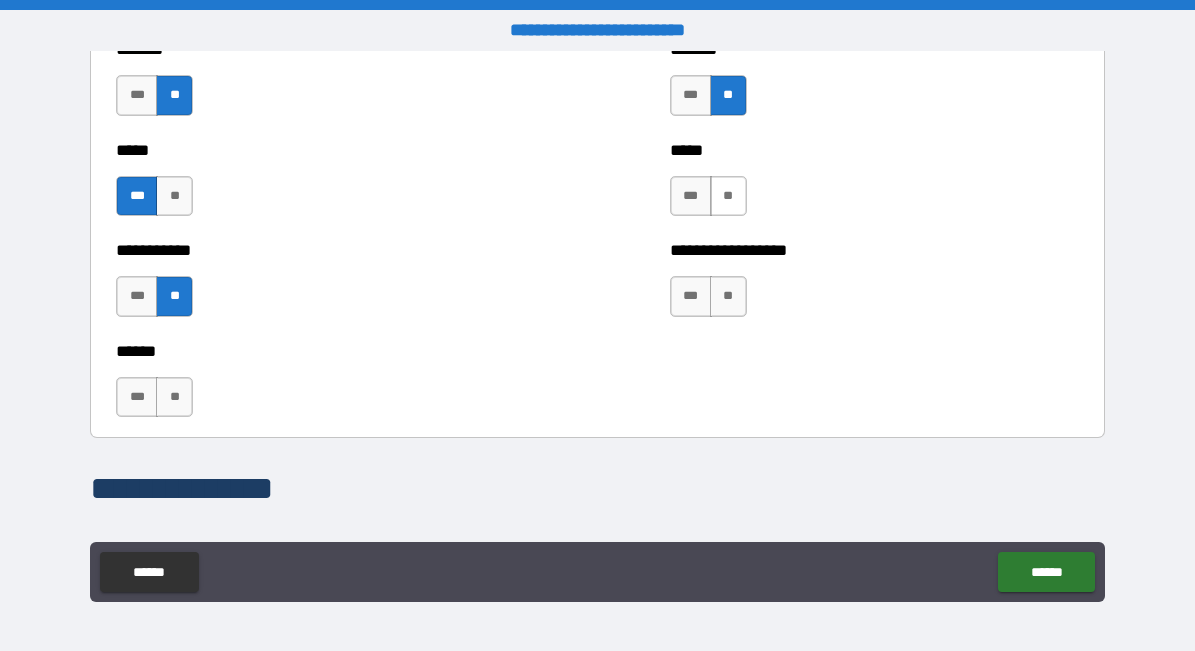 click on "**" at bounding box center [728, 196] 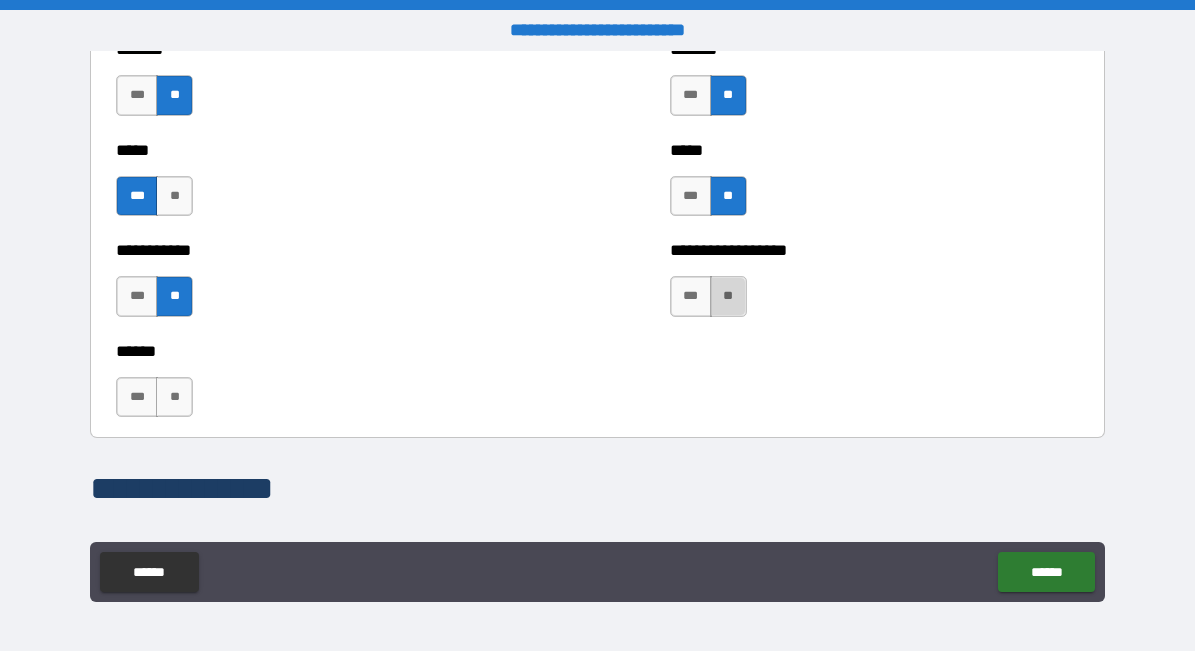 click on "**" at bounding box center (728, 296) 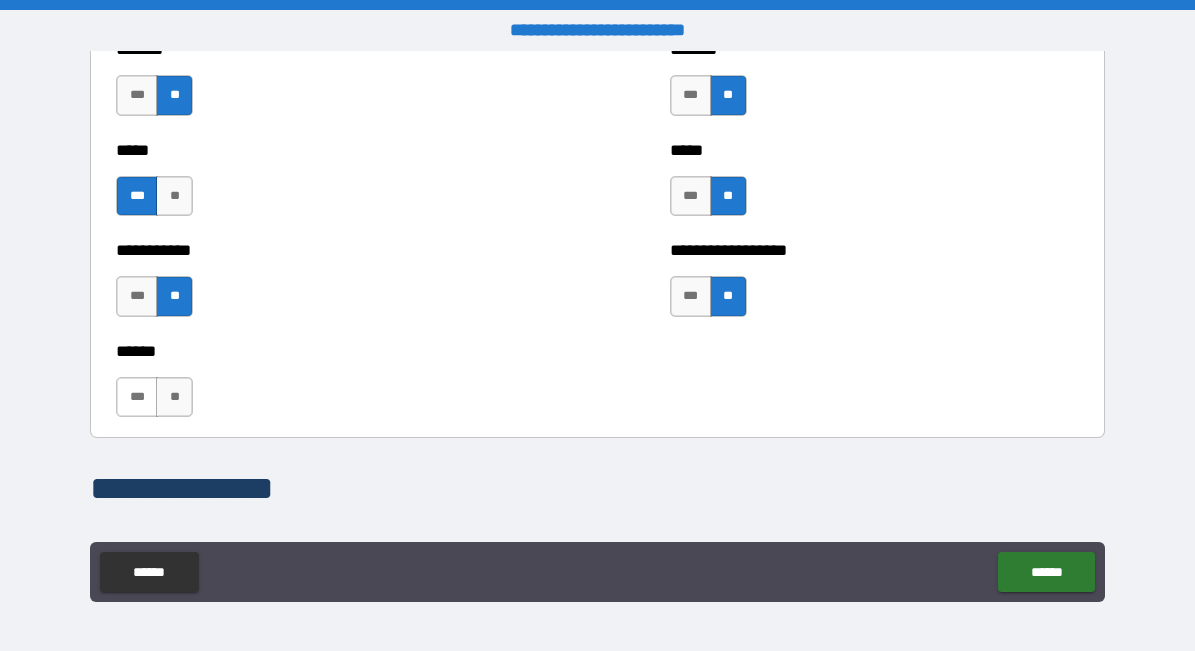 click on "***" at bounding box center (137, 397) 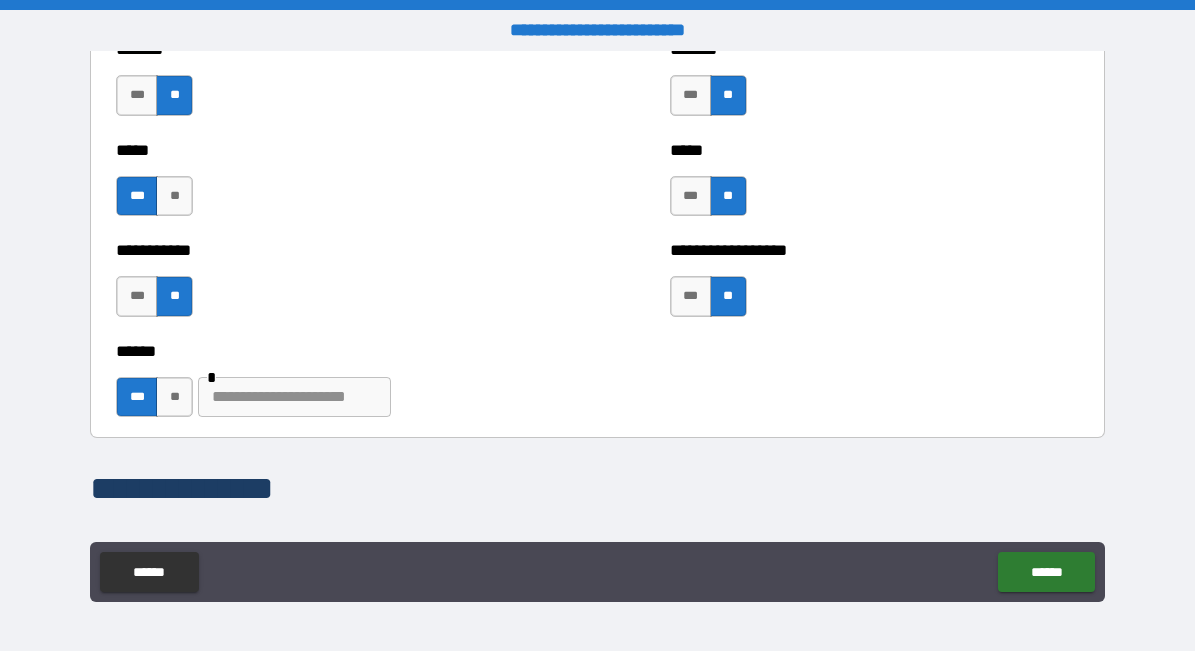 click at bounding box center [294, 397] 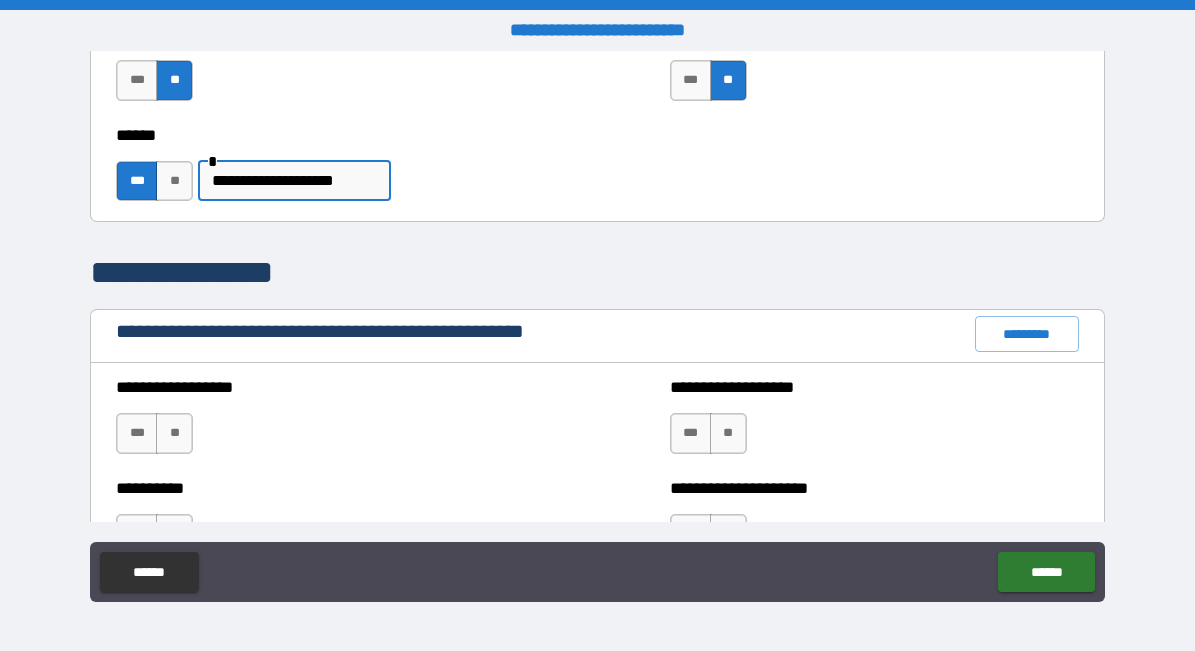 scroll, scrollTop: 2134, scrollLeft: 0, axis: vertical 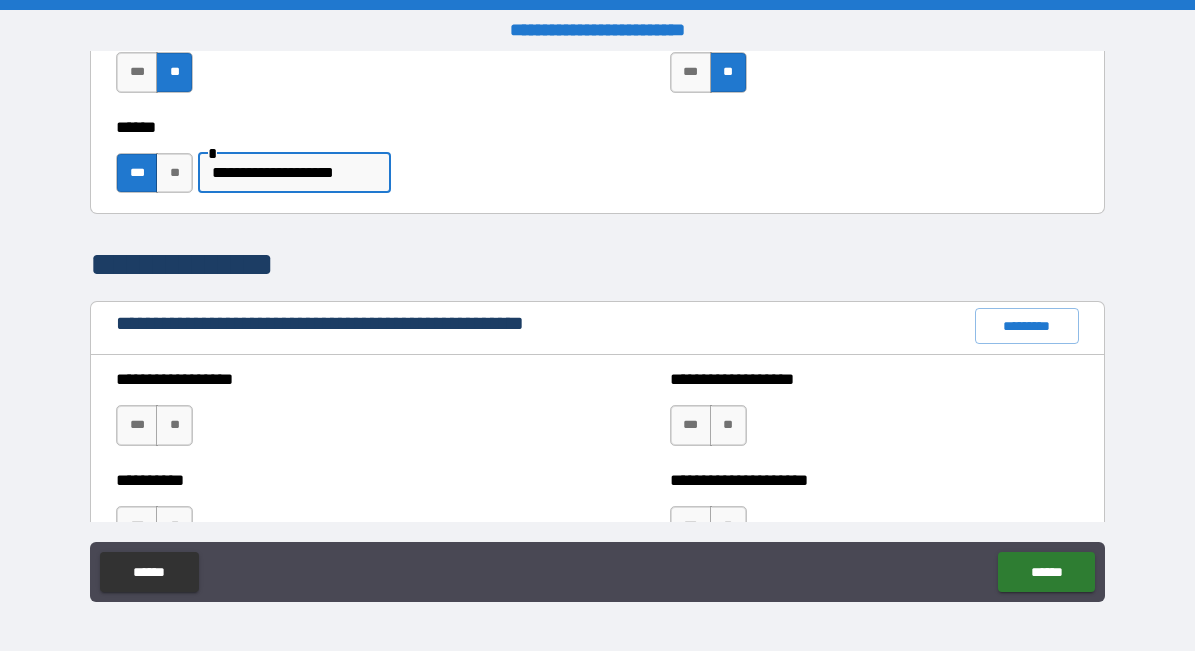 type on "**********" 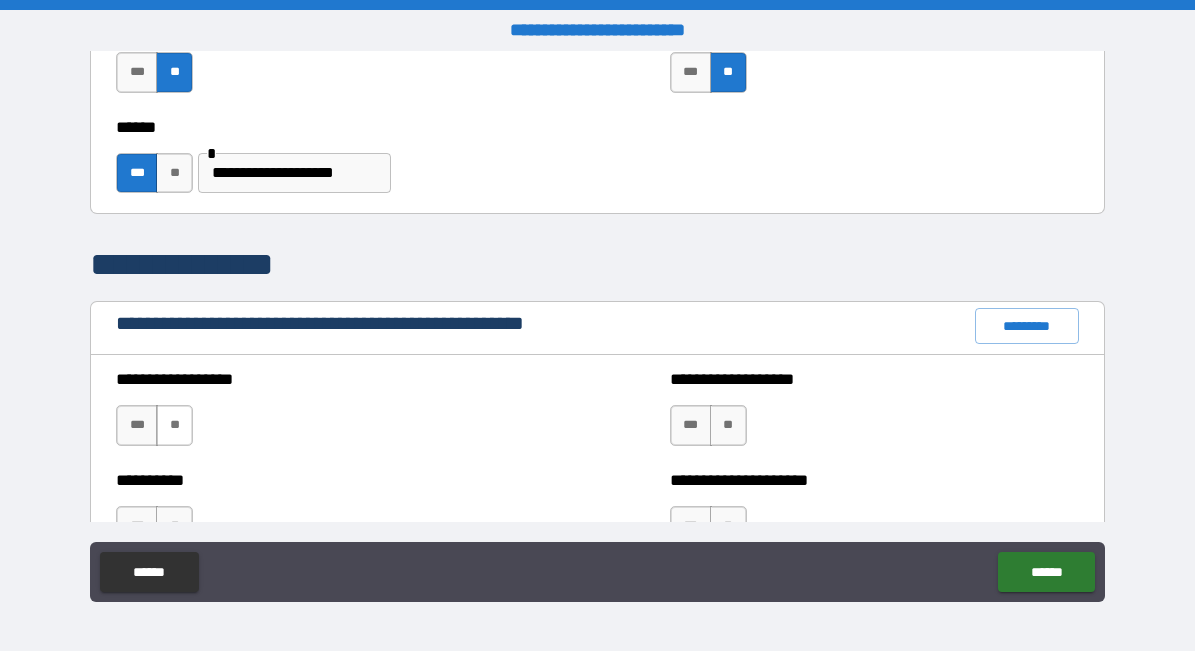 click on "**" at bounding box center (174, 425) 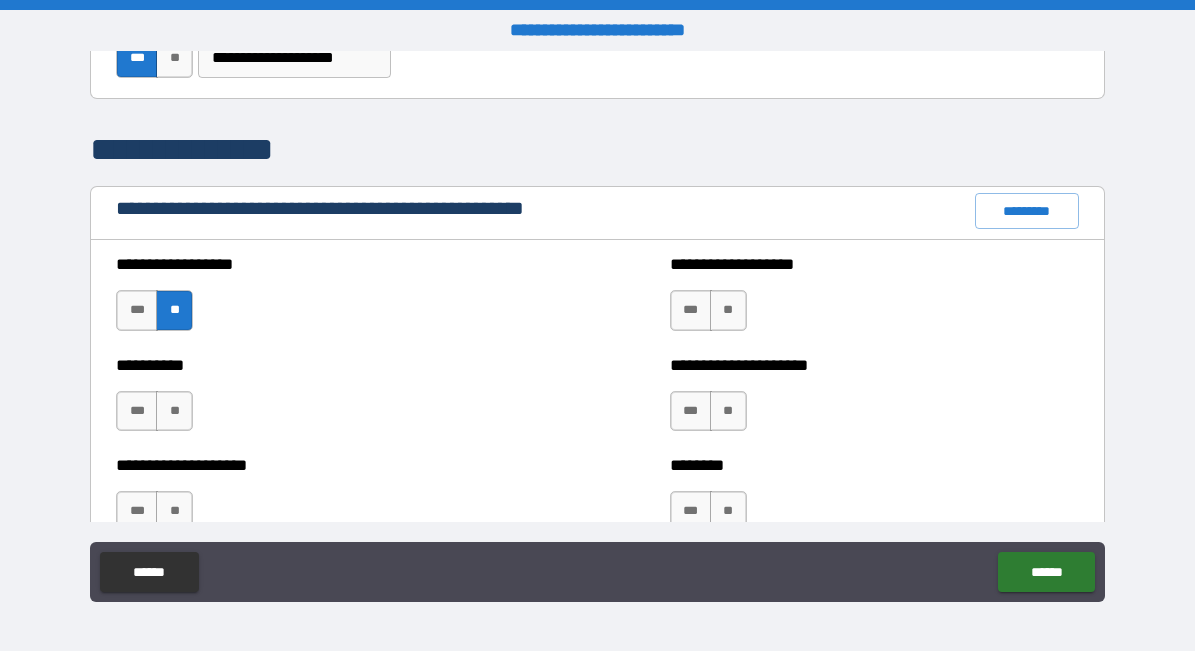 scroll, scrollTop: 2250, scrollLeft: 0, axis: vertical 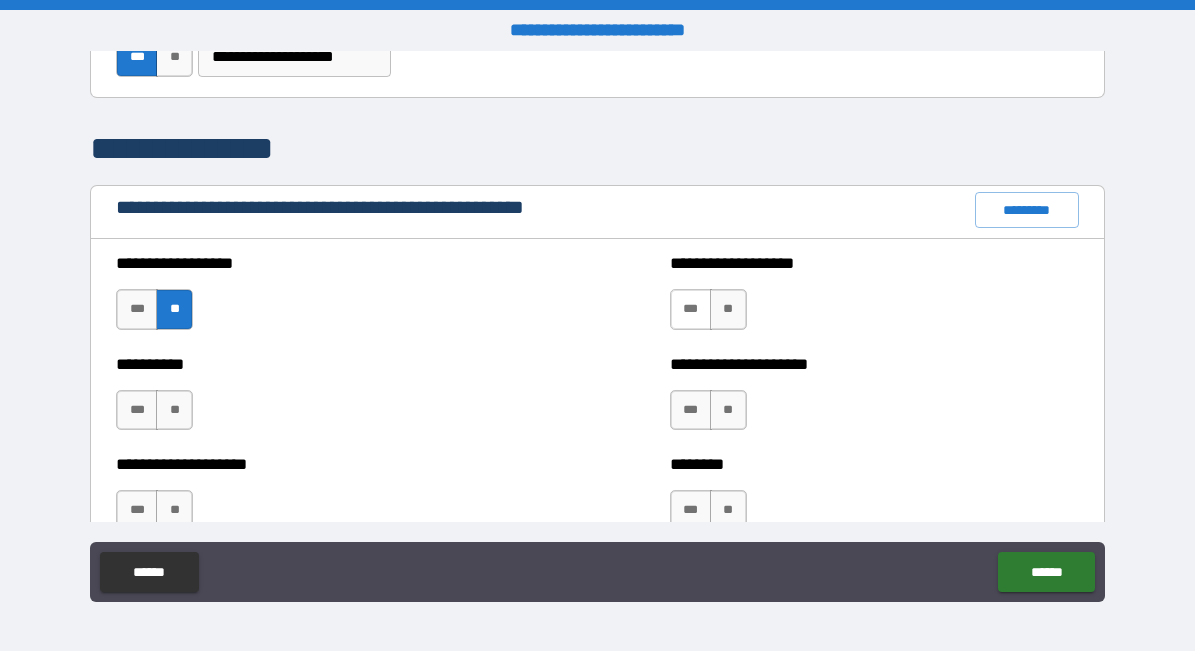 click on "***" at bounding box center [691, 309] 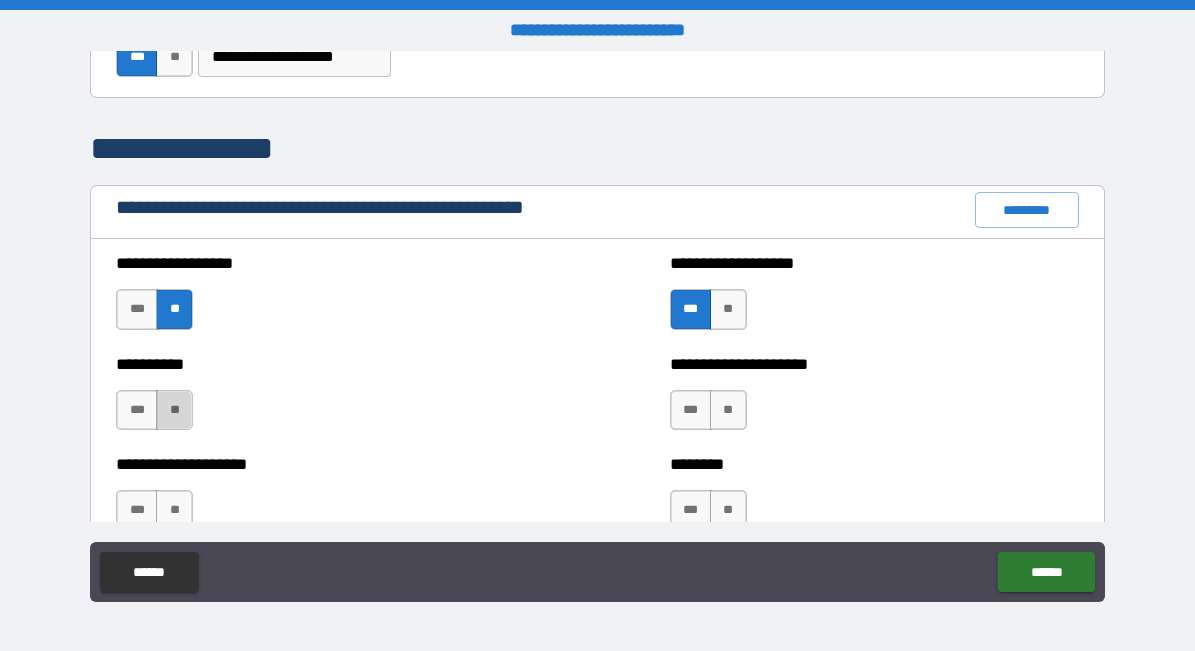click on "**" at bounding box center (174, 410) 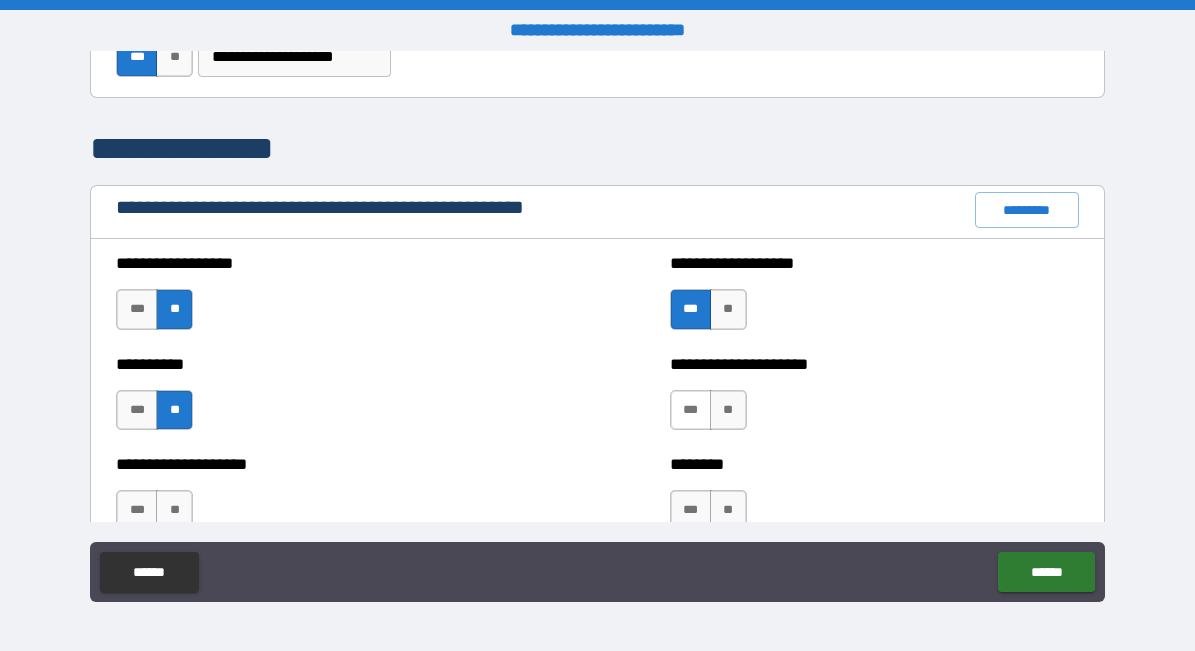 click on "***" at bounding box center (691, 410) 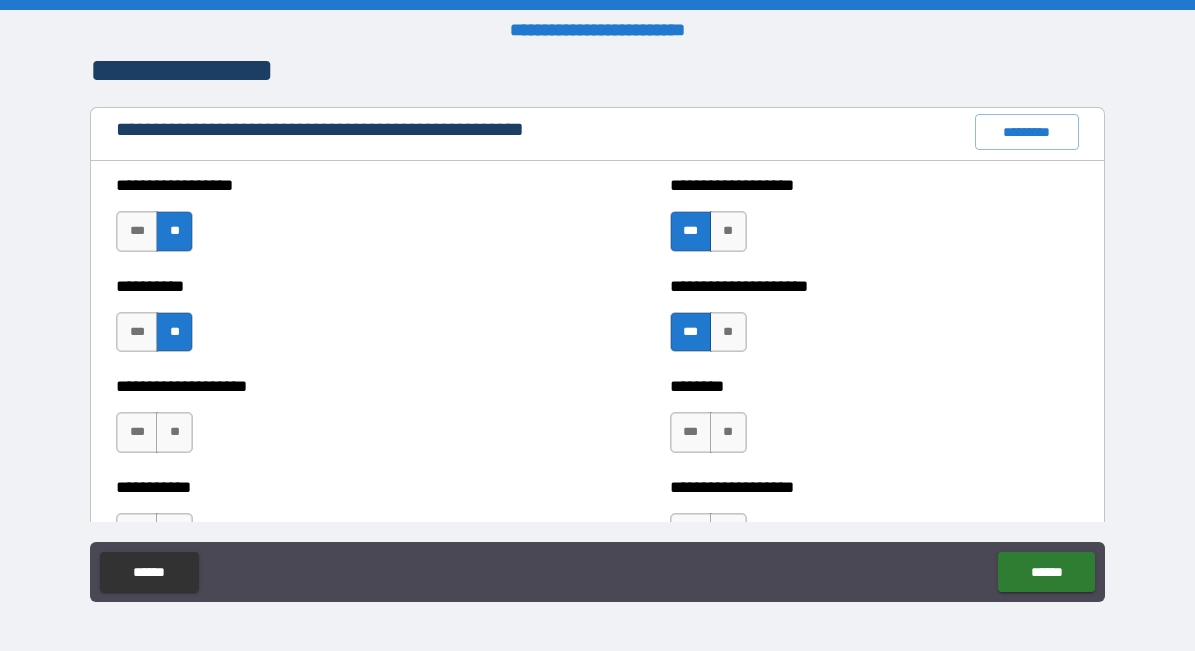 scroll, scrollTop: 2334, scrollLeft: 0, axis: vertical 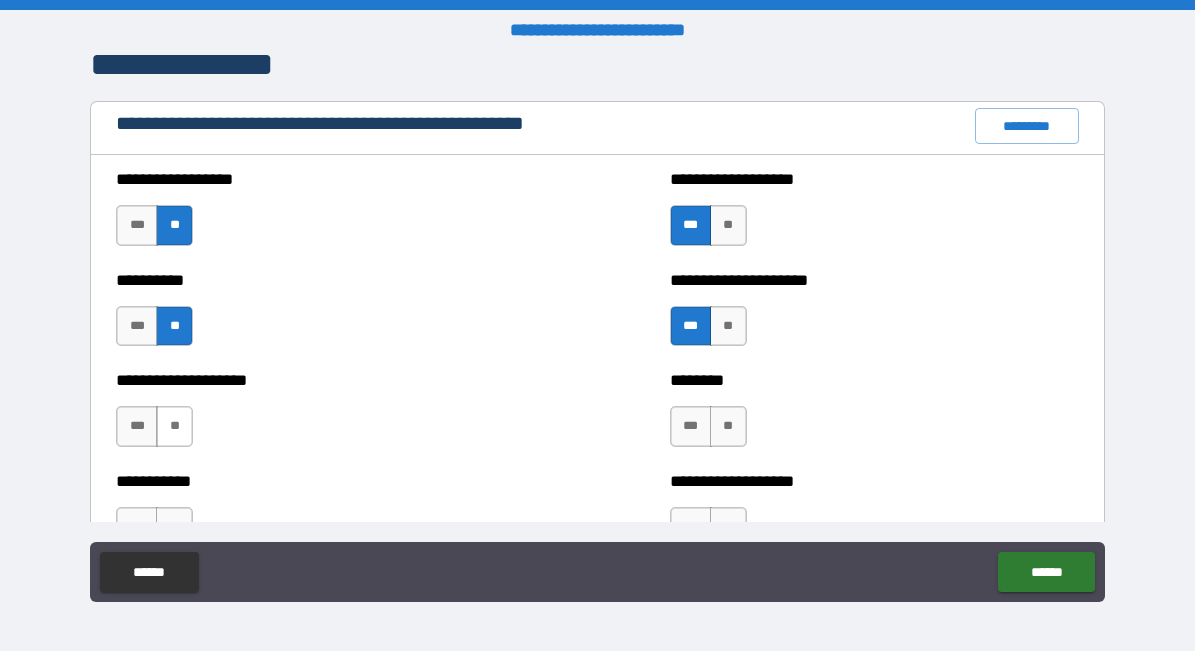 click on "**" at bounding box center [174, 426] 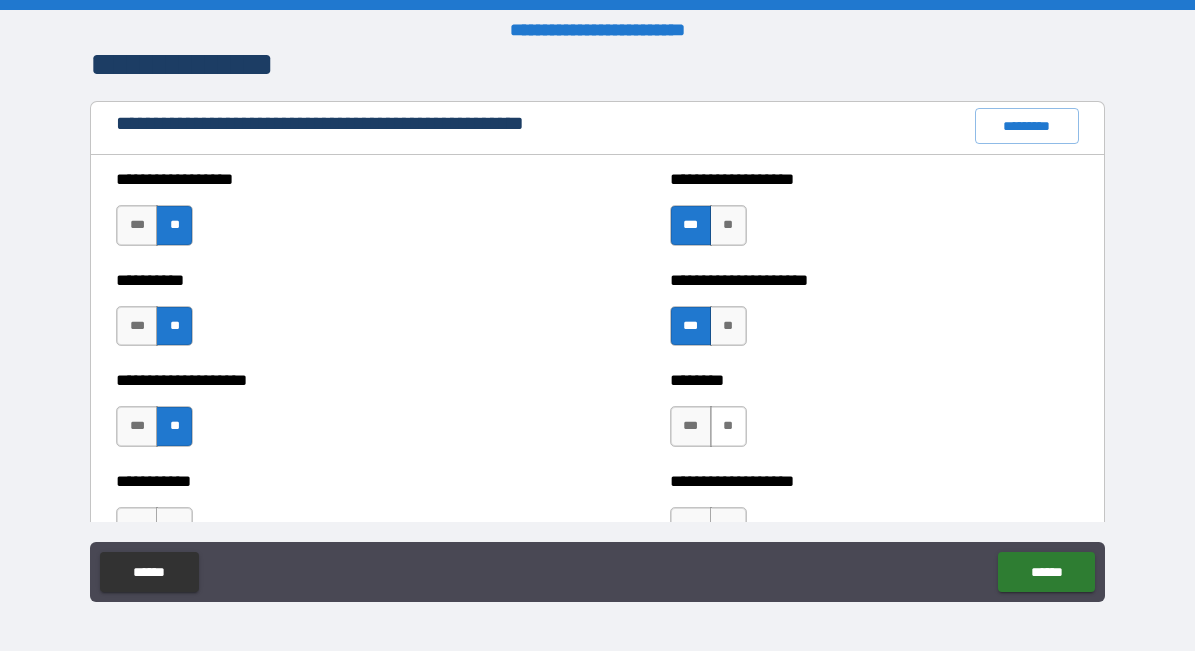 click on "**" at bounding box center (728, 426) 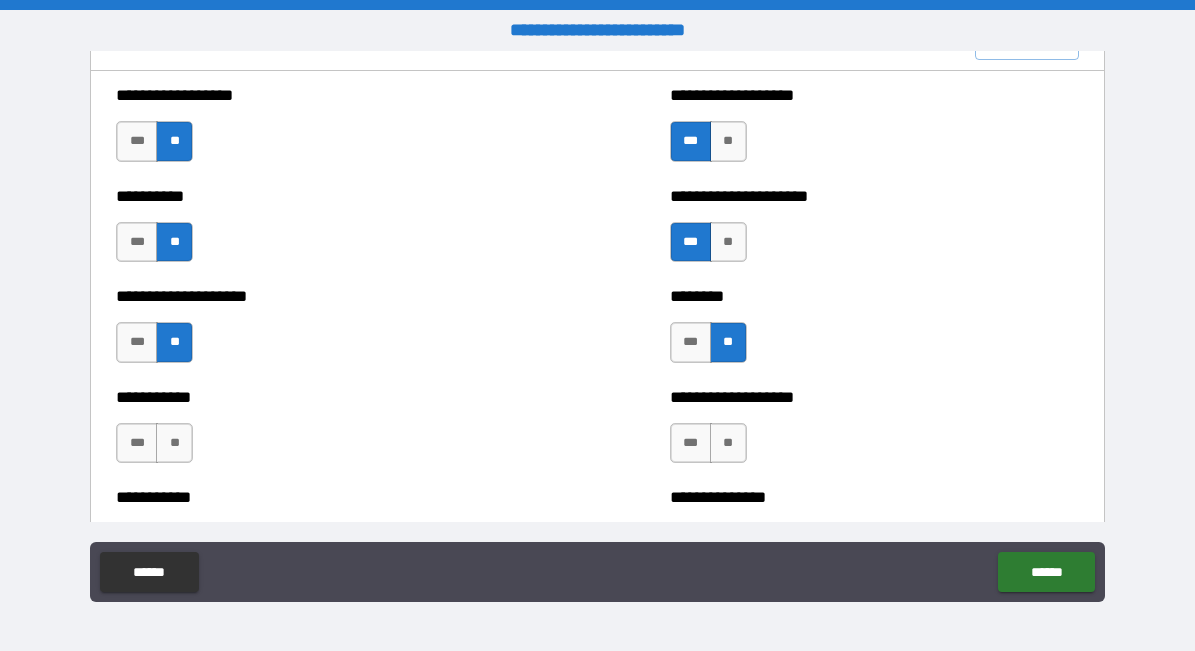 scroll, scrollTop: 2435, scrollLeft: 0, axis: vertical 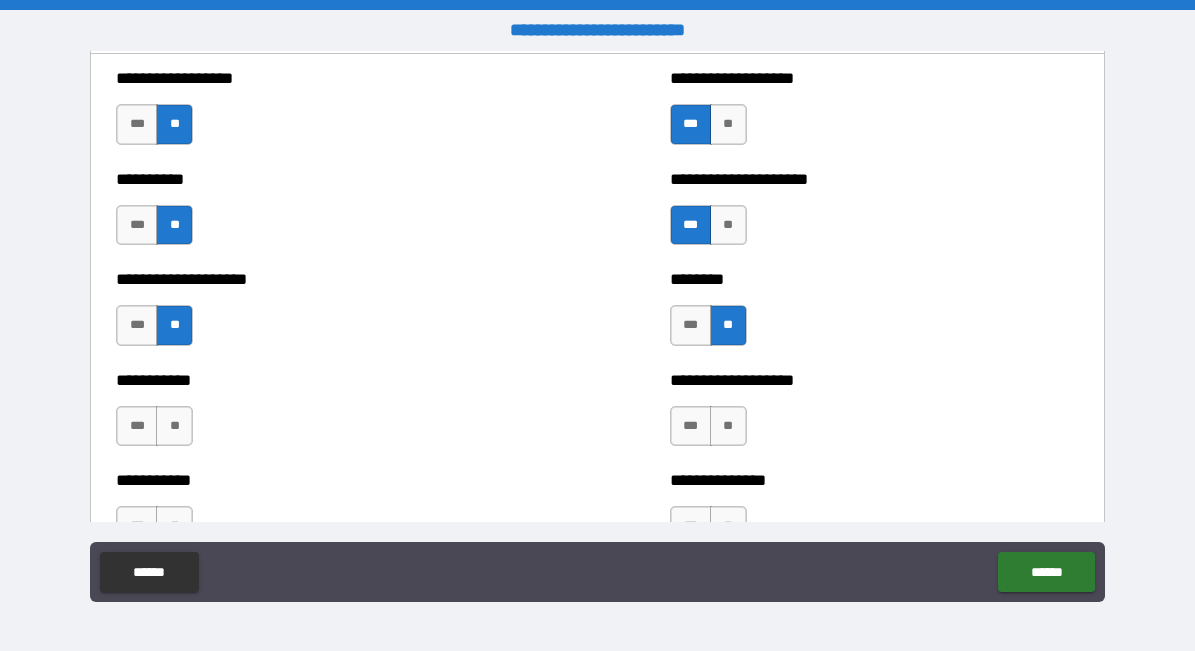 click on "**" at bounding box center (728, 426) 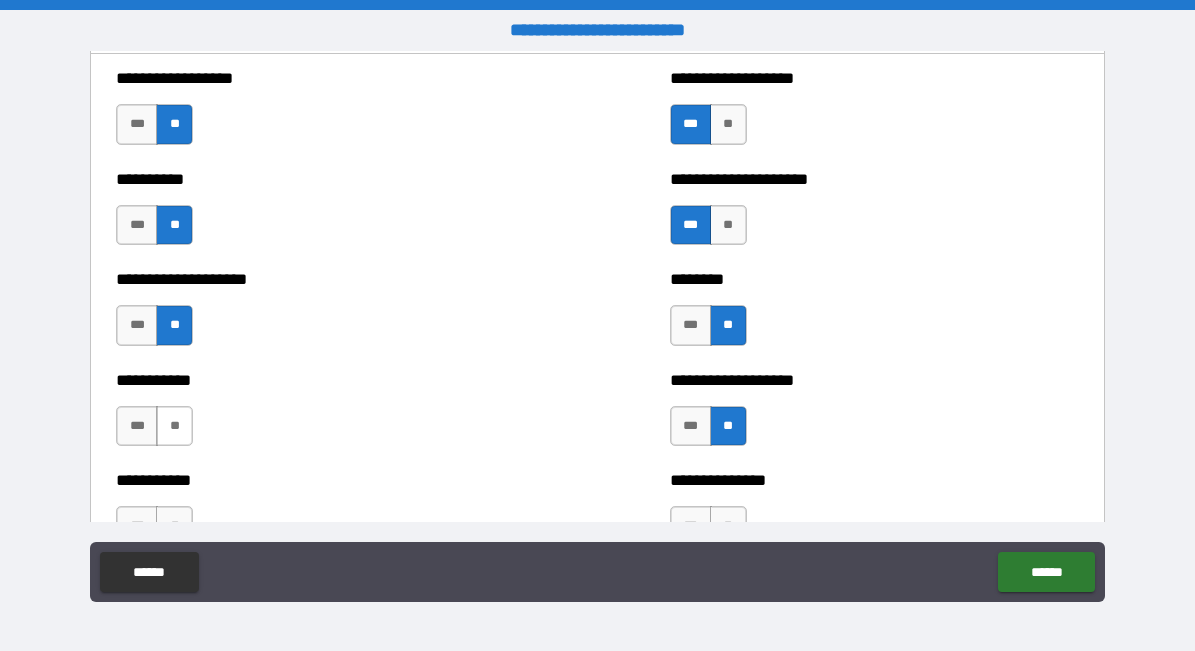 click on "**" at bounding box center (174, 426) 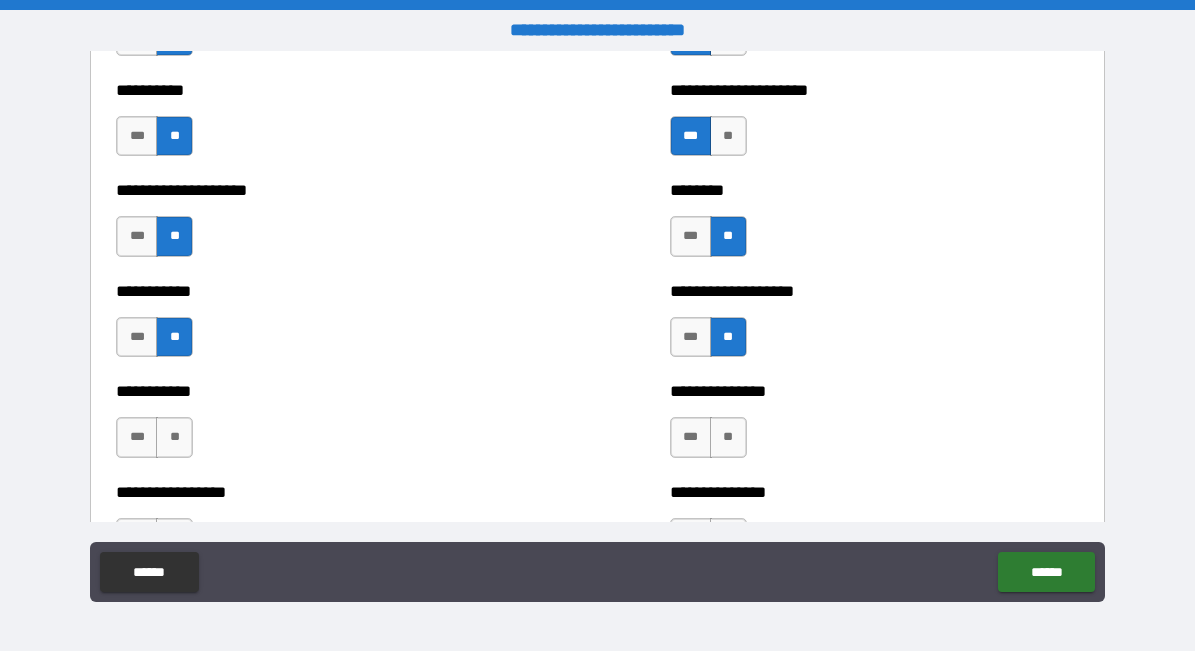 scroll, scrollTop: 2533, scrollLeft: 0, axis: vertical 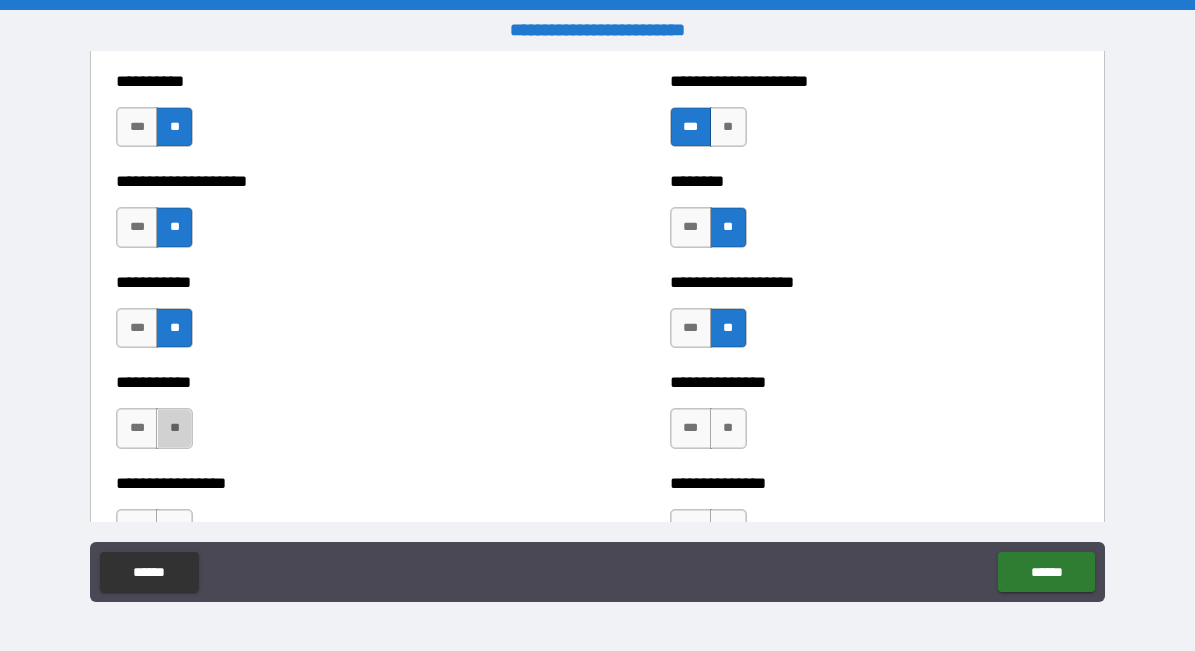 click on "**" at bounding box center [174, 428] 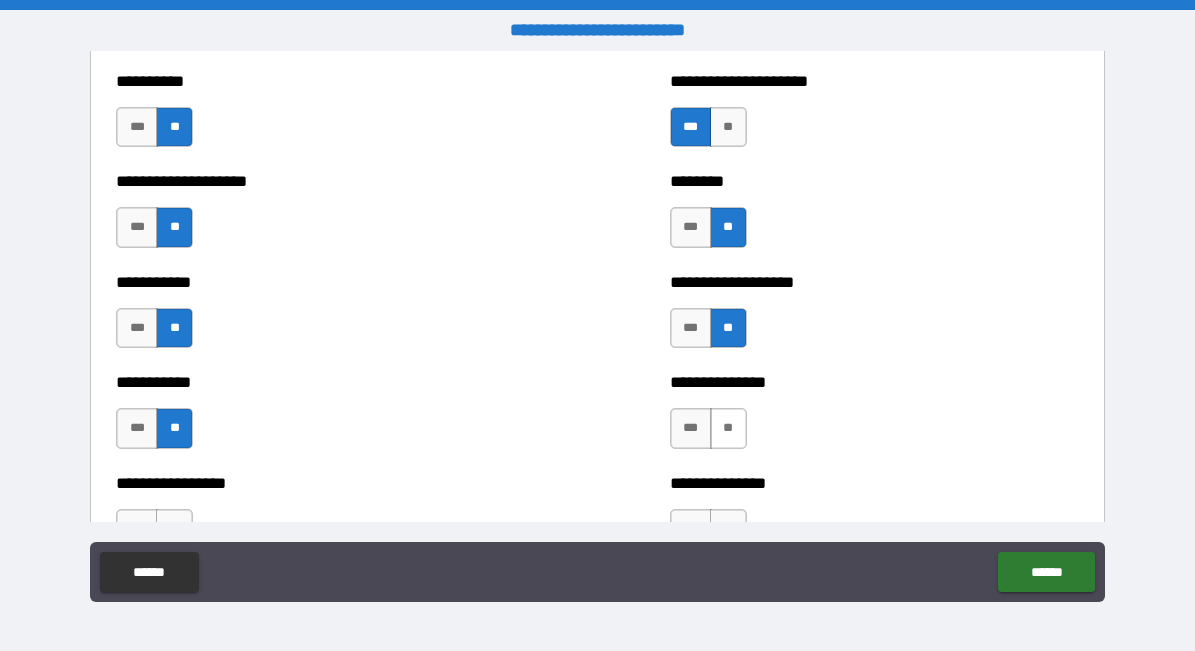 click on "**" at bounding box center (728, 428) 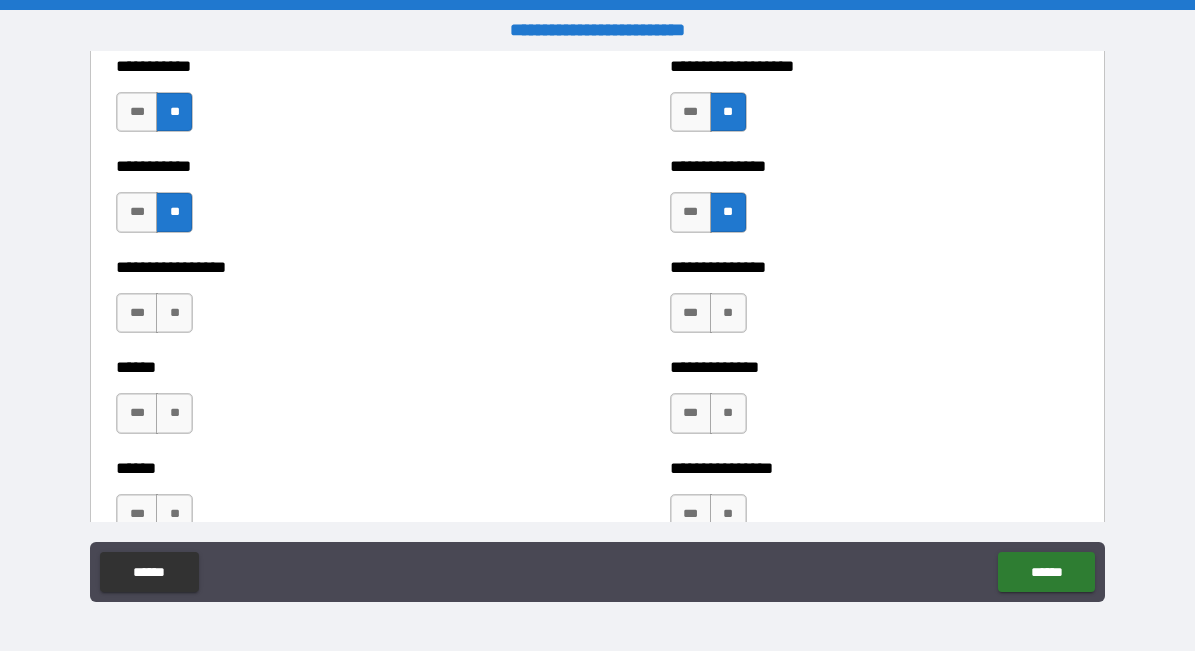scroll, scrollTop: 2794, scrollLeft: 0, axis: vertical 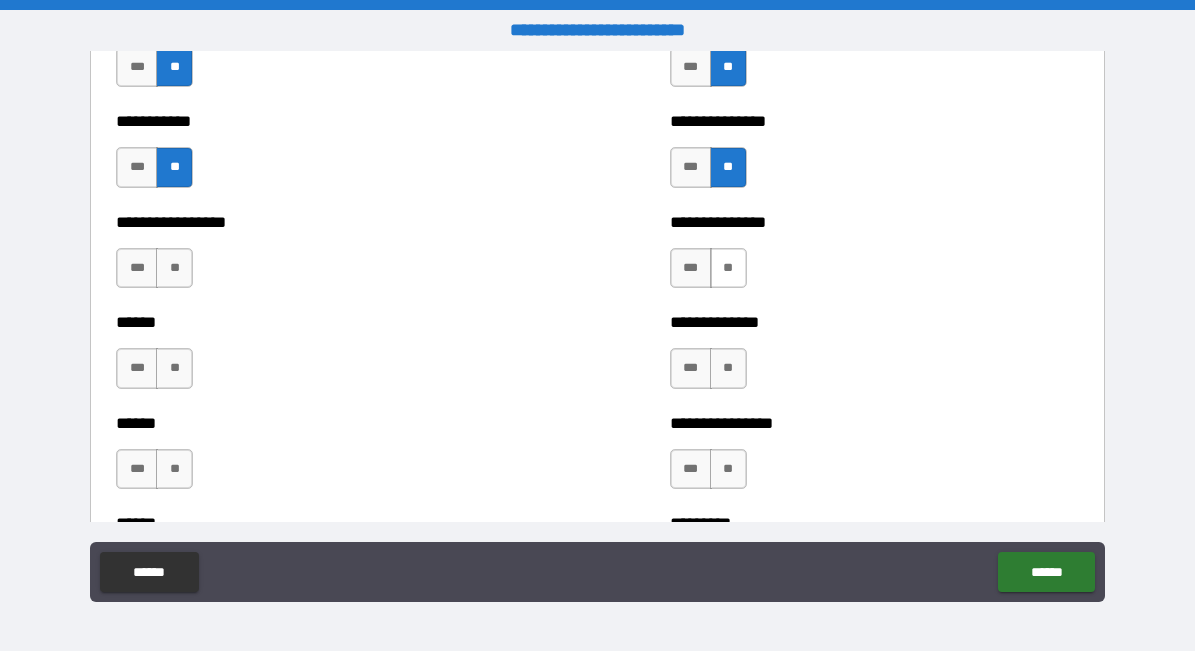 click on "**" at bounding box center [728, 268] 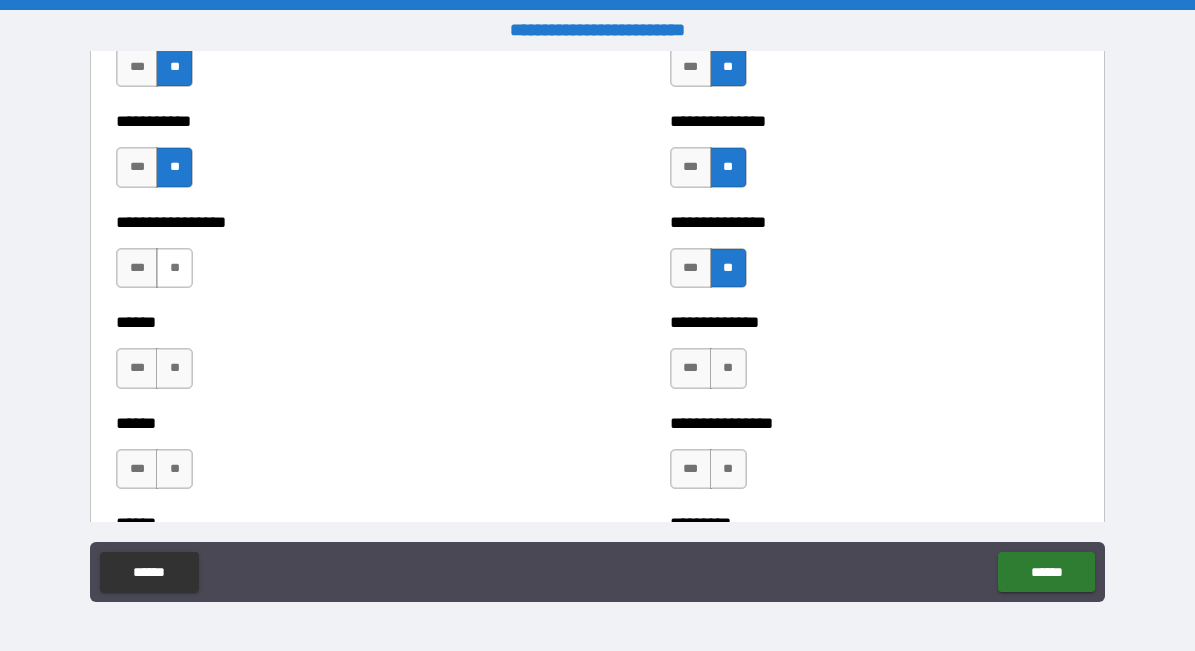 click on "**" at bounding box center (174, 268) 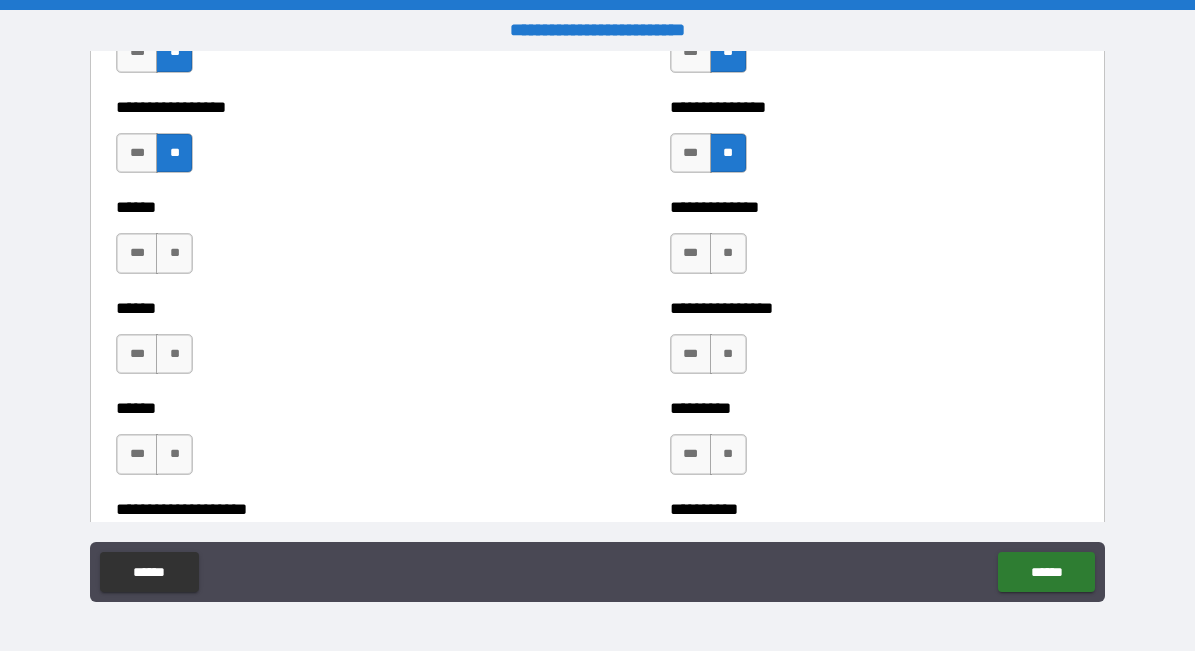 scroll, scrollTop: 2923, scrollLeft: 0, axis: vertical 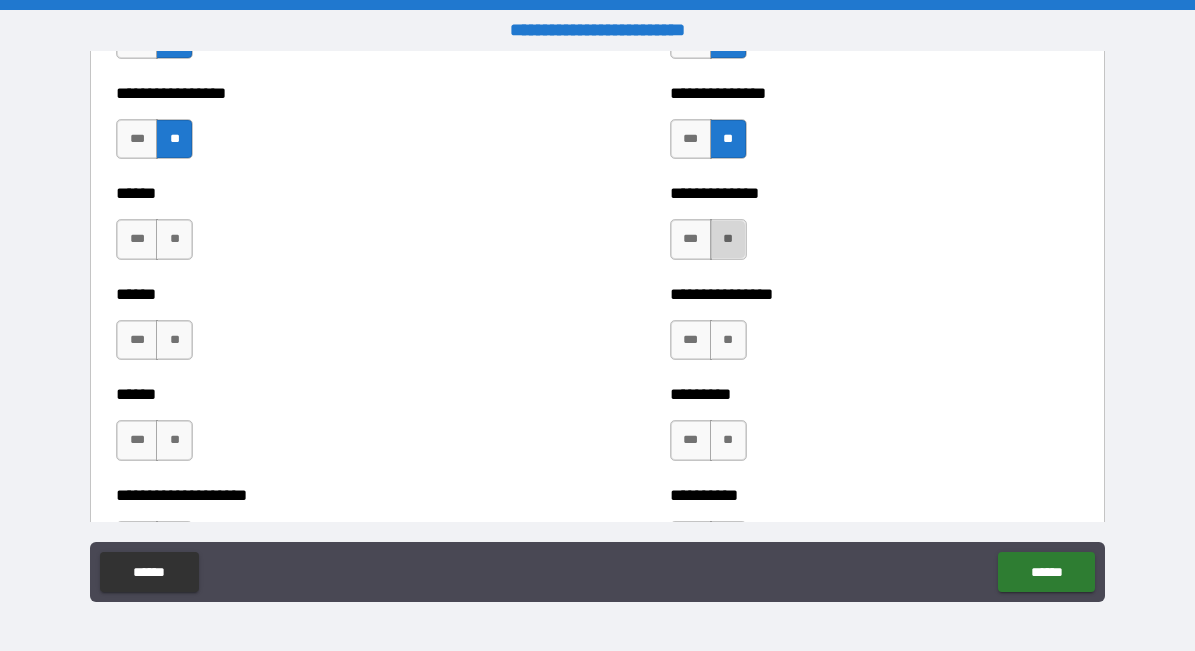 click on "**" at bounding box center [728, 239] 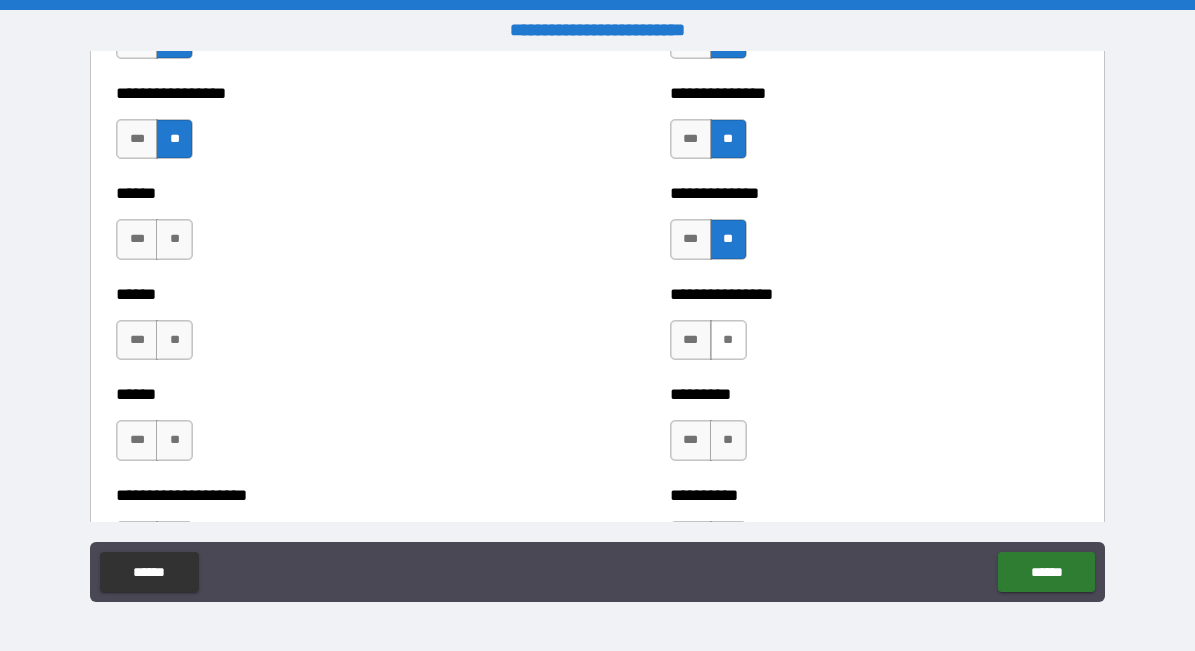 click on "**" at bounding box center [728, 340] 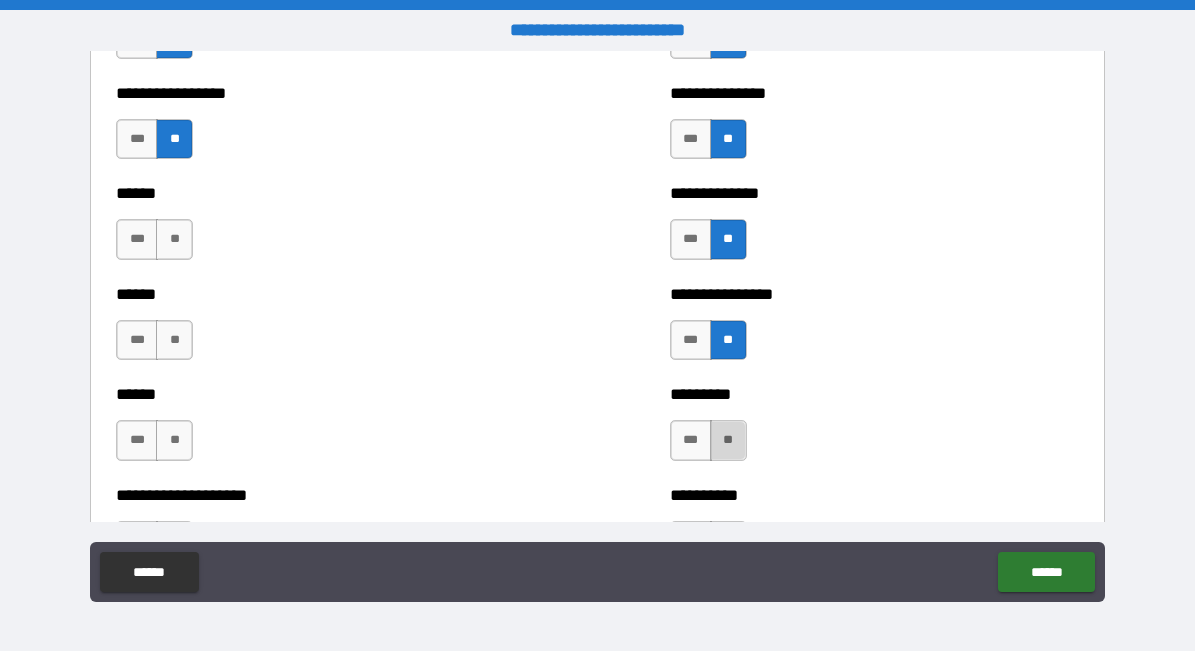 click on "**" at bounding box center (728, 440) 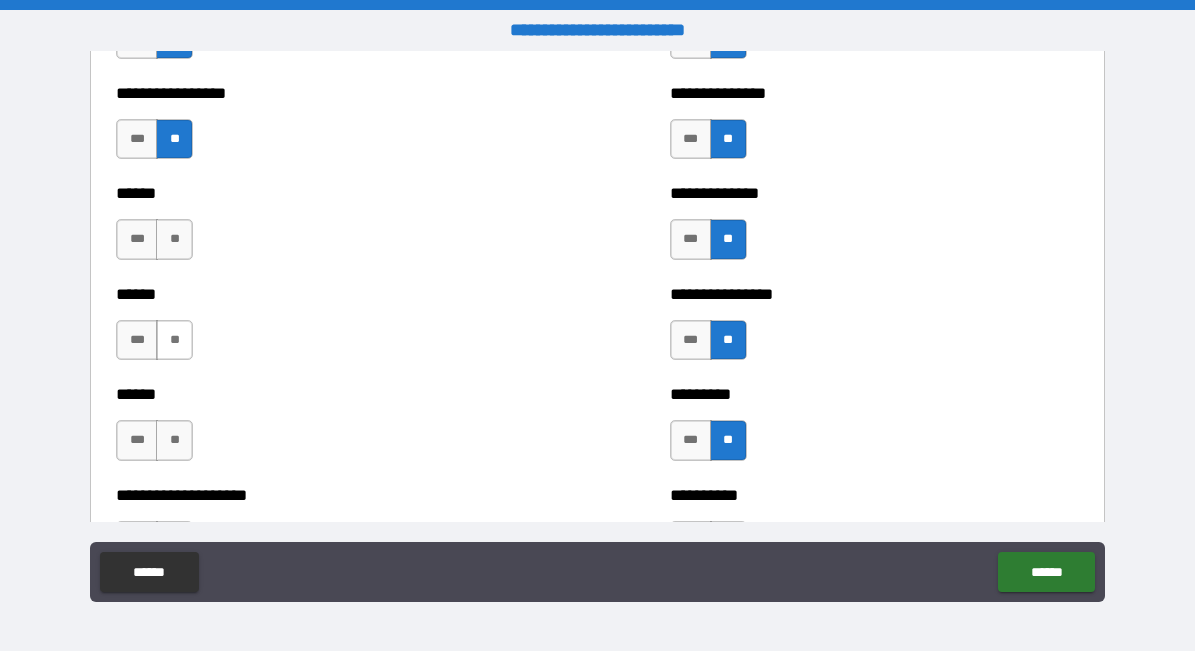 click on "**" at bounding box center (174, 340) 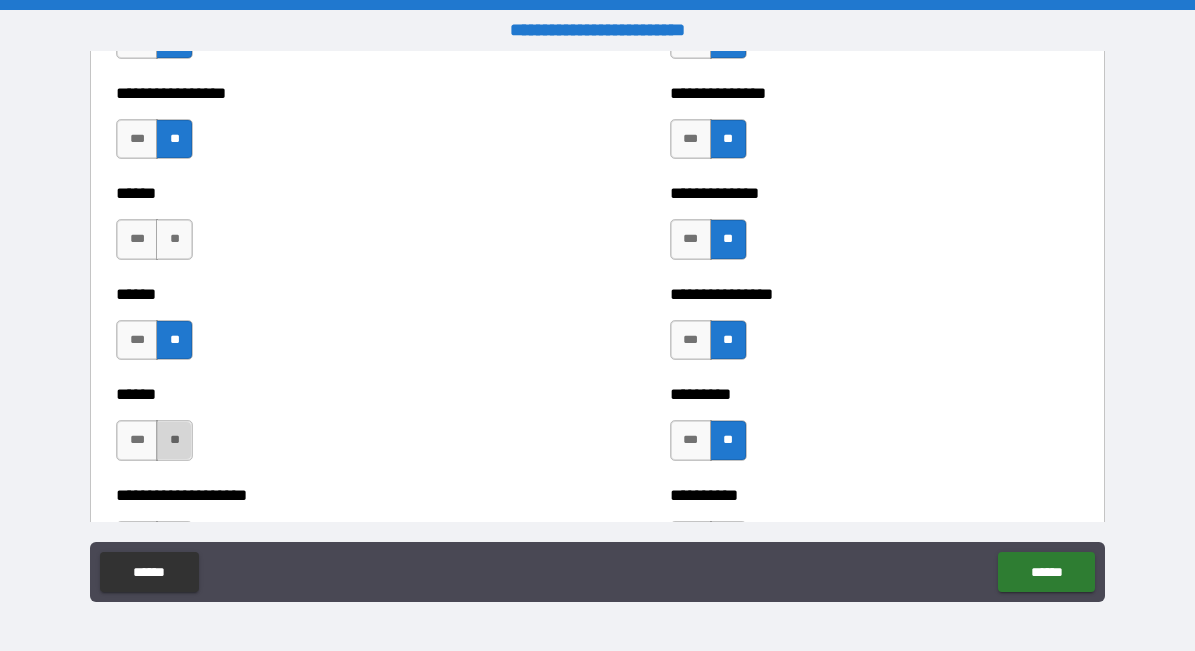 click on "**" at bounding box center (174, 440) 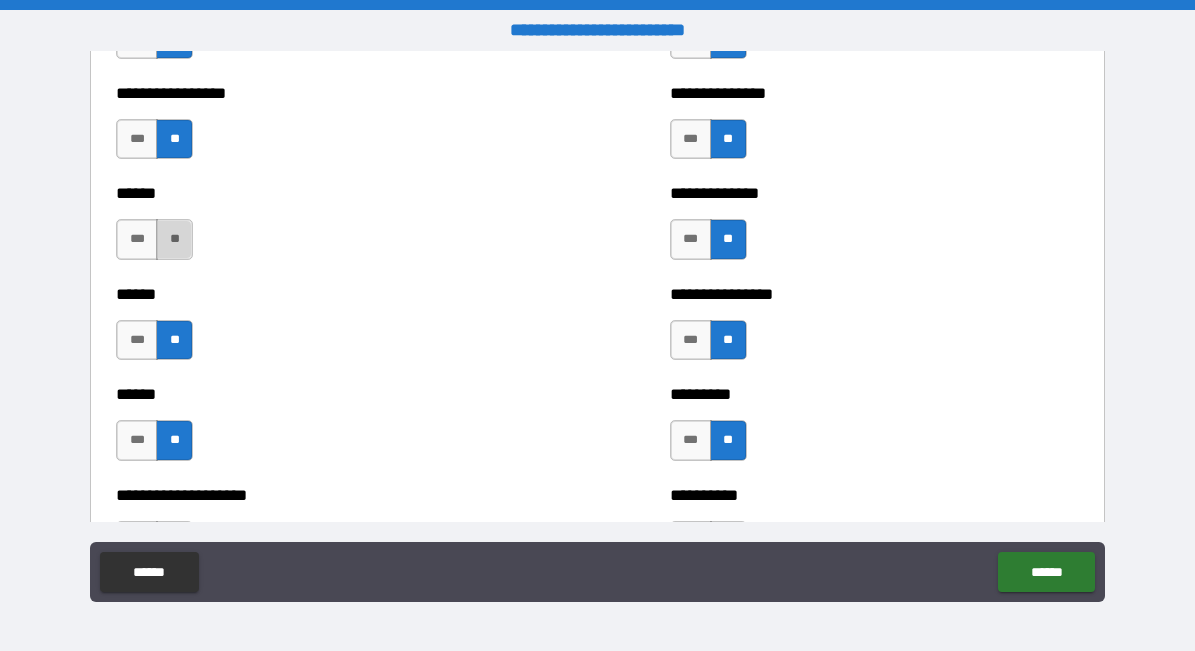 click on "**" at bounding box center (174, 239) 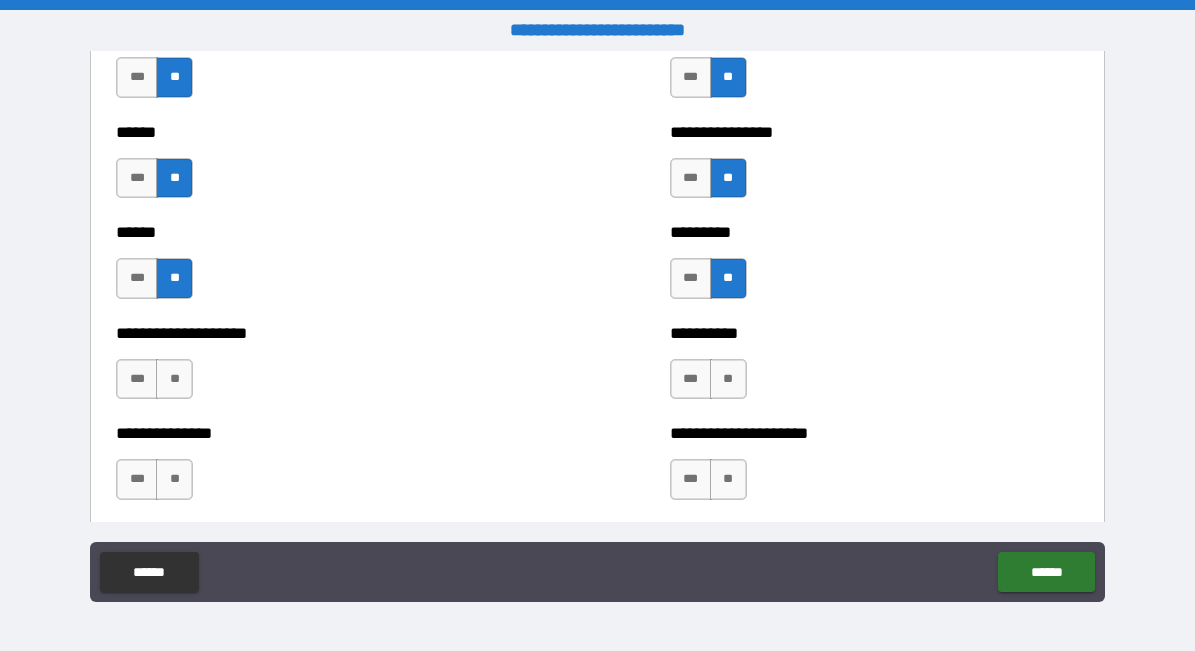 scroll, scrollTop: 3220, scrollLeft: 0, axis: vertical 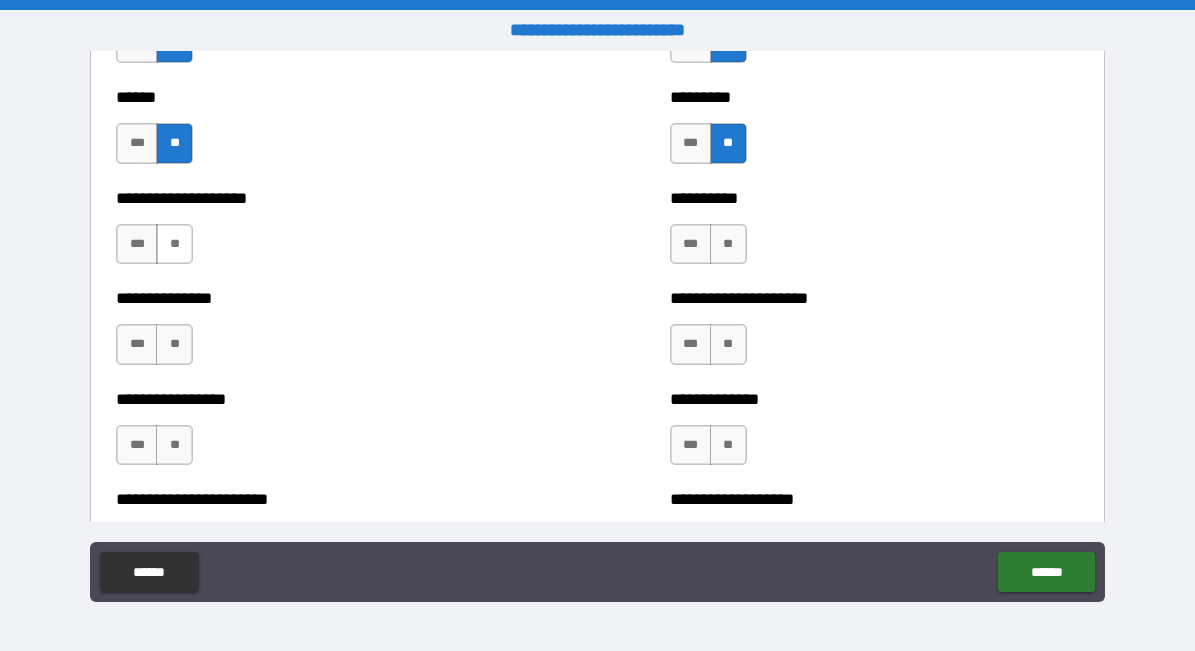 click on "**" at bounding box center [174, 244] 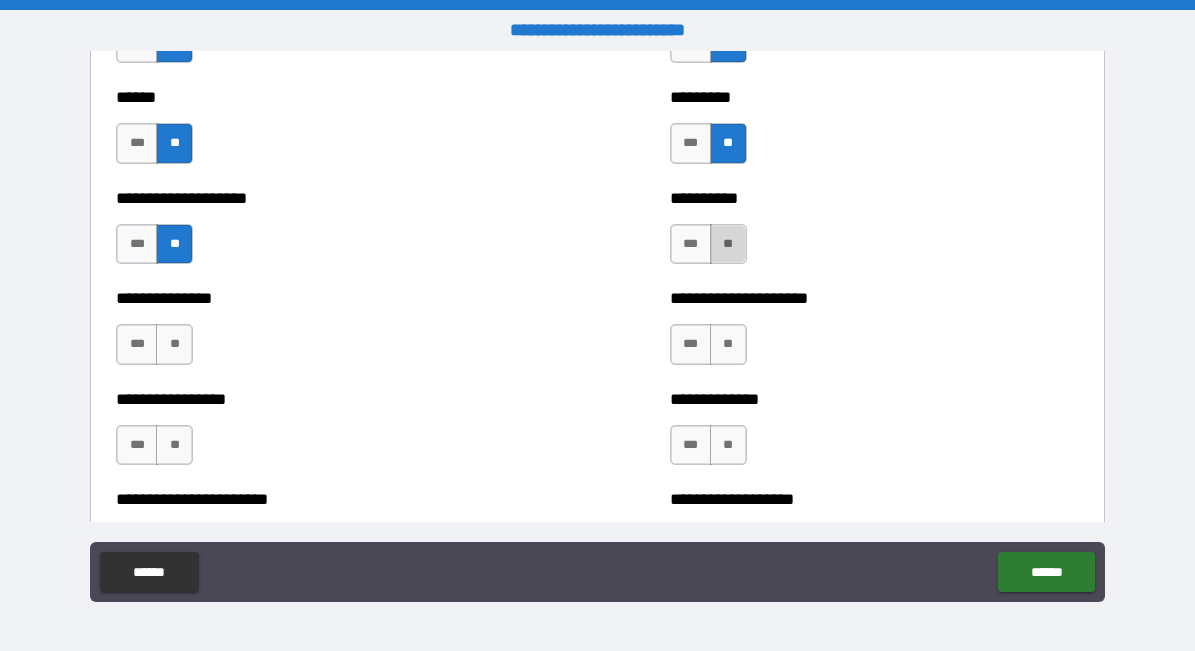 click on "**" at bounding box center [728, 244] 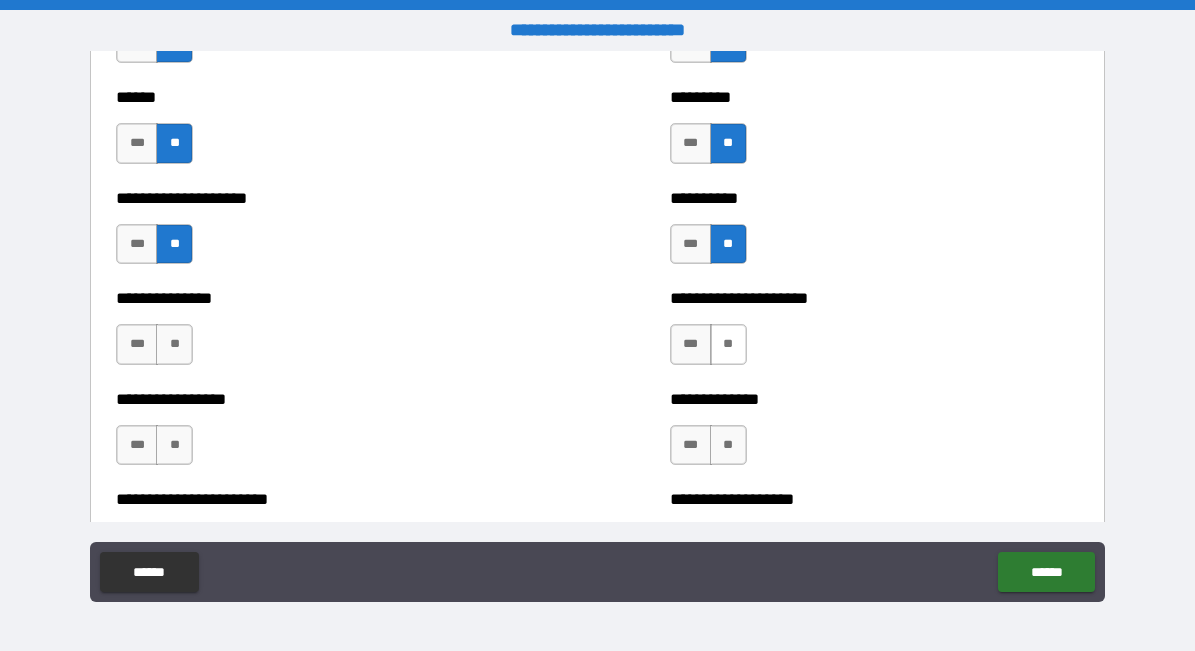 click on "**" at bounding box center [728, 344] 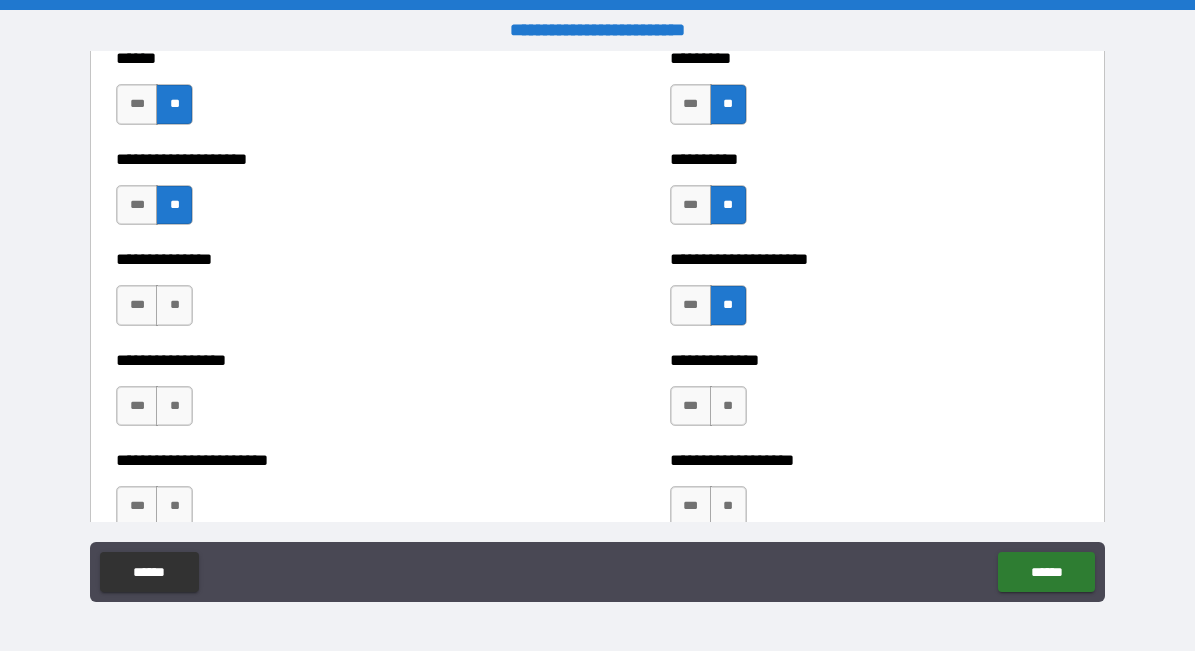 scroll, scrollTop: 3276, scrollLeft: 0, axis: vertical 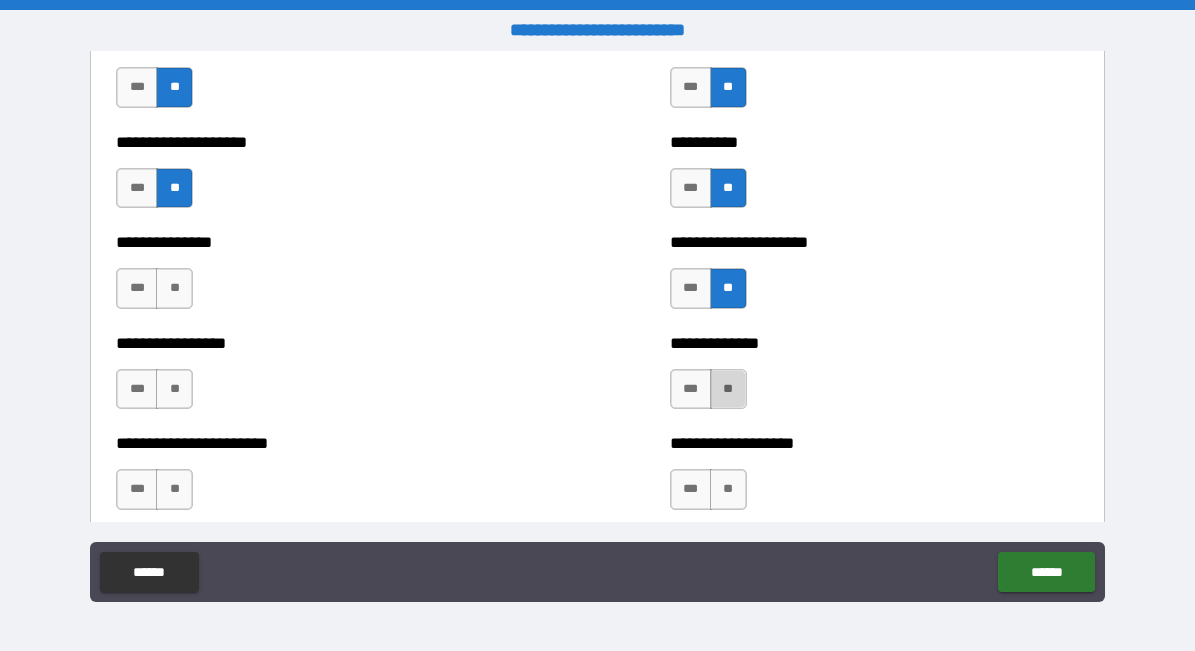 click on "**" at bounding box center [728, 389] 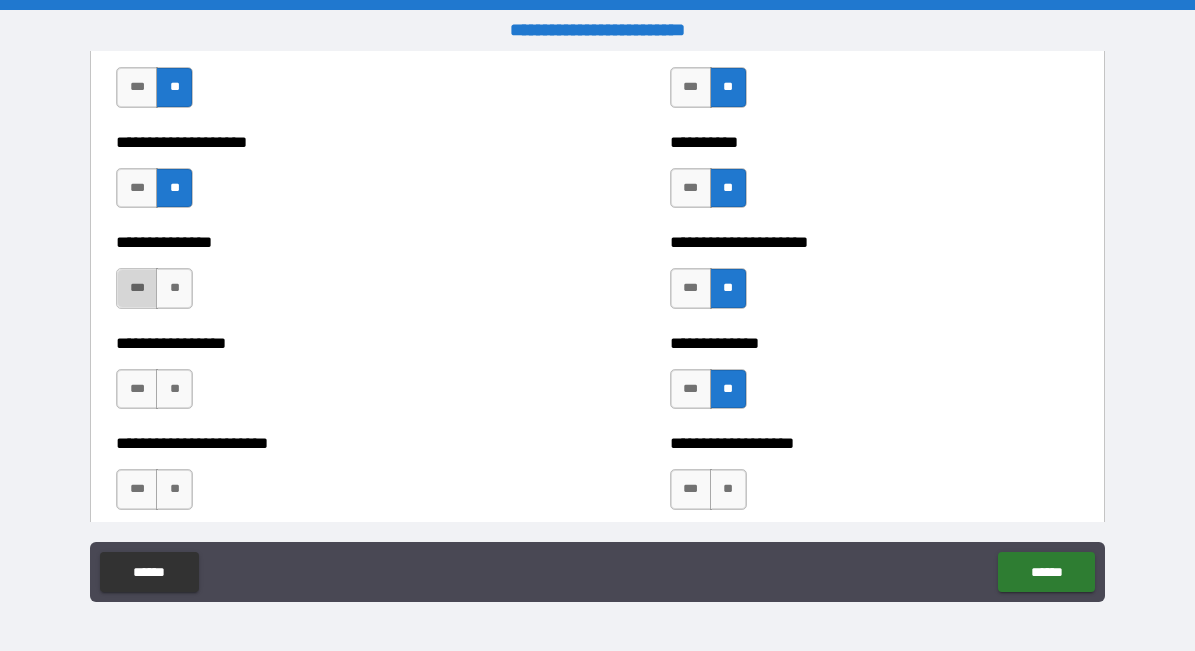 click on "***" at bounding box center (137, 288) 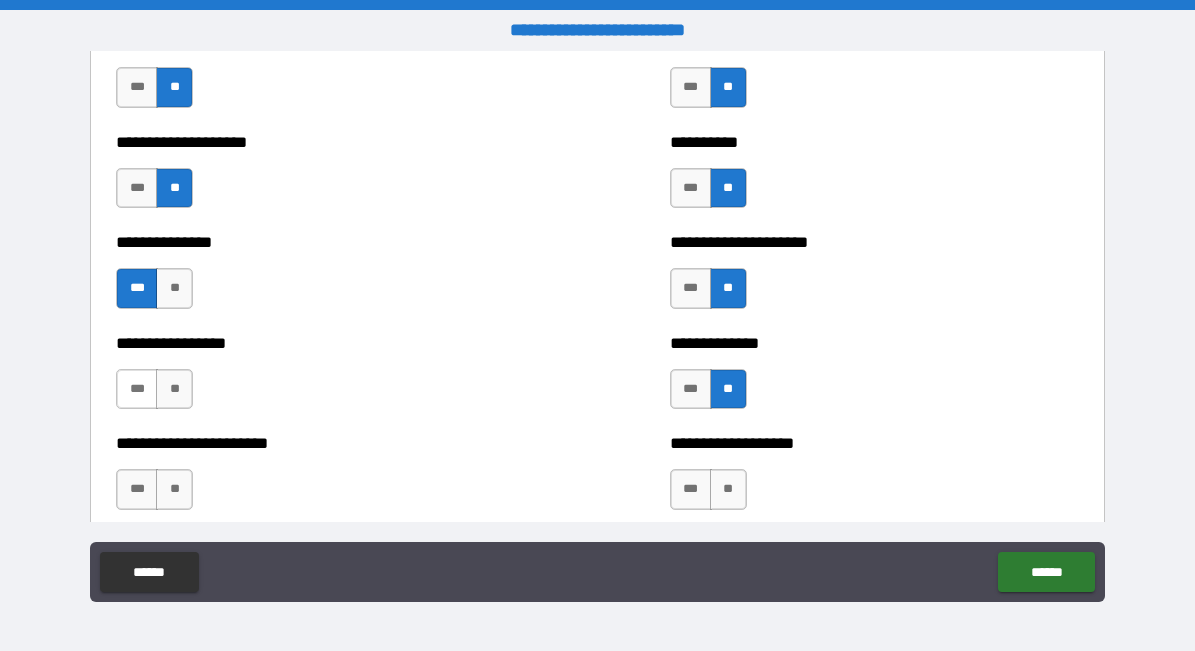 click on "***" at bounding box center (137, 389) 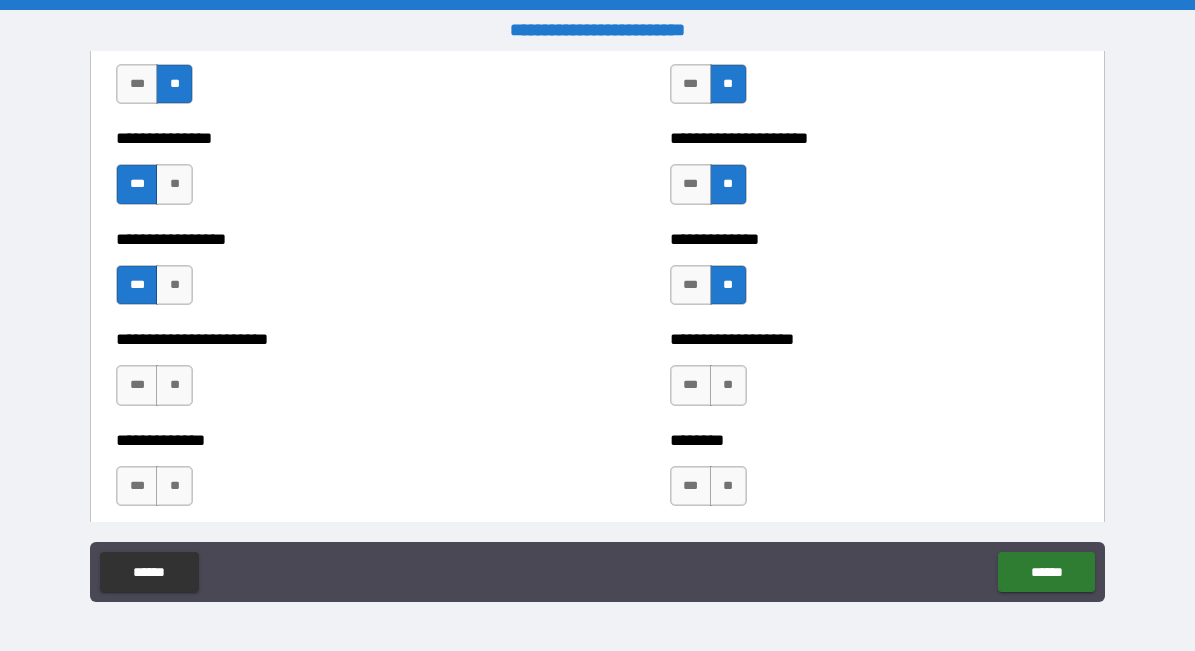 scroll, scrollTop: 3384, scrollLeft: 0, axis: vertical 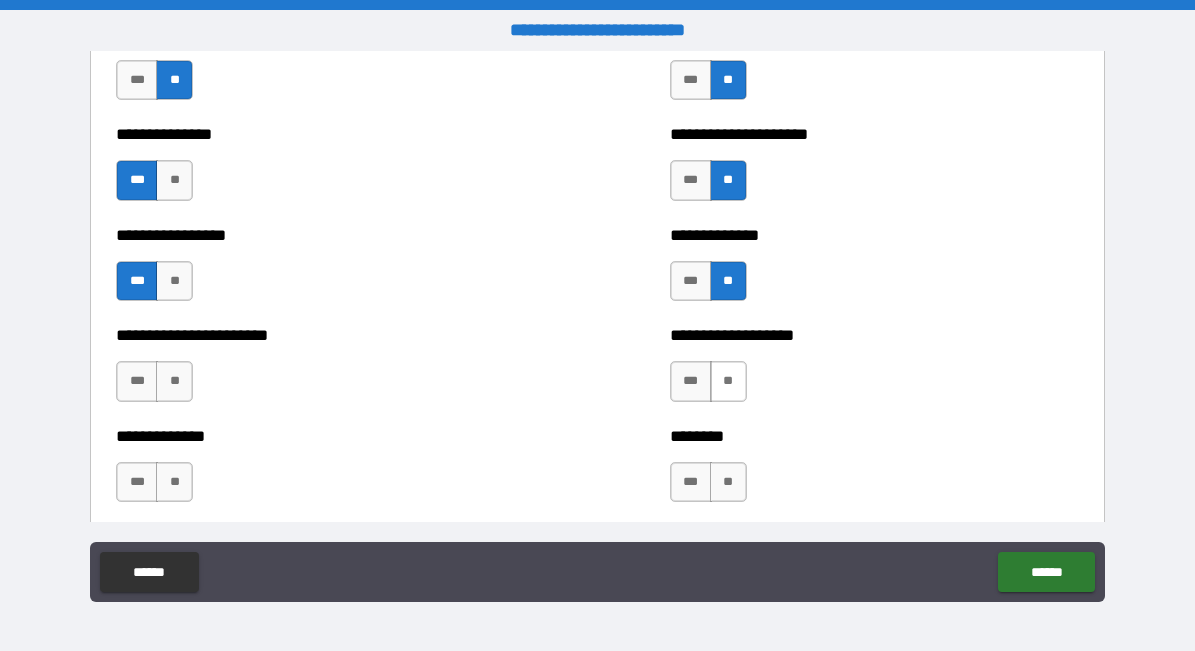 click on "**" at bounding box center [728, 381] 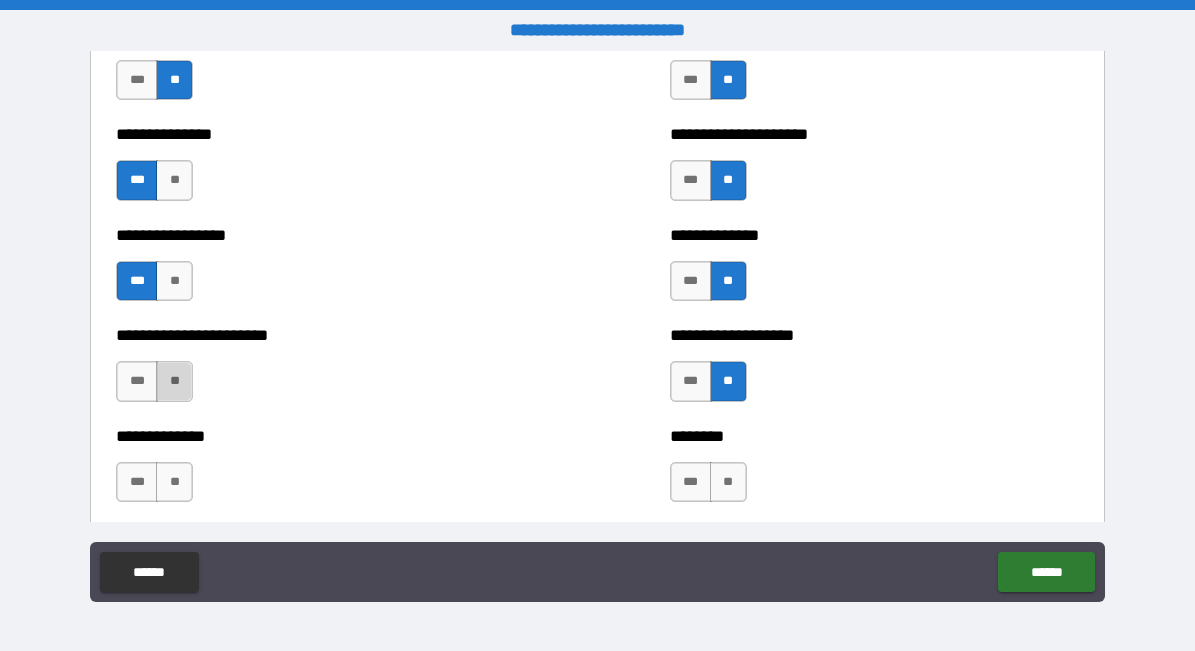 click on "**" at bounding box center [174, 381] 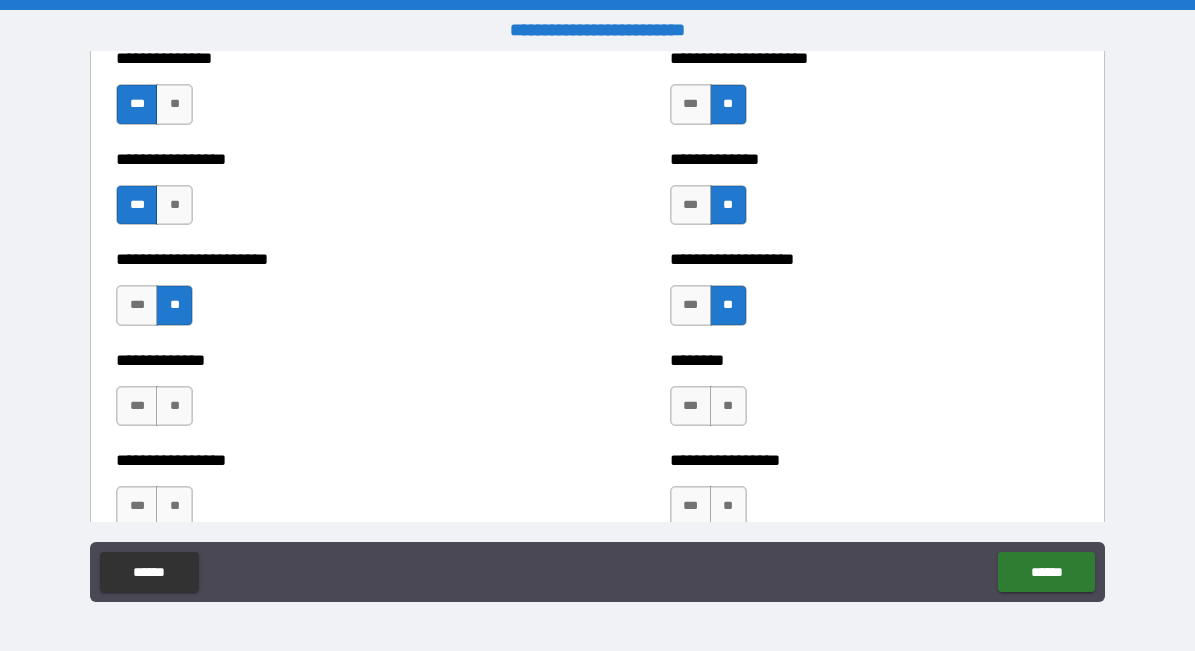 scroll, scrollTop: 3462, scrollLeft: 0, axis: vertical 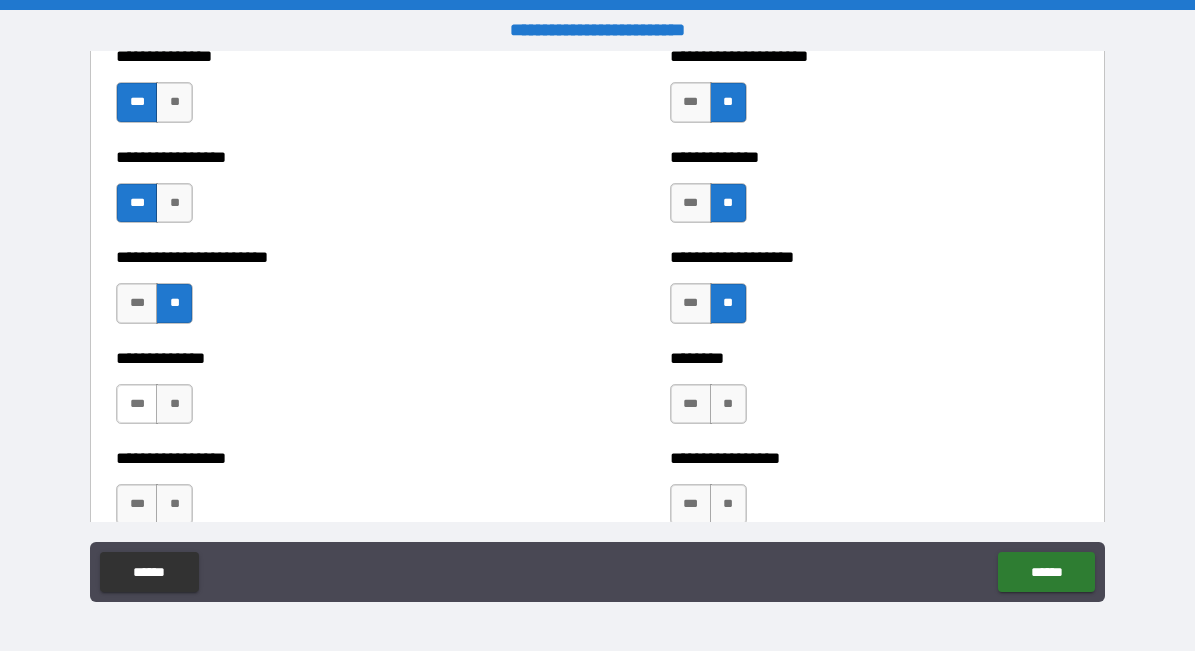 click on "***" at bounding box center [137, 404] 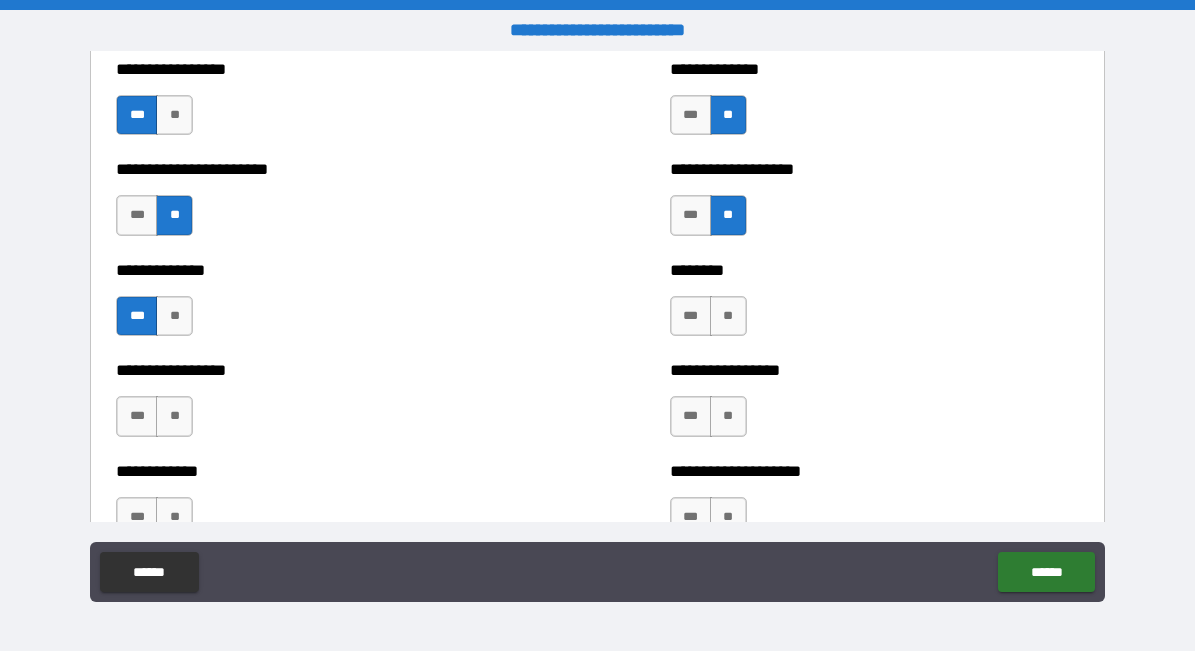 scroll, scrollTop: 3552, scrollLeft: 0, axis: vertical 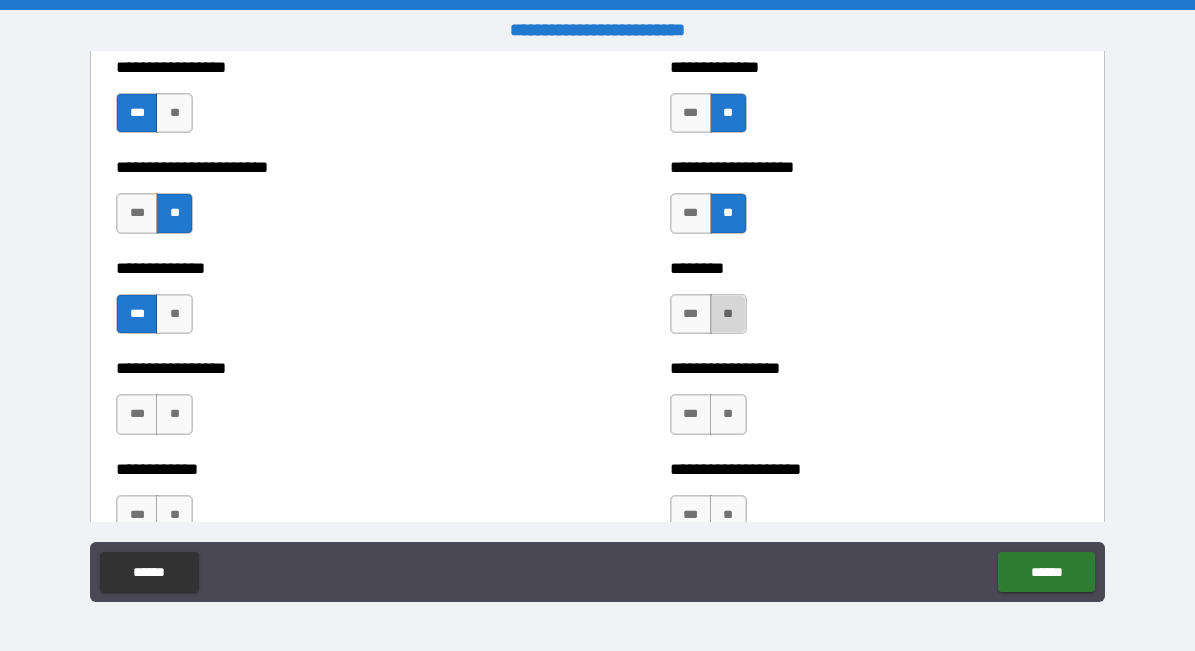 click on "**" at bounding box center (728, 314) 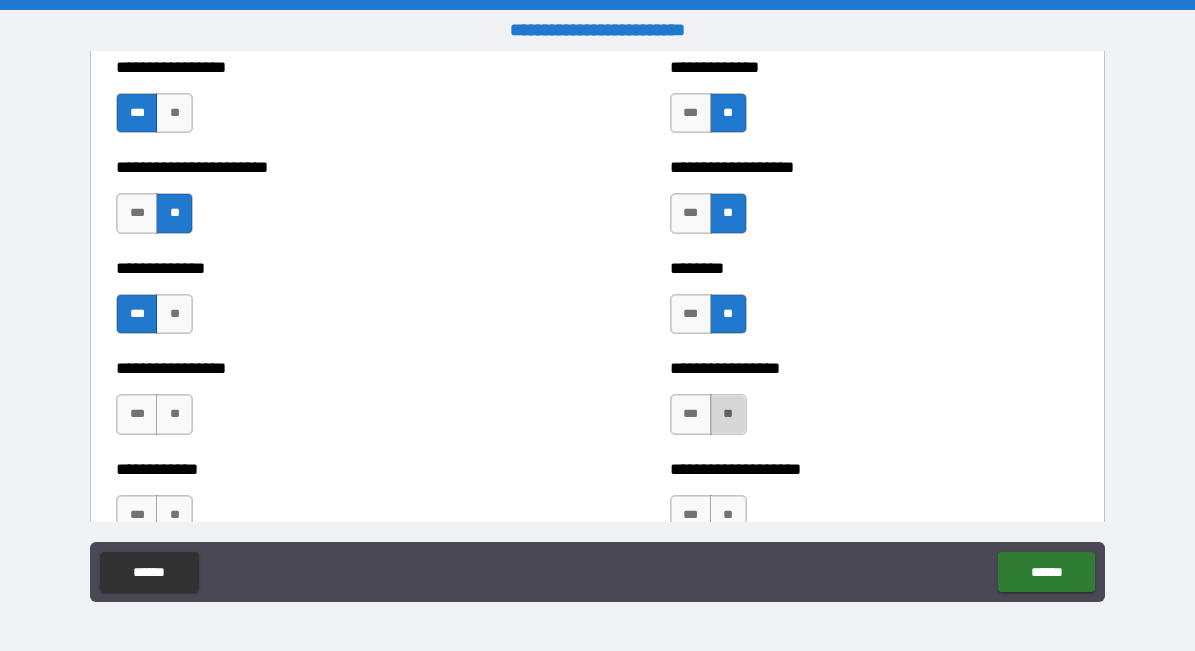 click on "**" at bounding box center [728, 414] 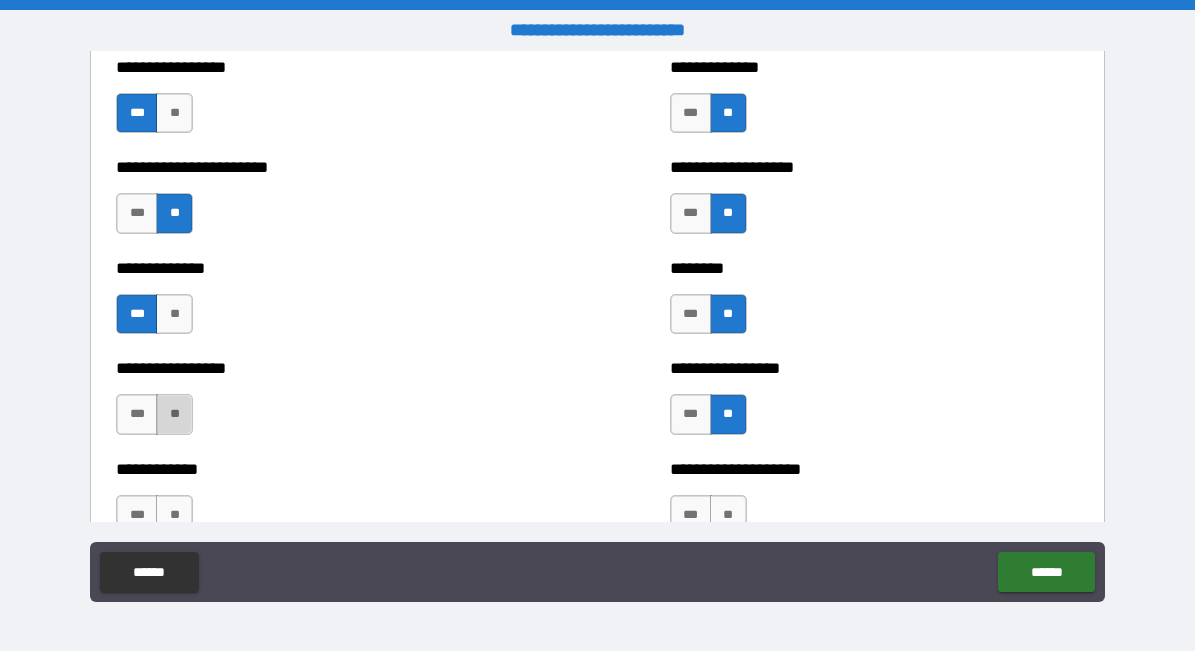click on "**" at bounding box center [174, 414] 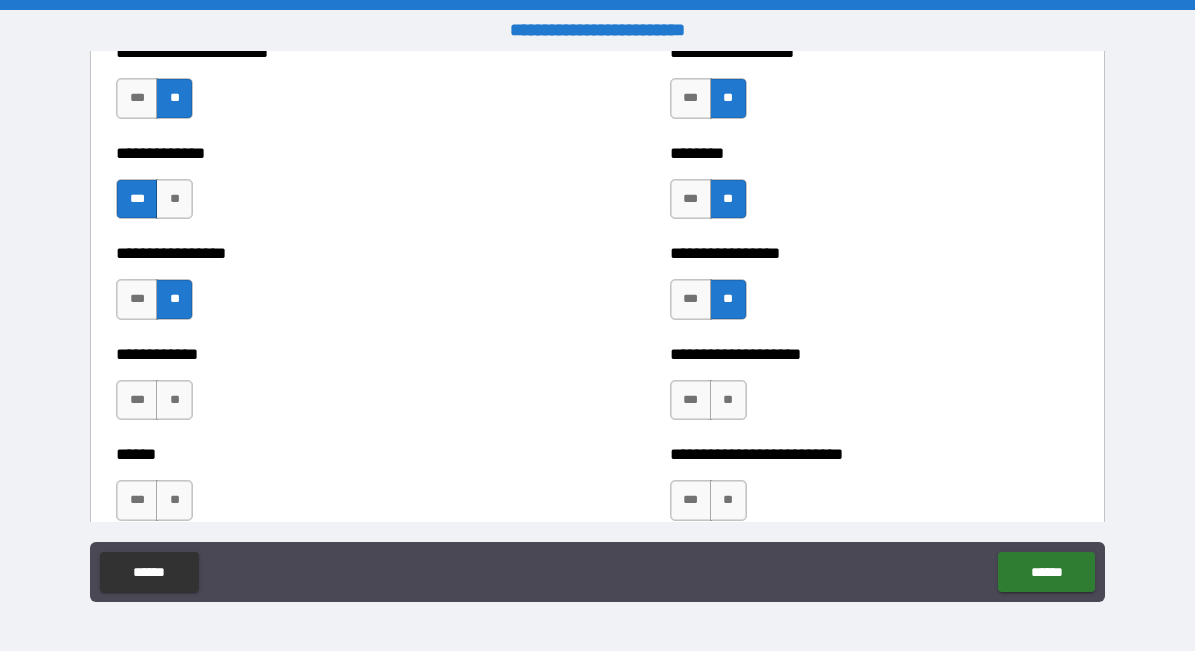scroll, scrollTop: 3680, scrollLeft: 0, axis: vertical 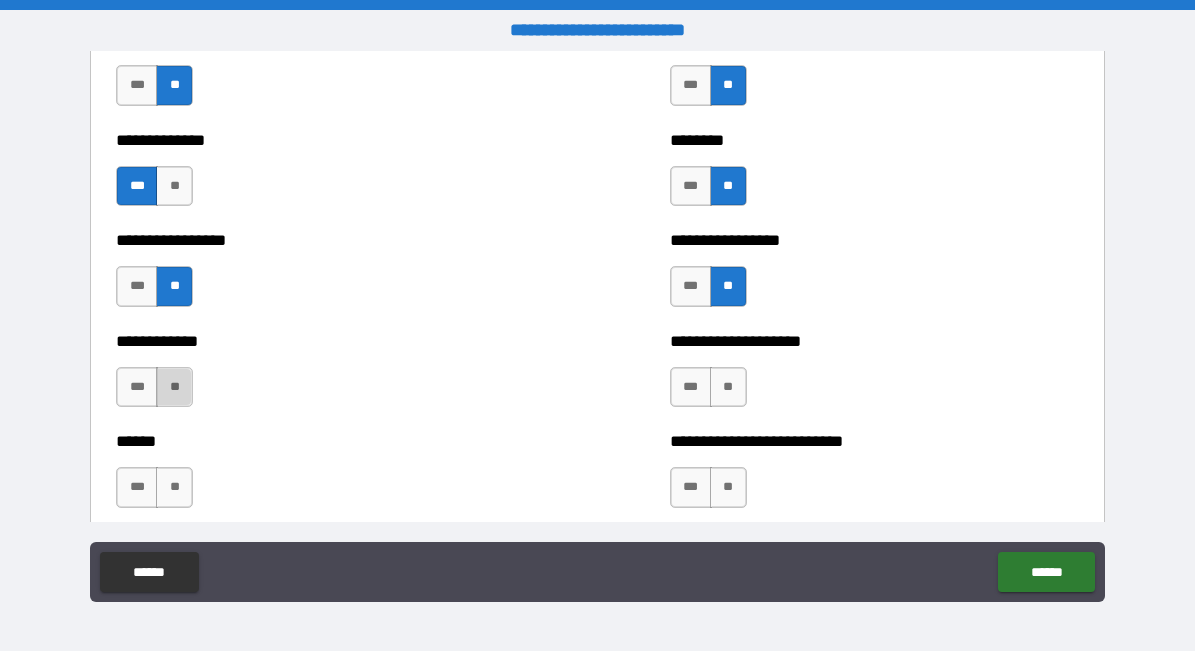 click on "**" at bounding box center (174, 387) 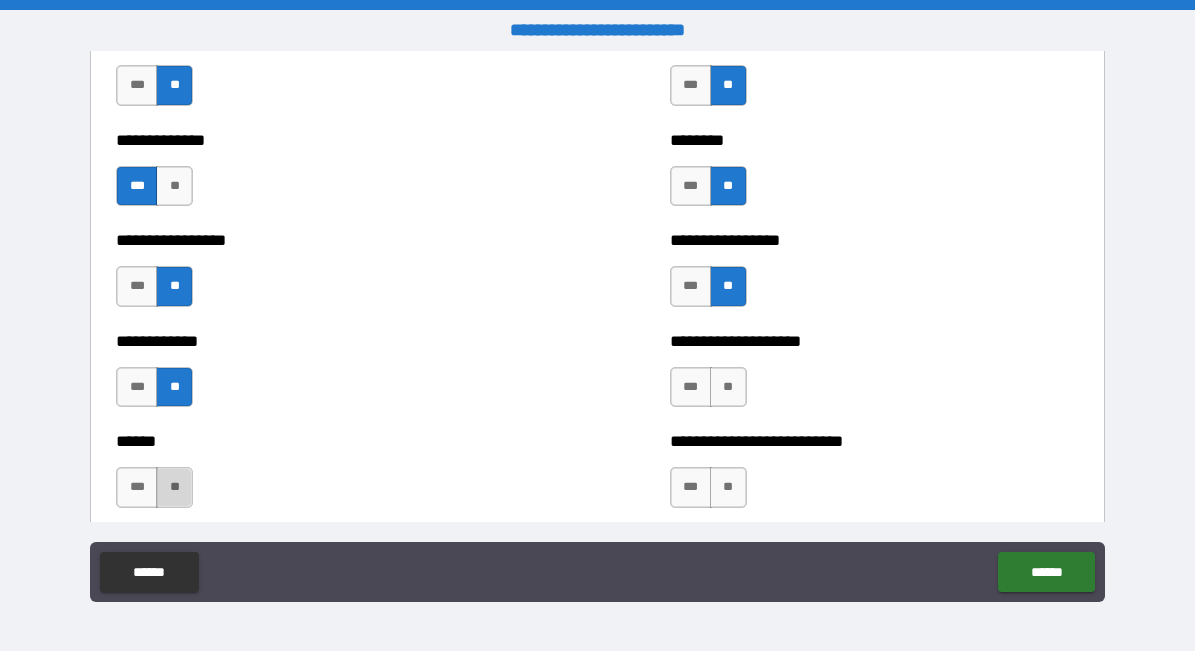 click on "**" at bounding box center [174, 487] 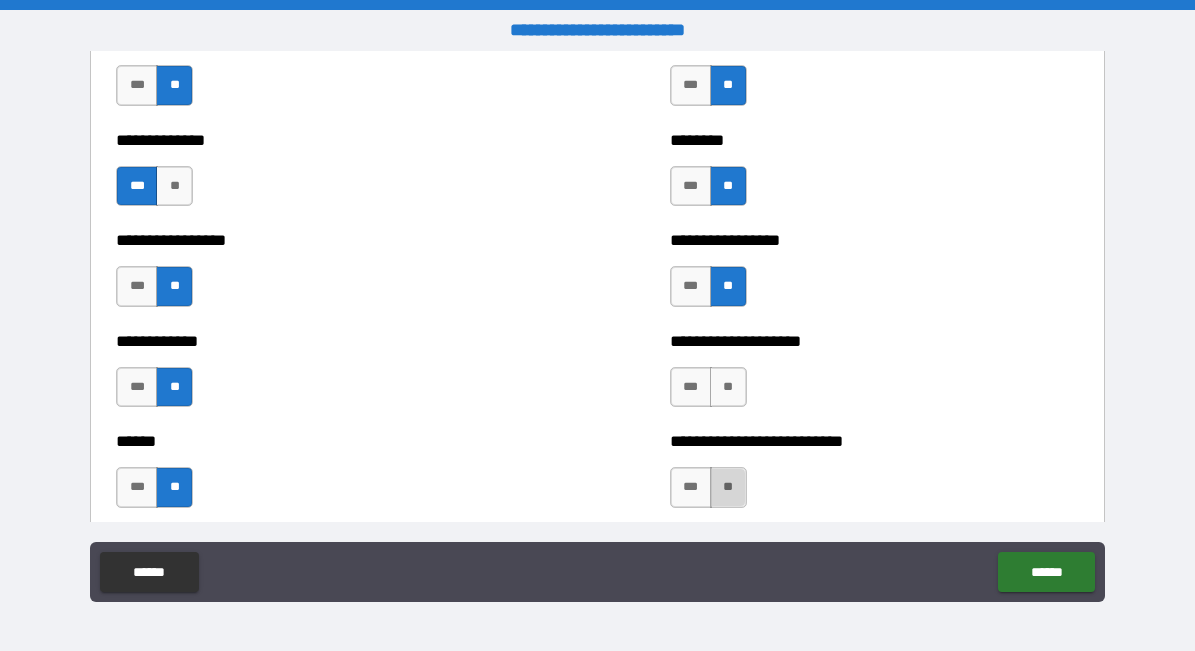 click on "**" at bounding box center [728, 487] 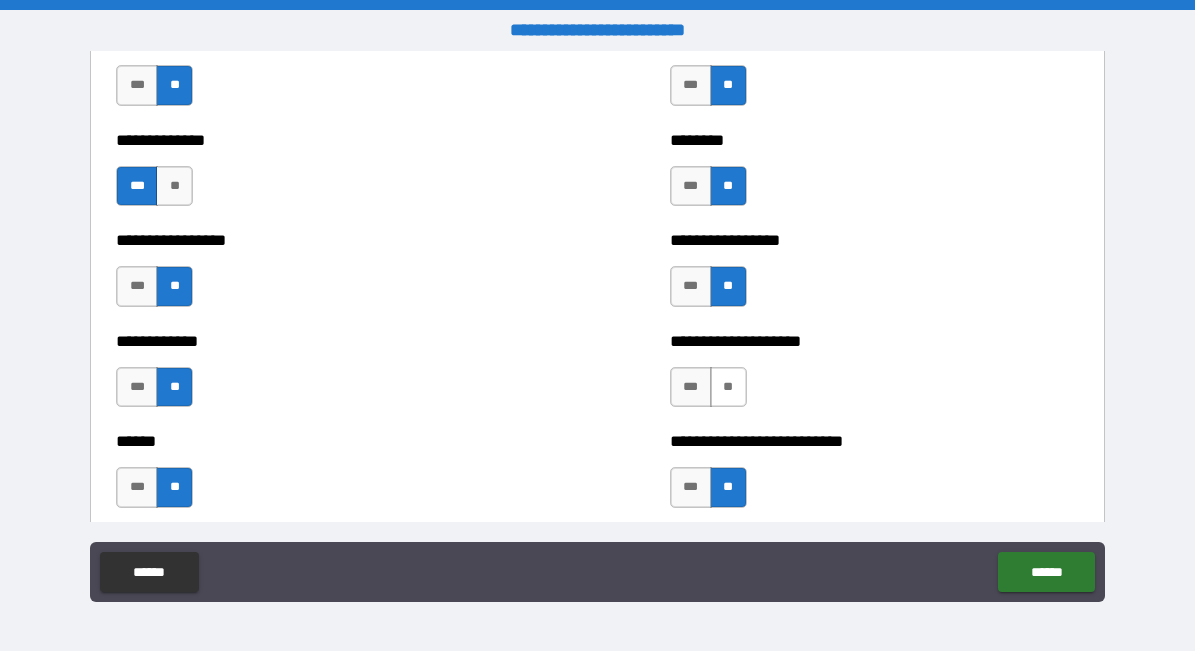 click on "**" at bounding box center (728, 387) 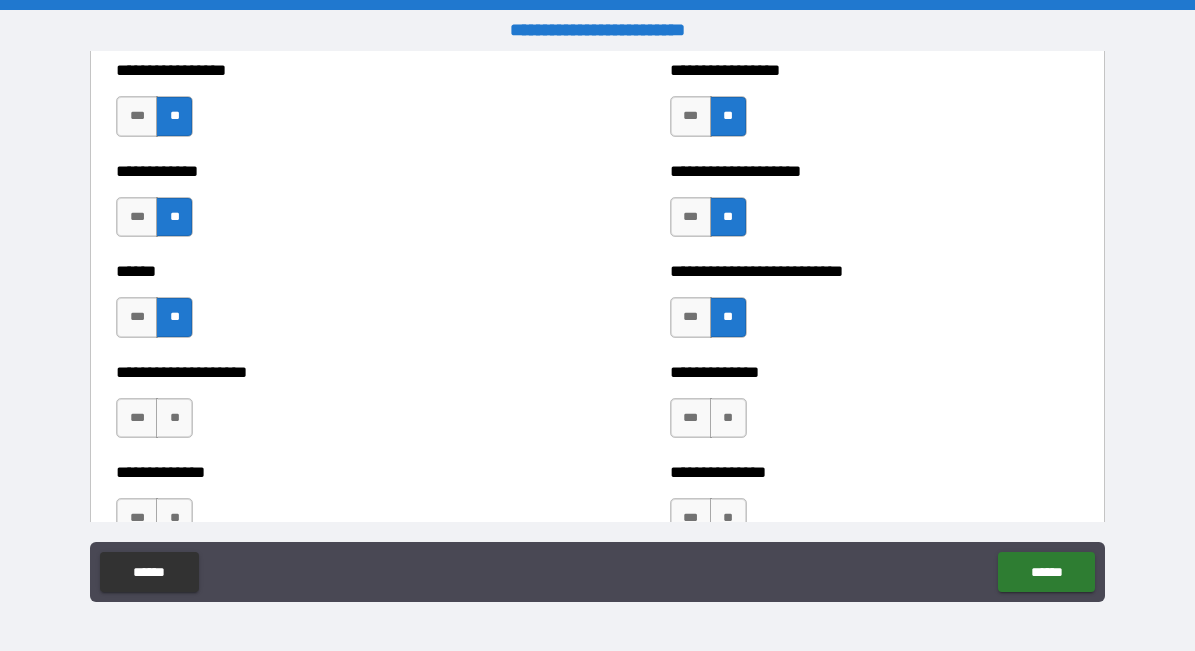scroll, scrollTop: 4081, scrollLeft: 0, axis: vertical 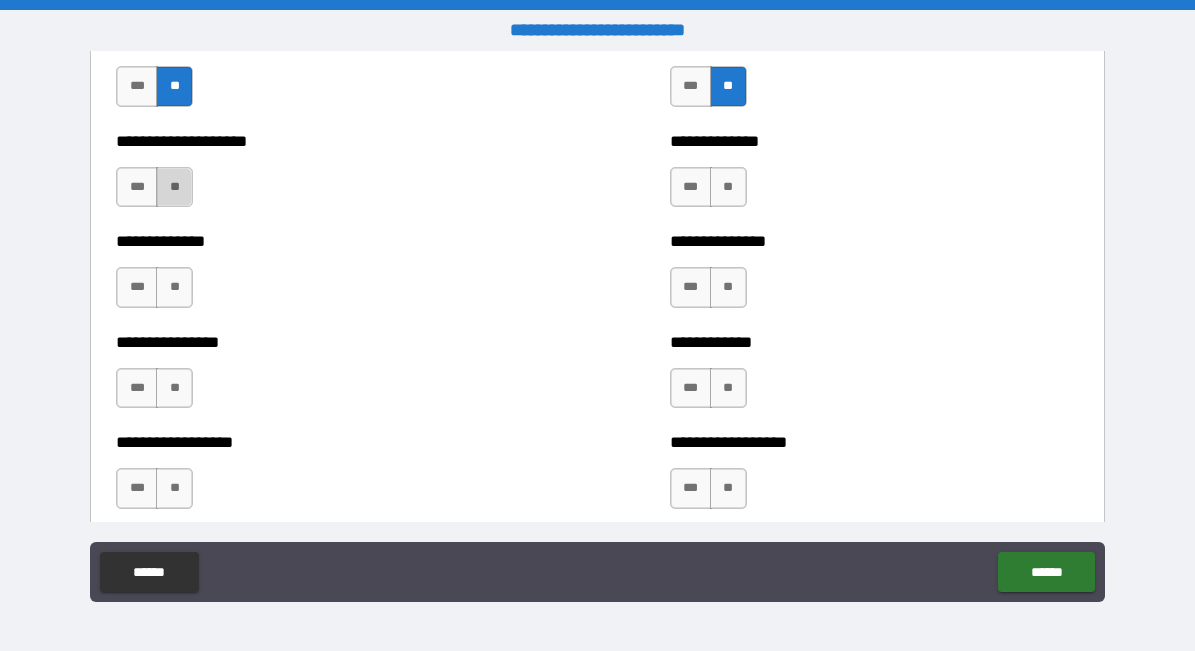 click on "**" at bounding box center (174, 187) 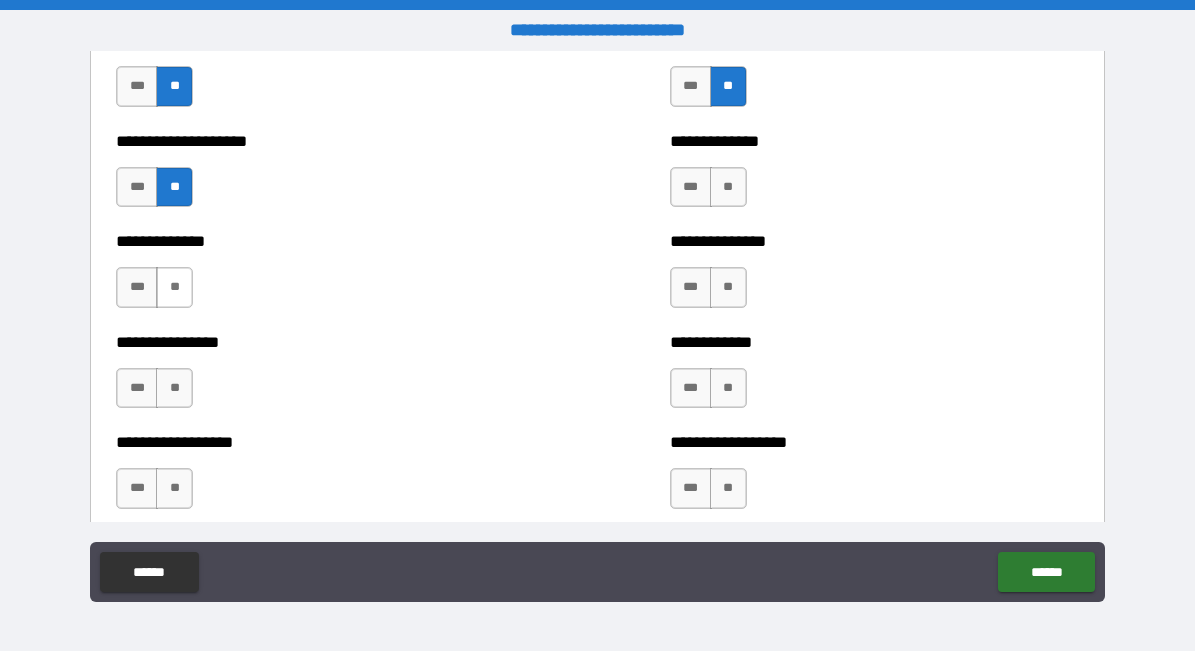 click on "**" at bounding box center [174, 287] 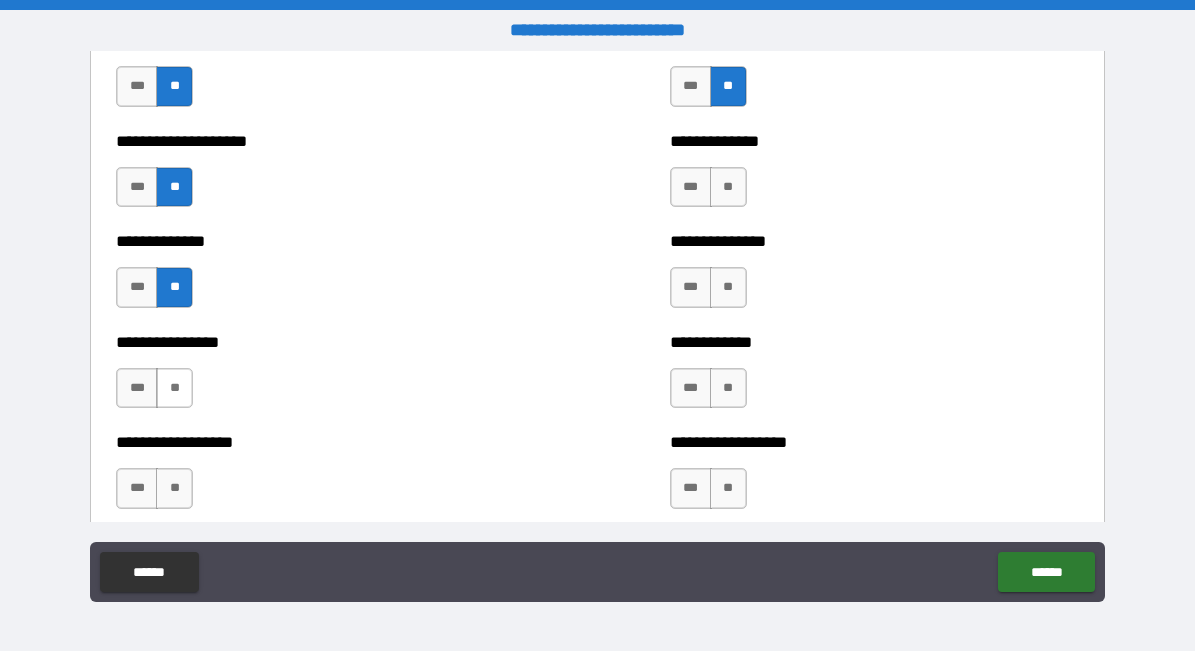 click on "**" at bounding box center [174, 388] 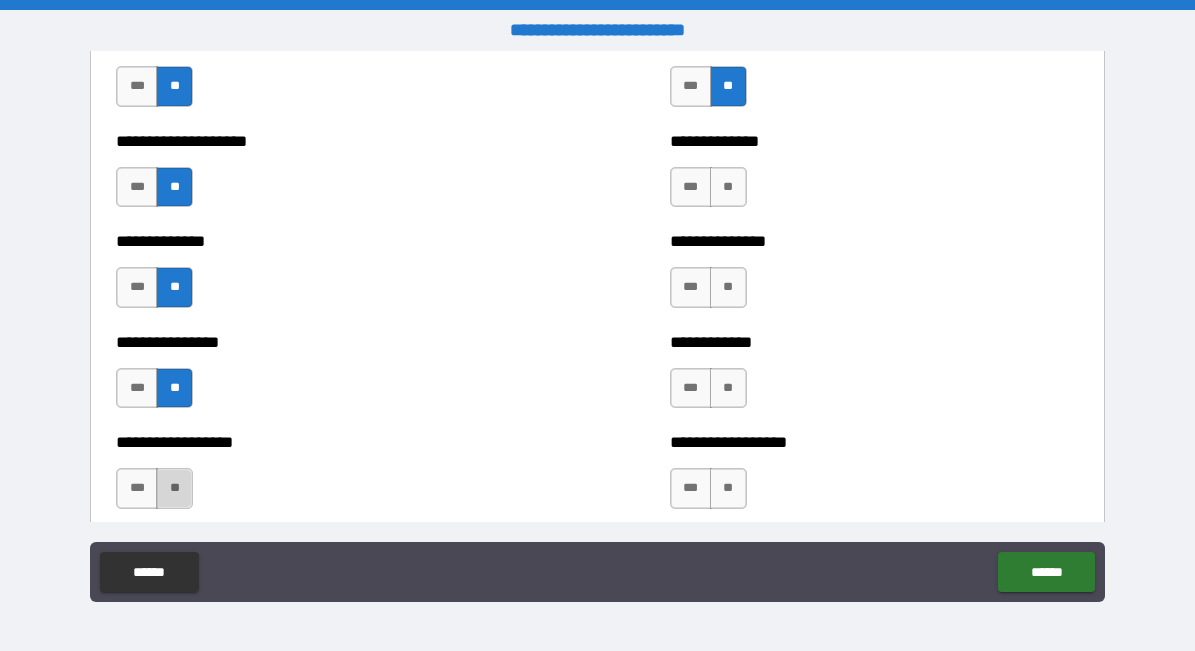 click on "**" at bounding box center [174, 488] 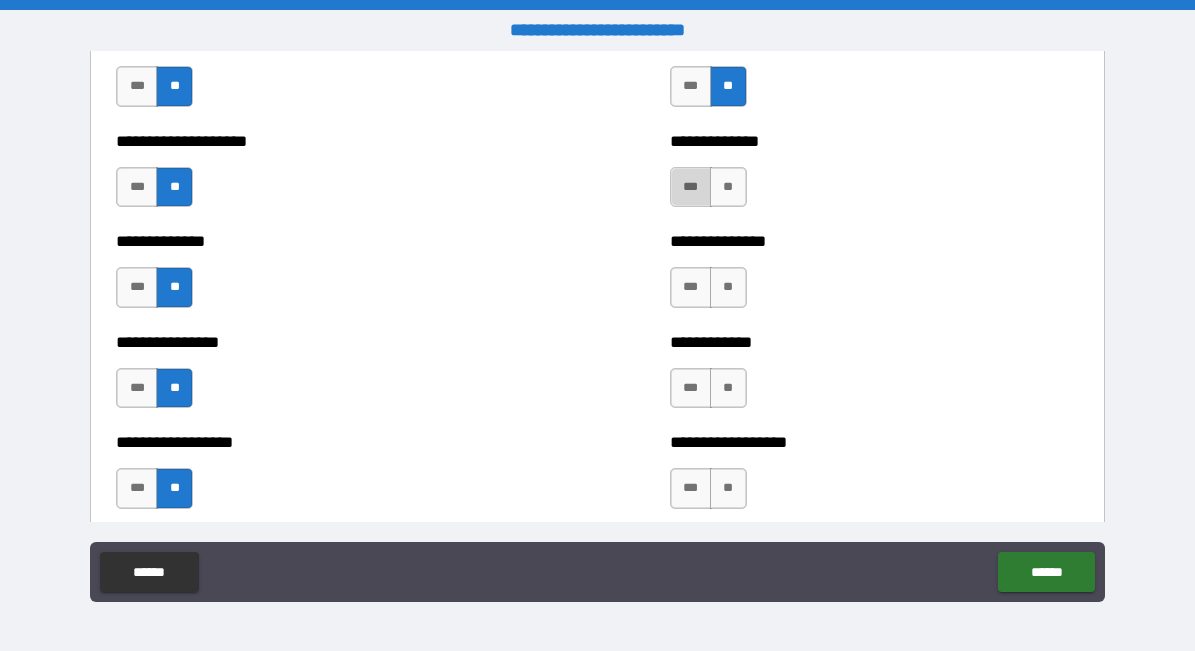 click on "***" at bounding box center [691, 187] 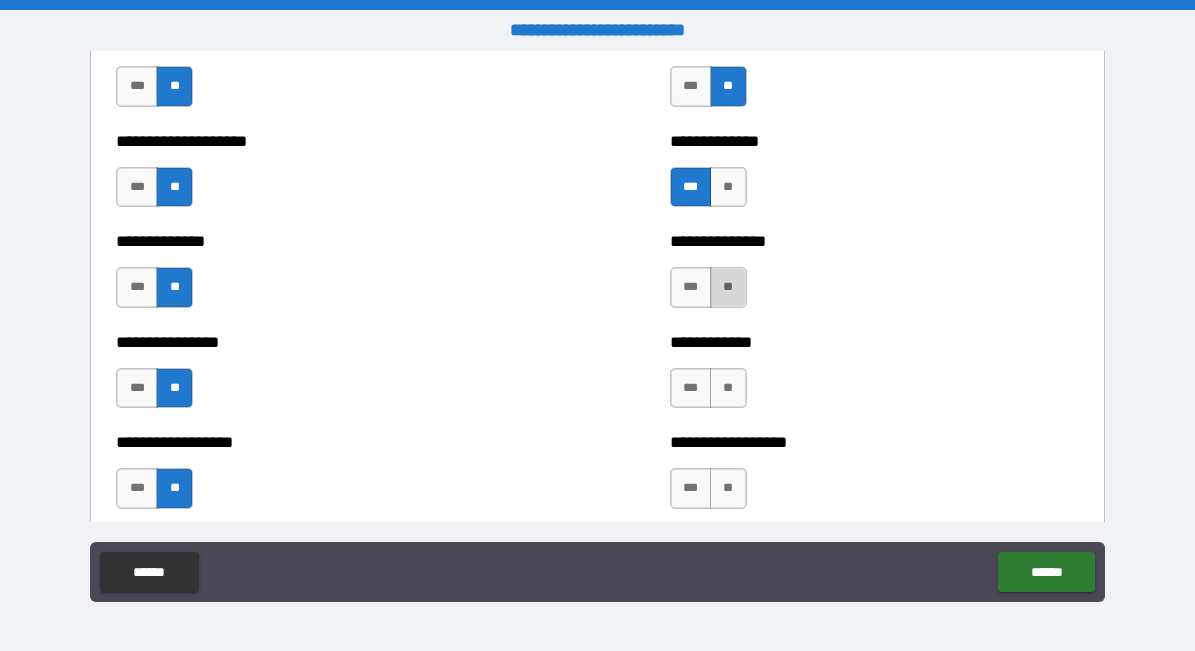 click on "**" at bounding box center (728, 287) 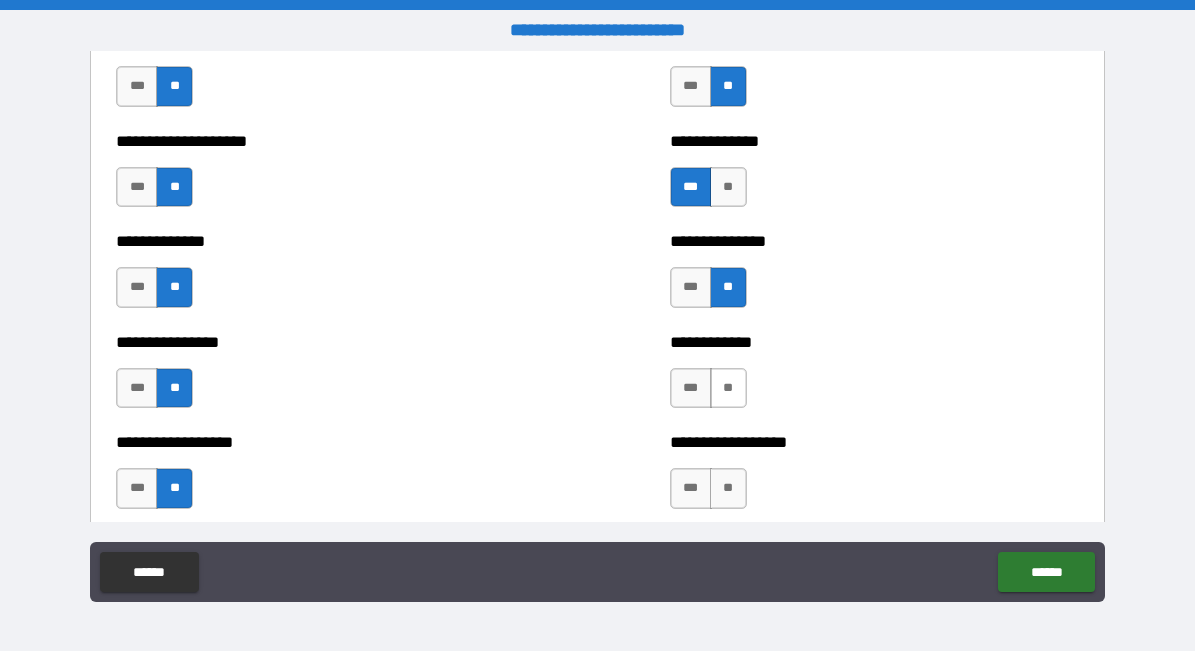 click on "**" at bounding box center (728, 388) 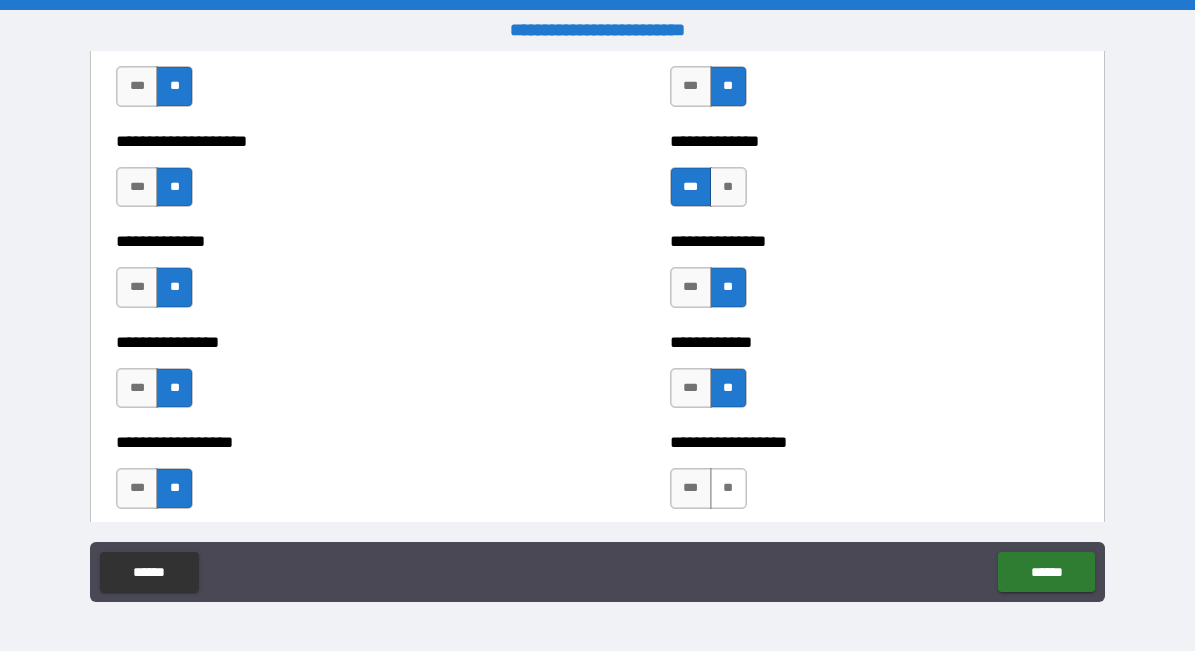 click on "**" at bounding box center (728, 488) 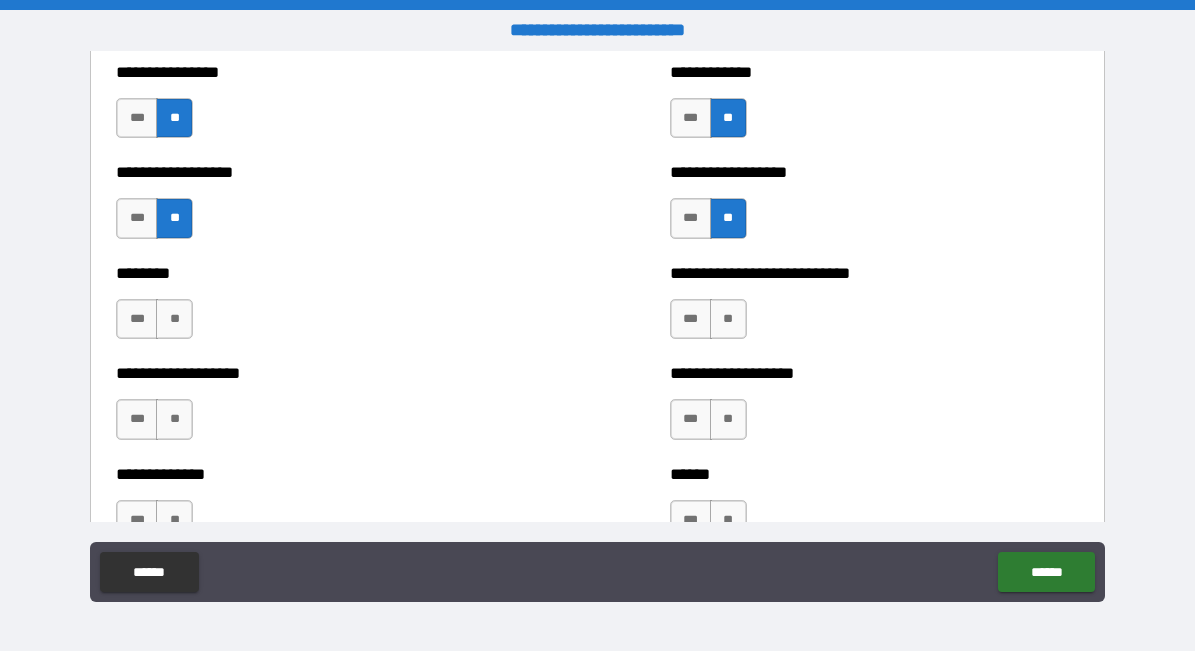scroll, scrollTop: 4348, scrollLeft: 0, axis: vertical 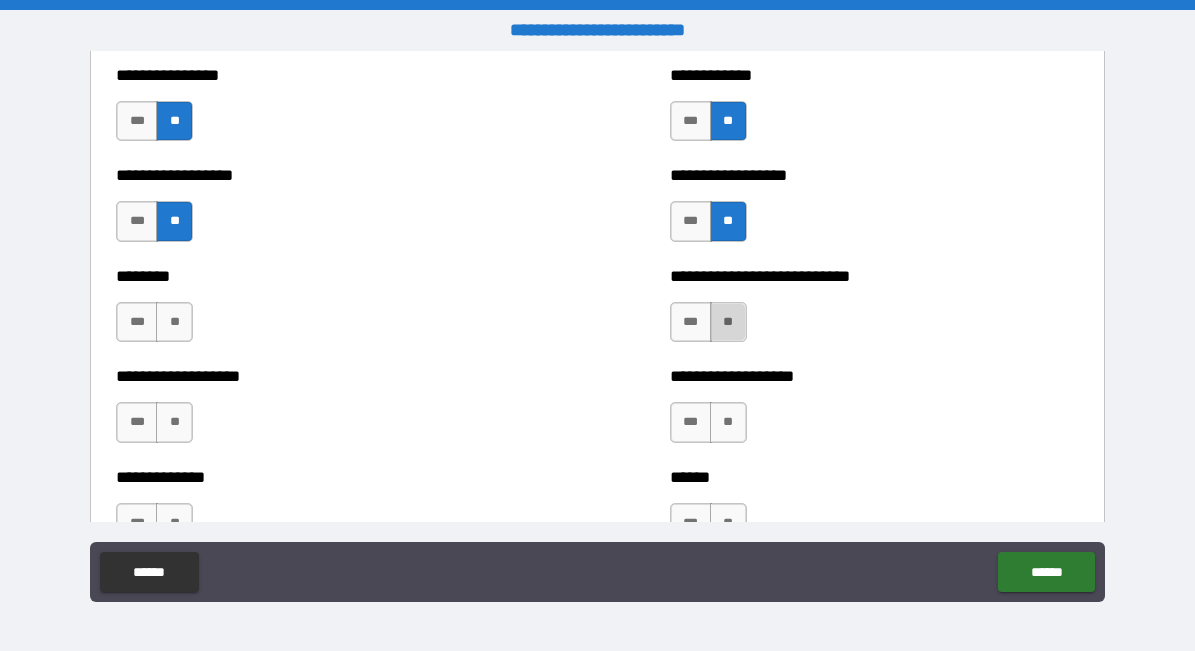 click on "**" at bounding box center [728, 322] 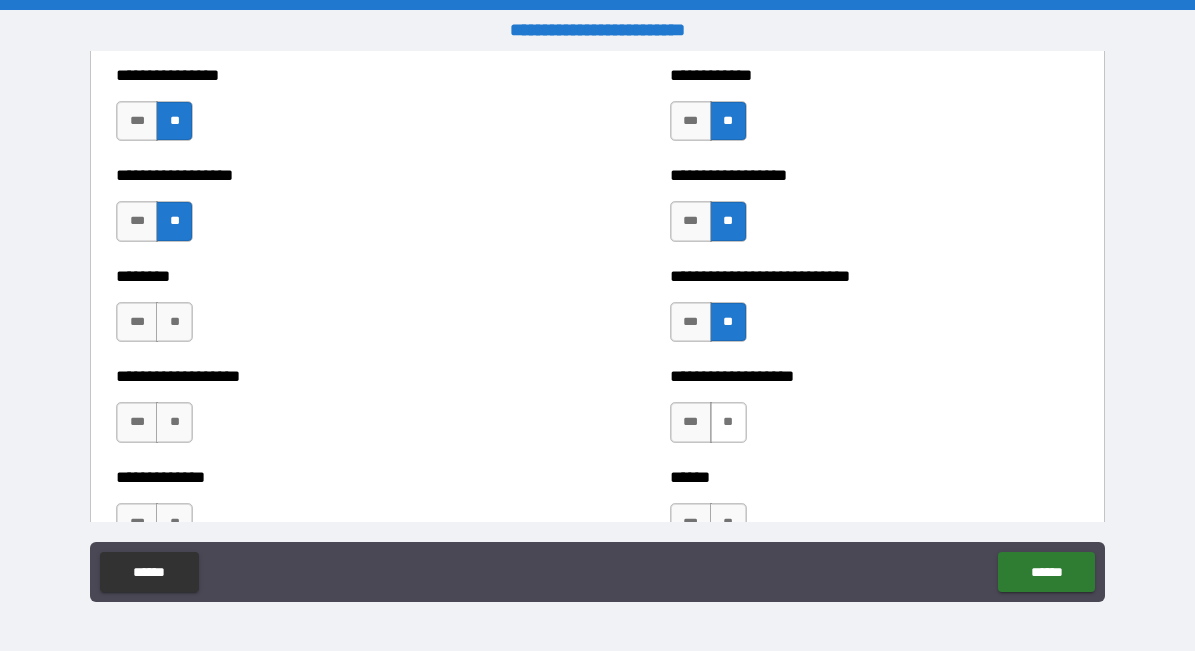 click on "**" at bounding box center (728, 422) 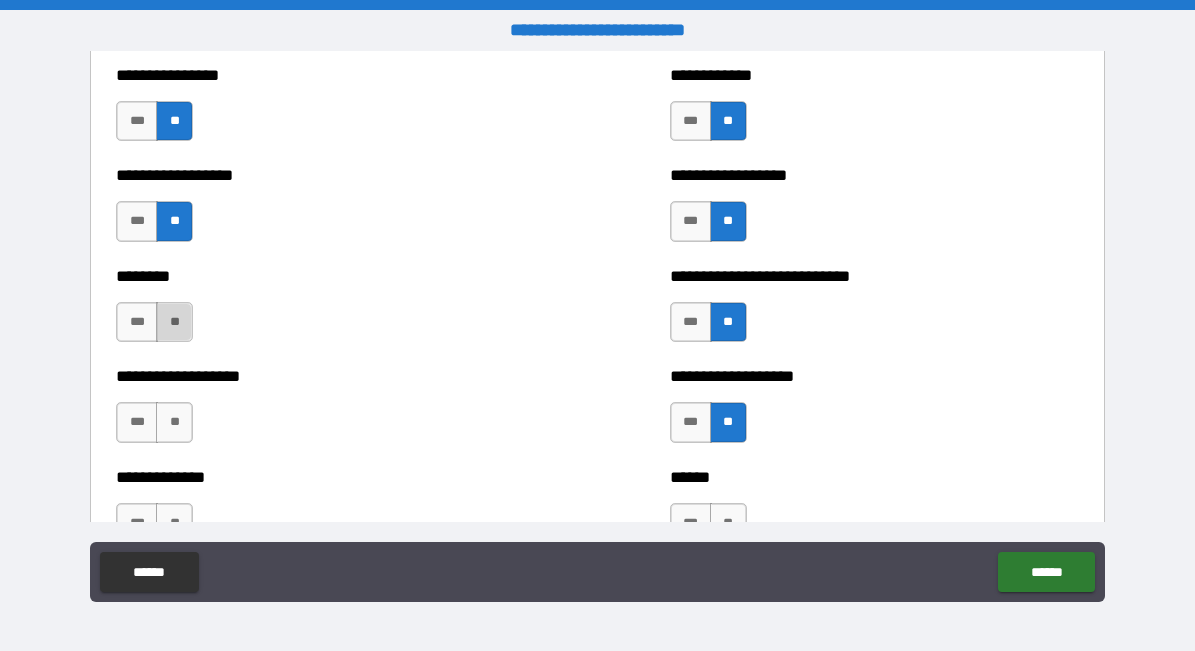 click on "**" at bounding box center (174, 322) 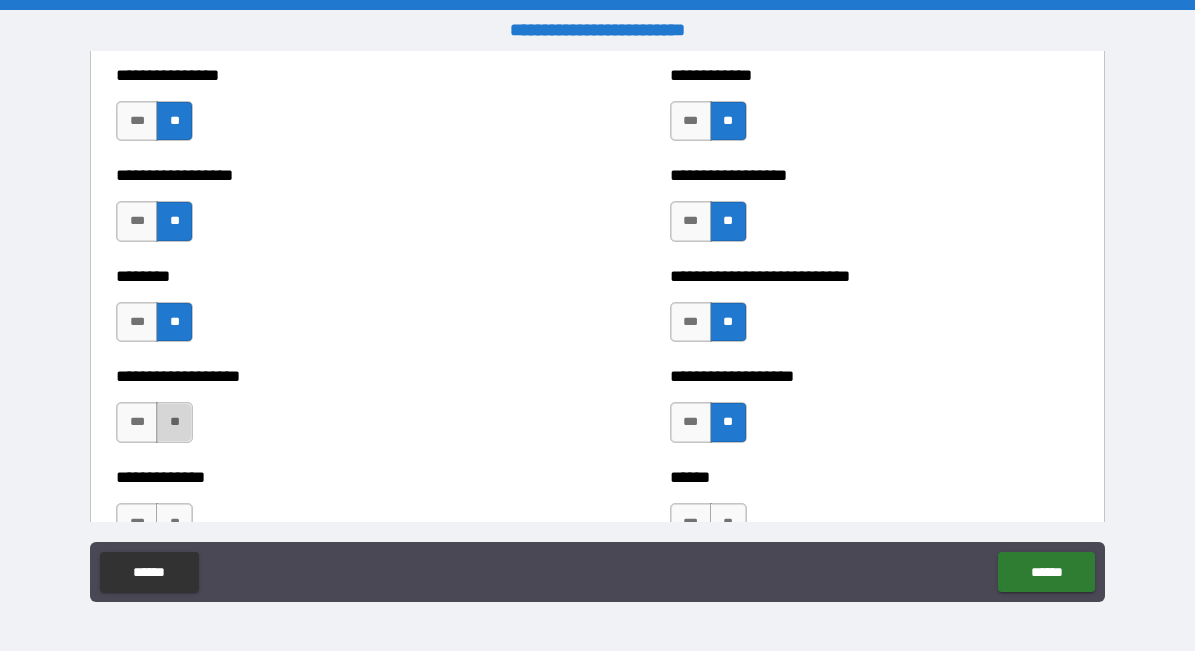click on "**" at bounding box center [174, 422] 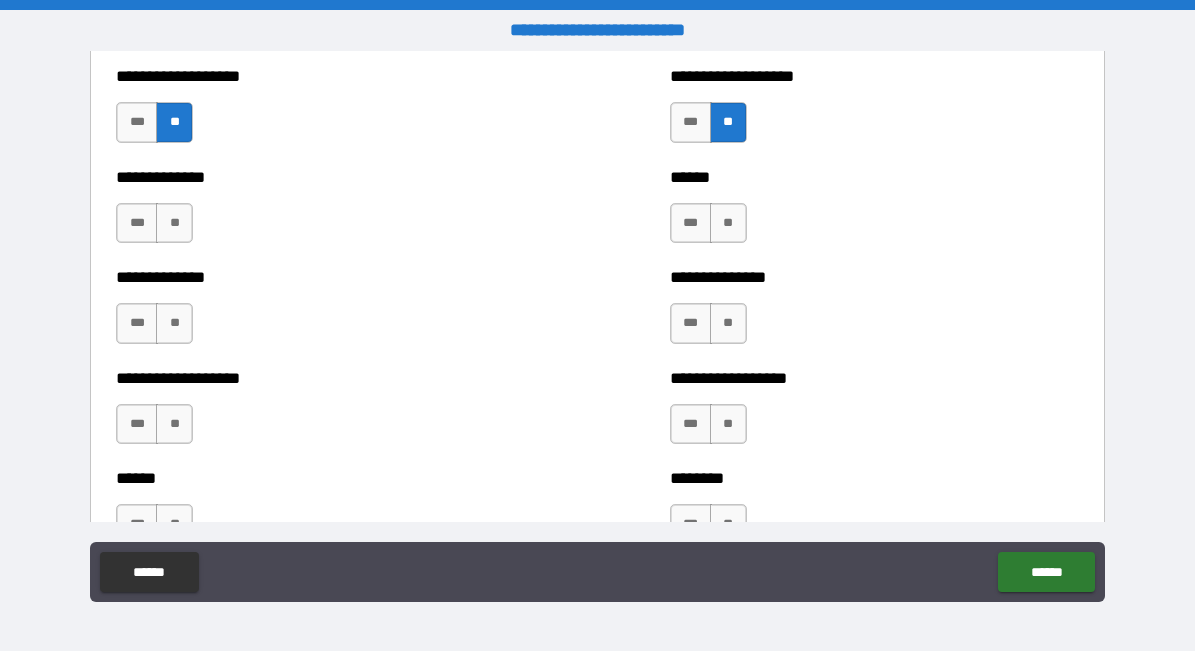 scroll, scrollTop: 4658, scrollLeft: 0, axis: vertical 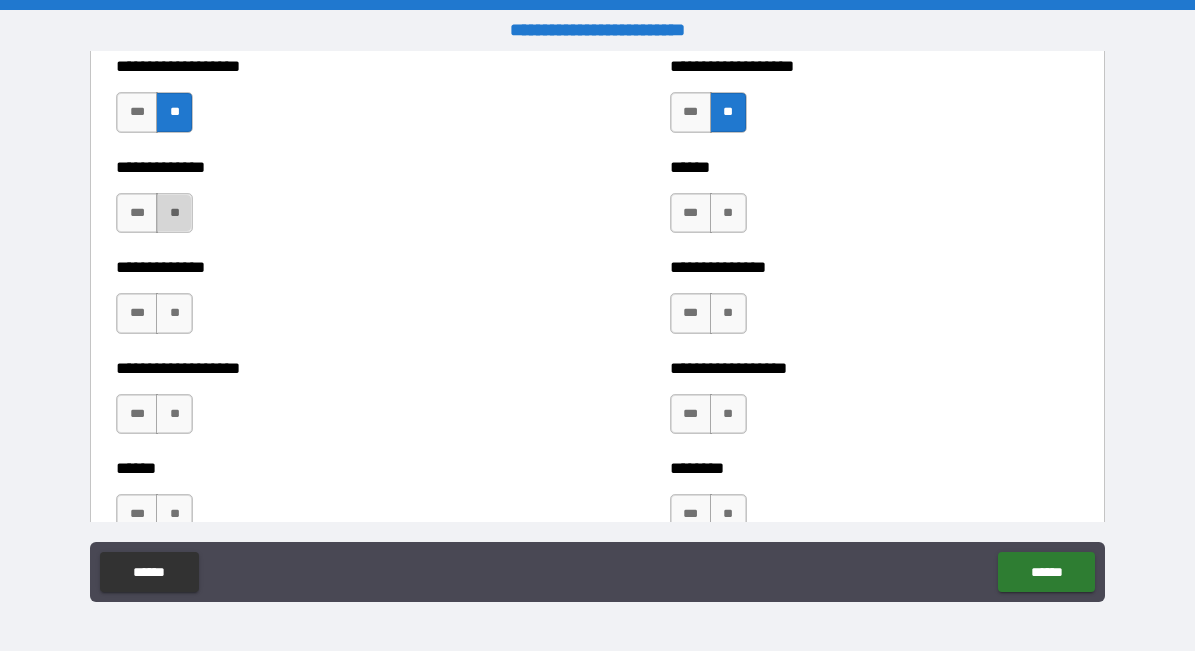 click on "**" at bounding box center [174, 213] 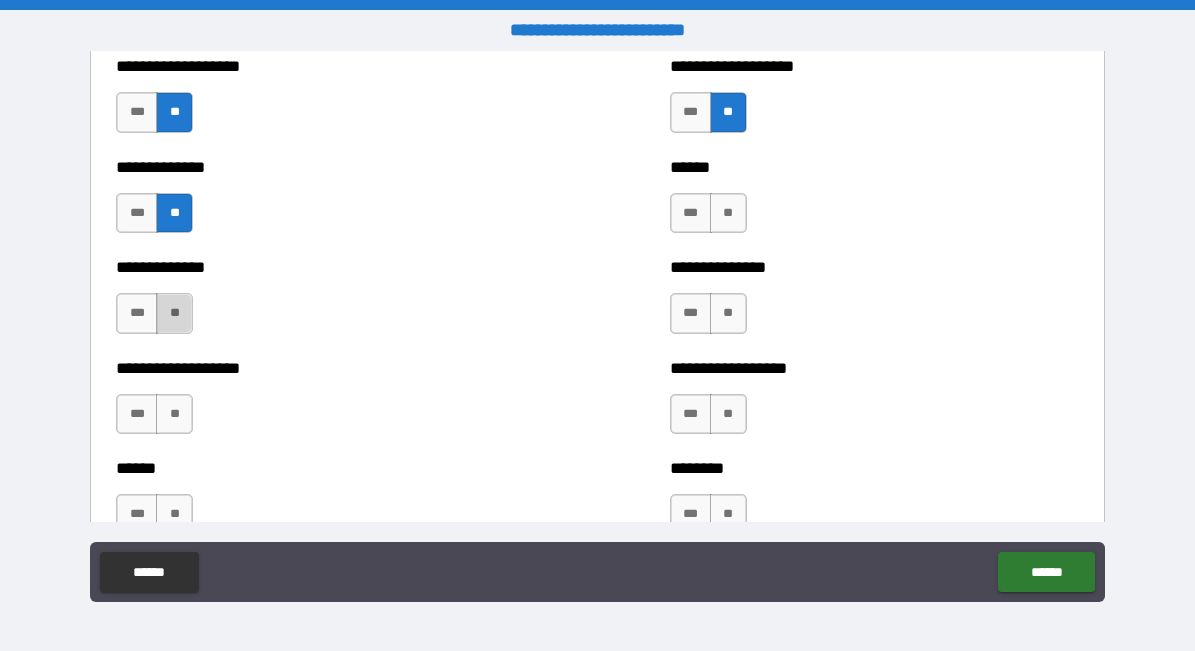 click on "**" at bounding box center [174, 313] 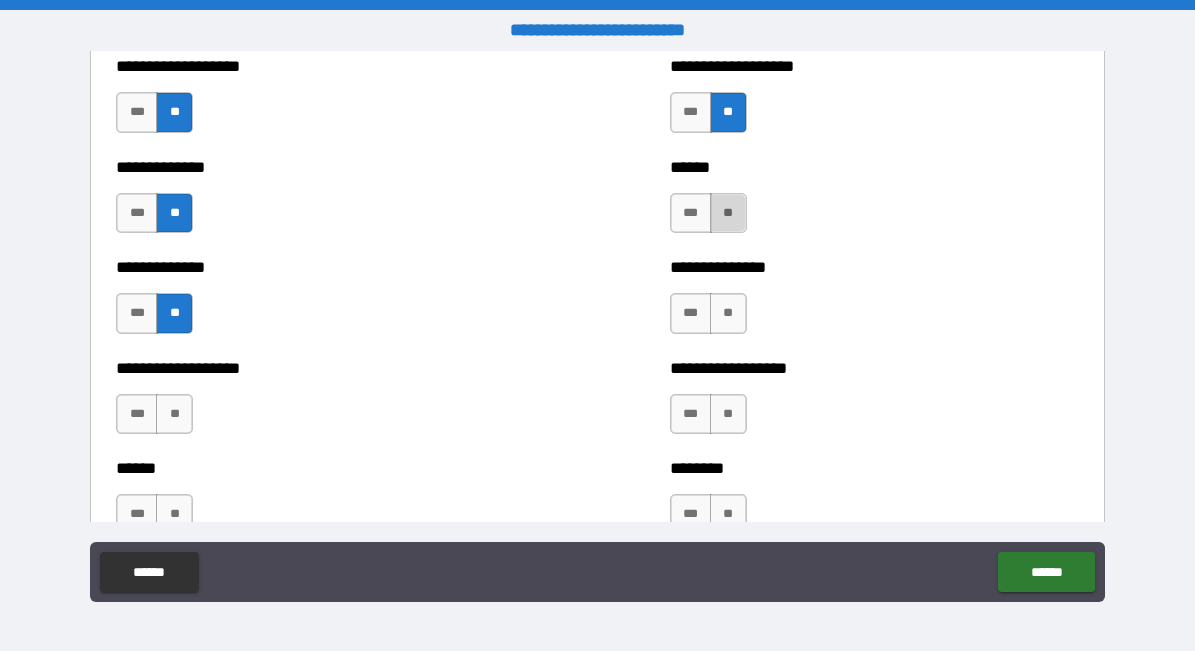 click on "**" at bounding box center [728, 213] 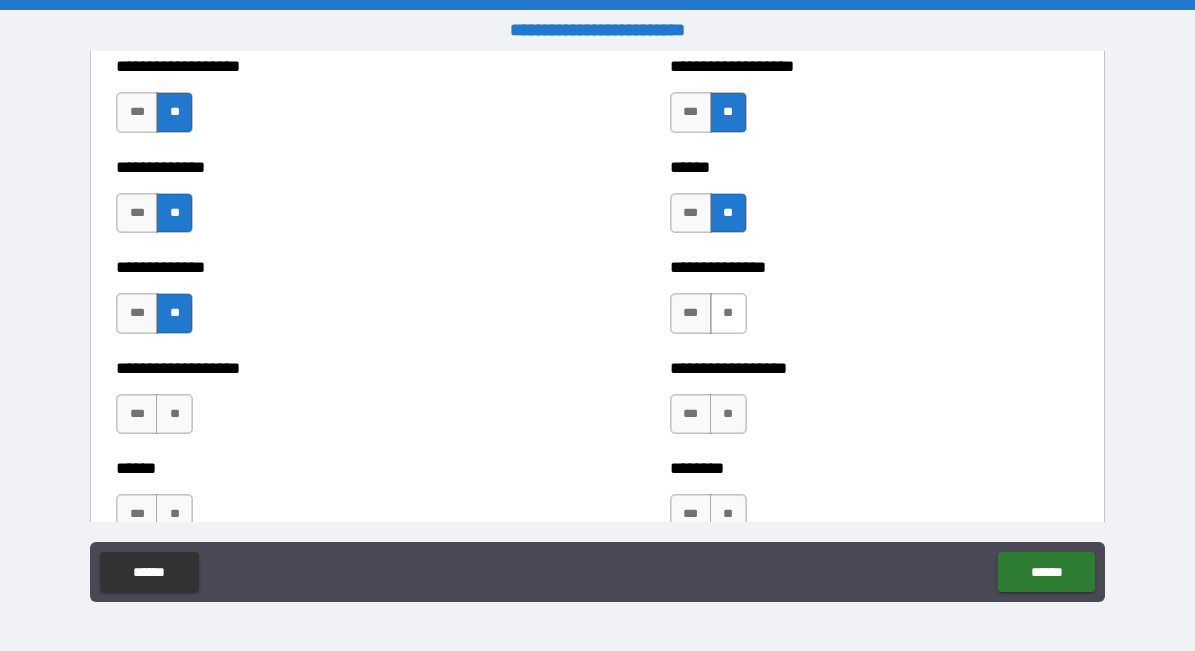 click on "**" at bounding box center [728, 313] 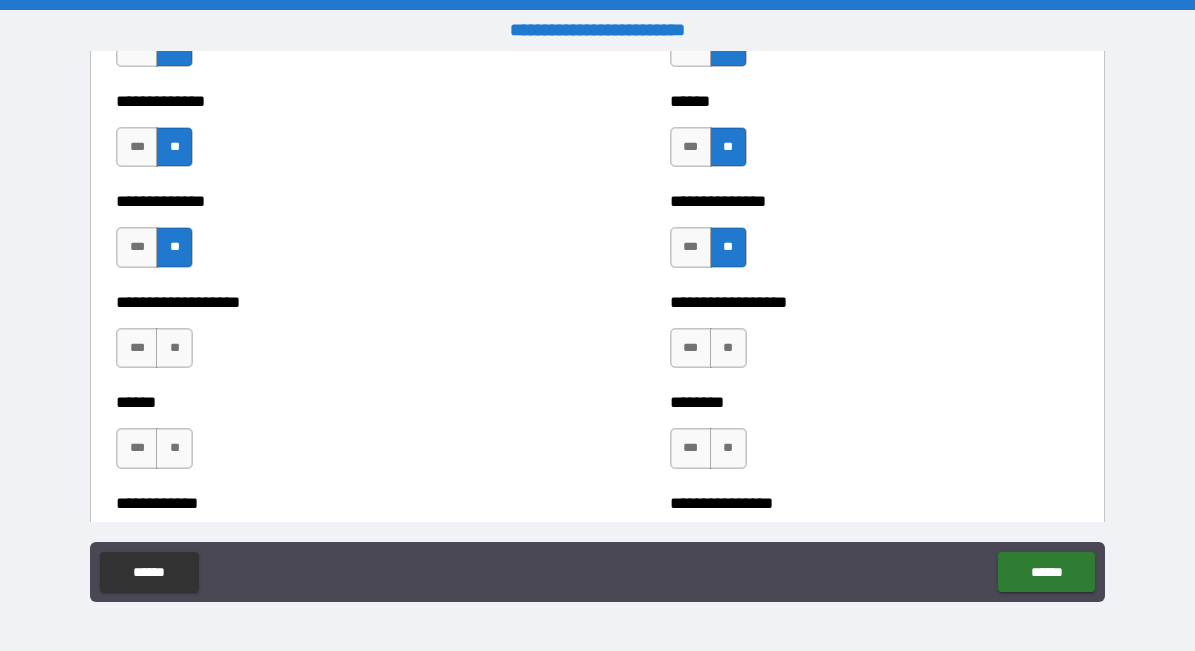 scroll, scrollTop: 4729, scrollLeft: 0, axis: vertical 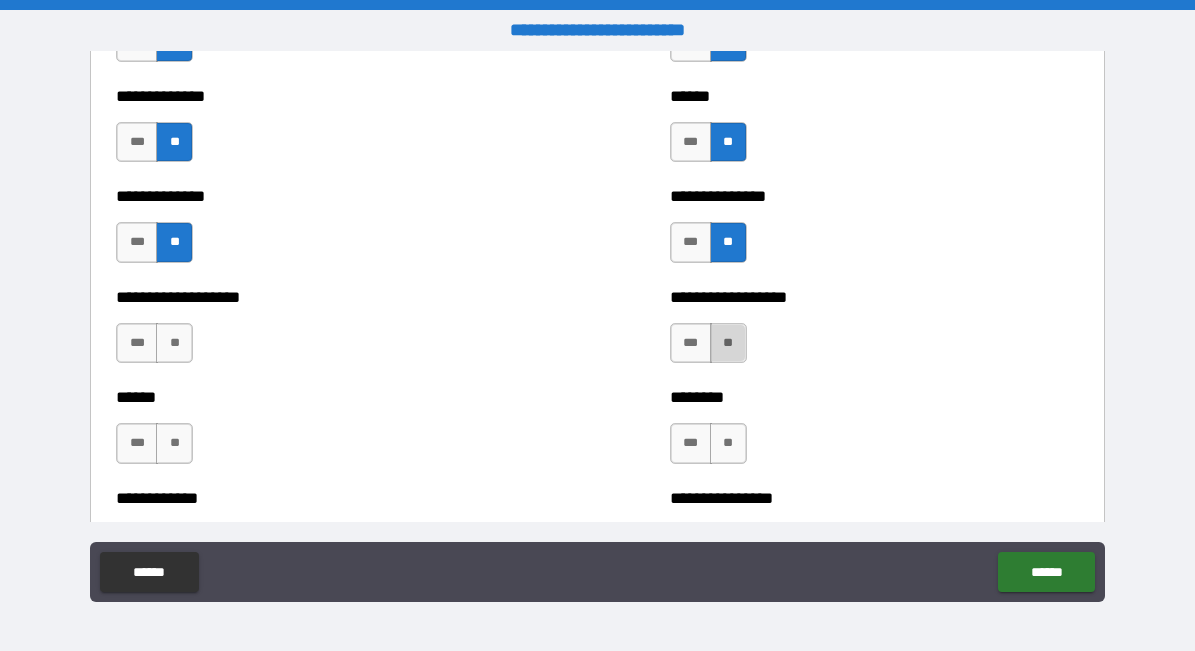 click on "**" at bounding box center [728, 343] 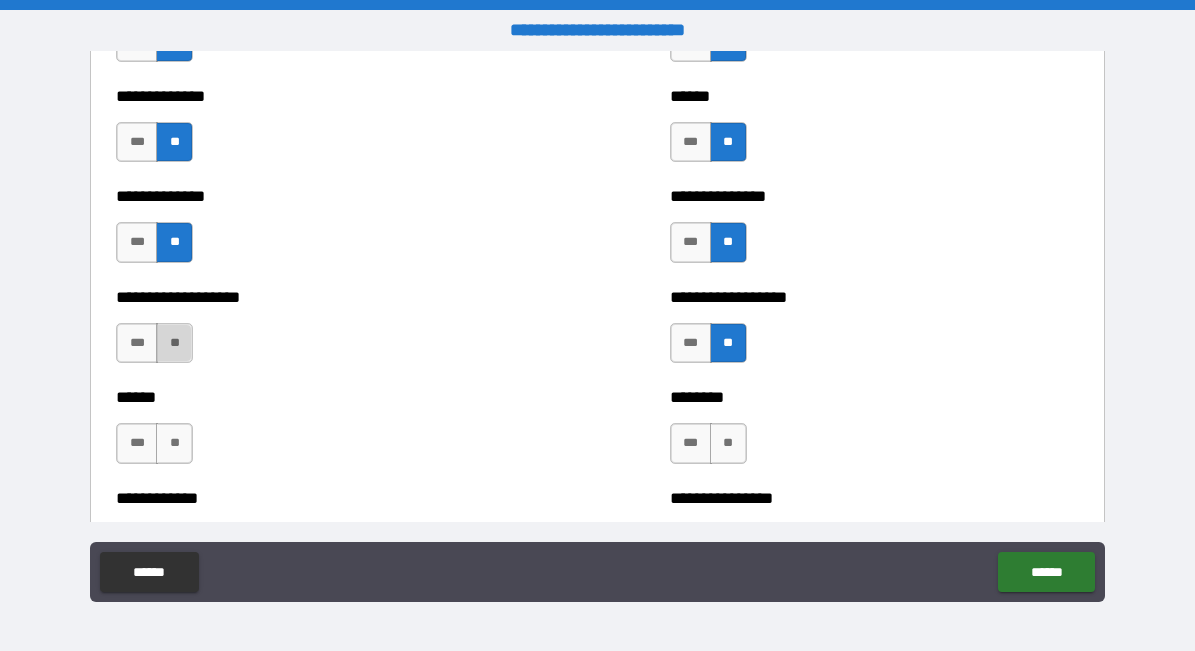 click on "**" at bounding box center [174, 343] 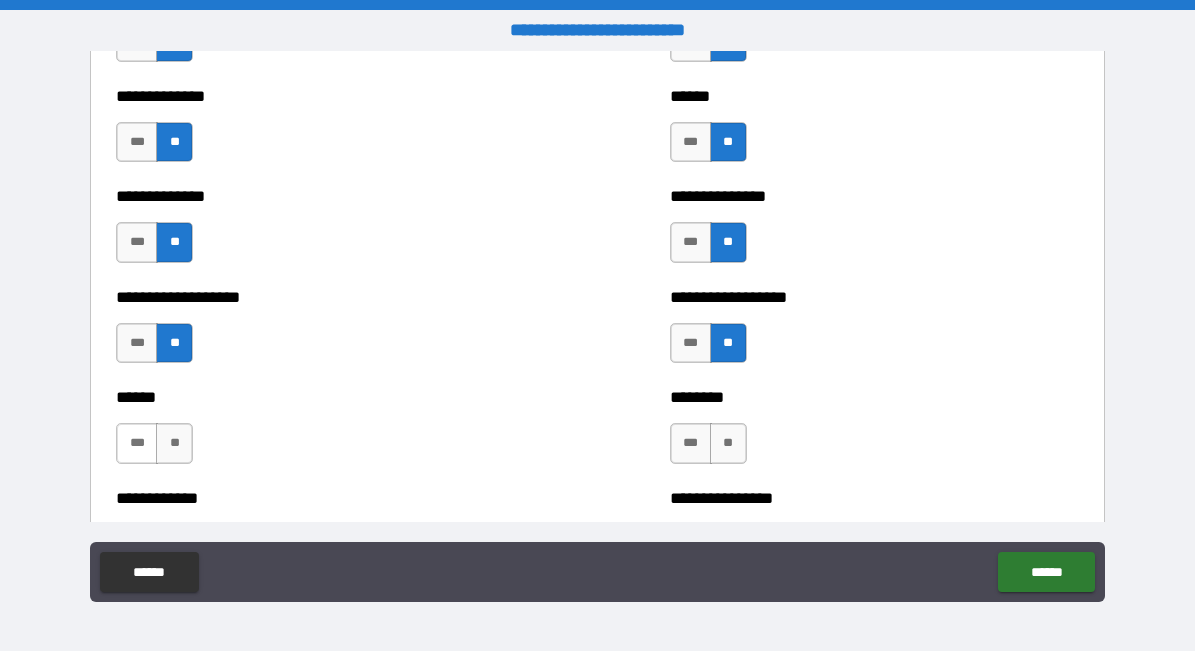 click on "***" at bounding box center [137, 443] 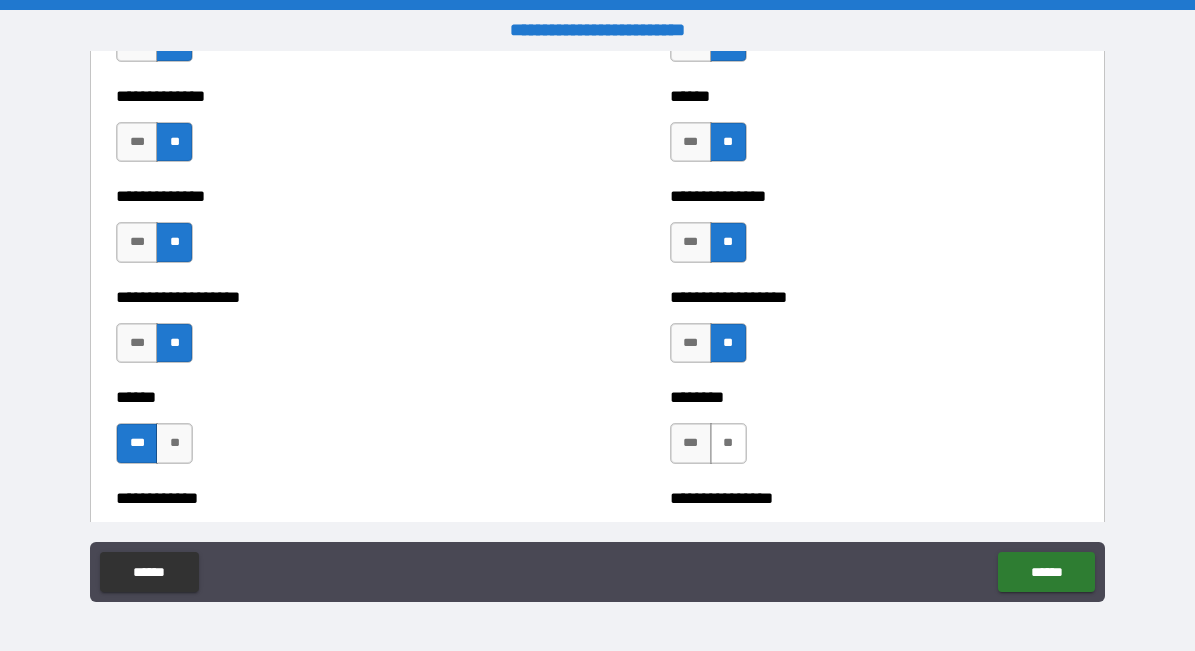 click on "**" at bounding box center [728, 443] 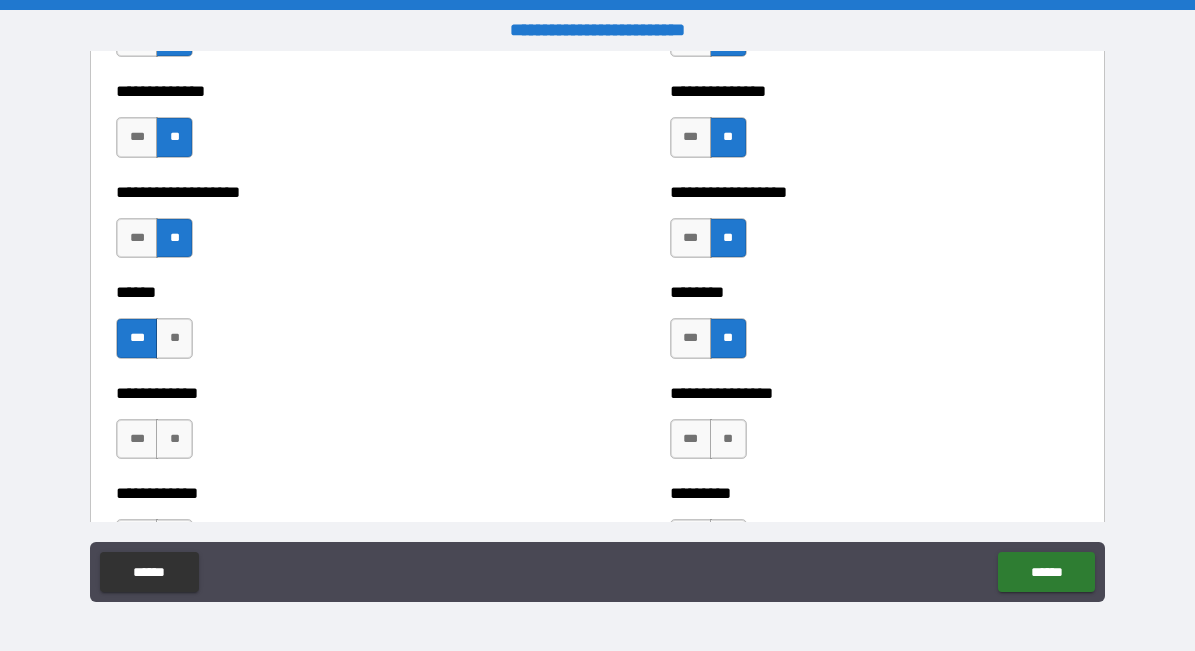 scroll, scrollTop: 4838, scrollLeft: 0, axis: vertical 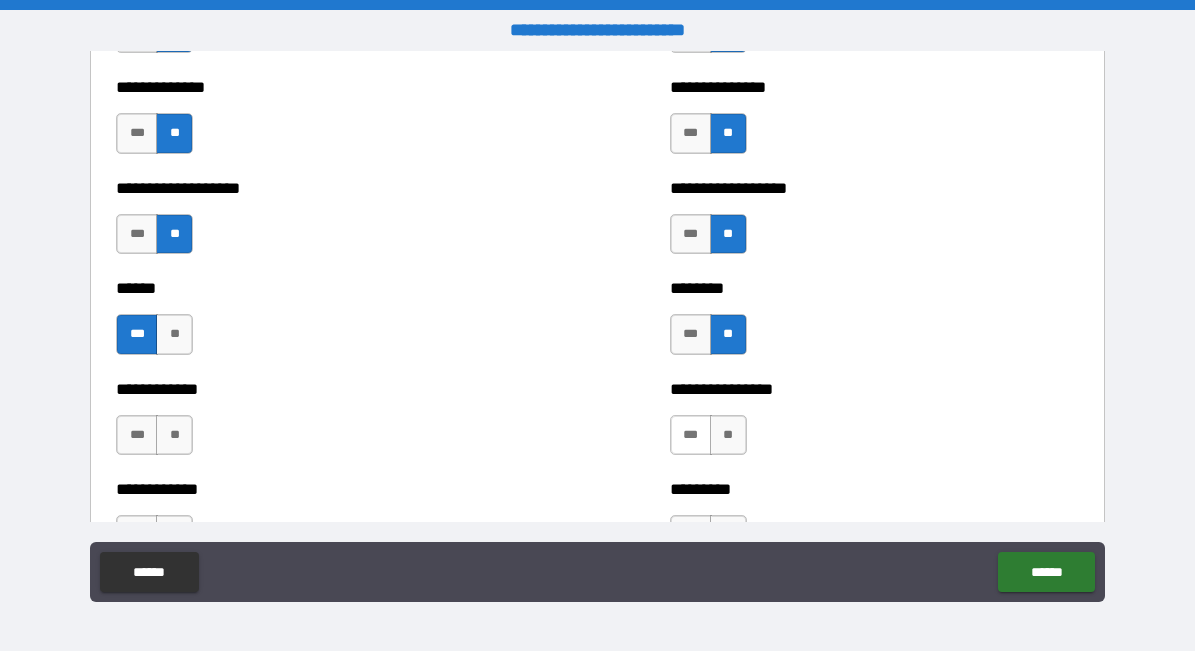 click on "***" at bounding box center [691, 435] 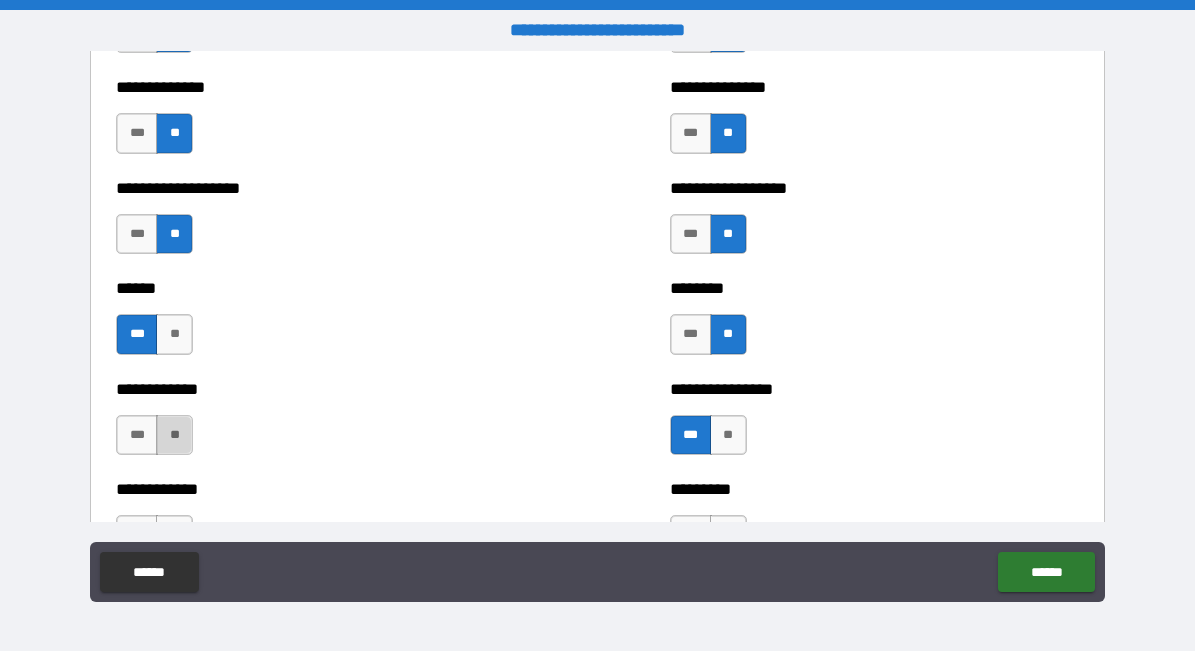 click on "**" at bounding box center [174, 435] 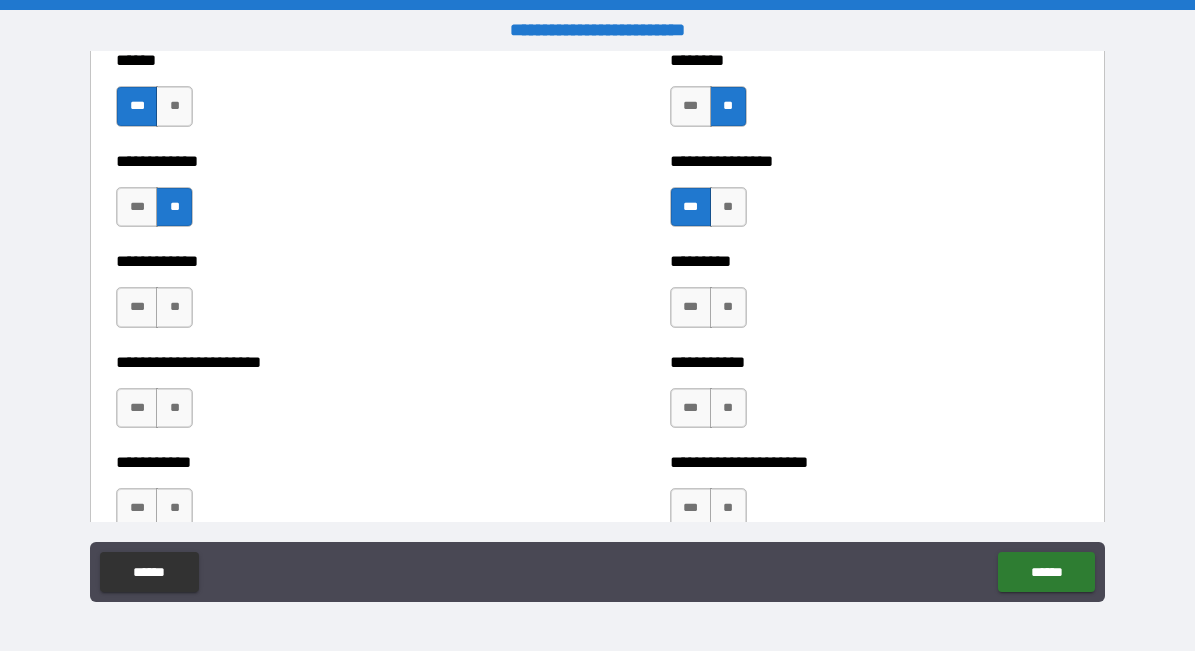 scroll, scrollTop: 5141, scrollLeft: 0, axis: vertical 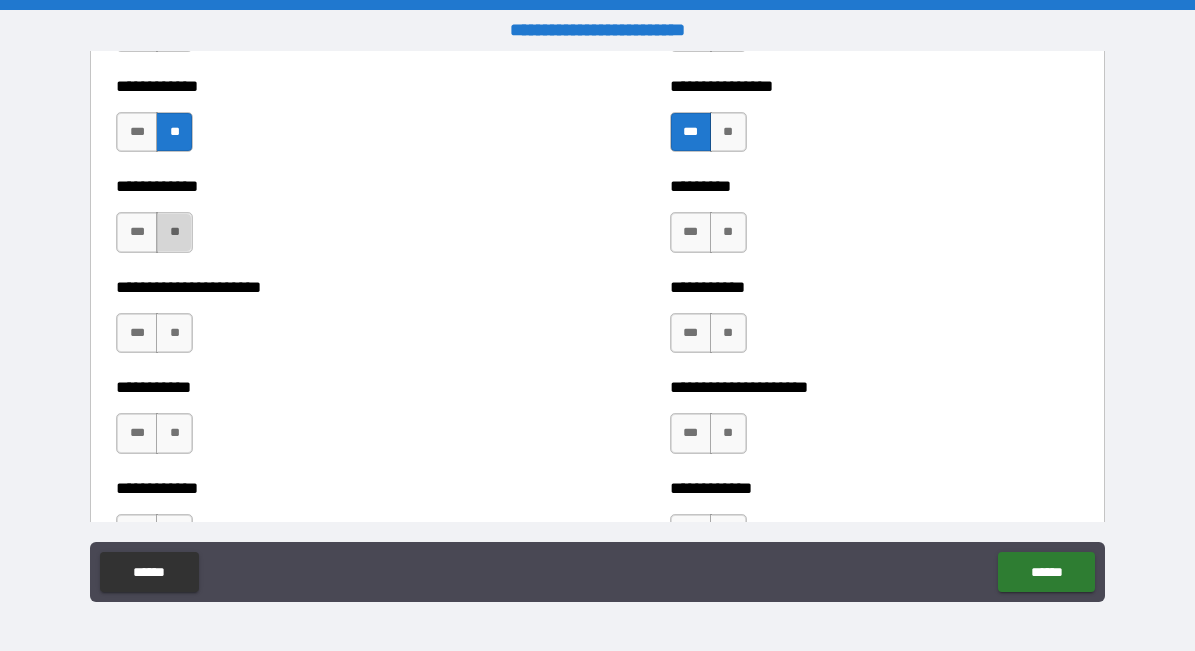 click on "**" at bounding box center [174, 232] 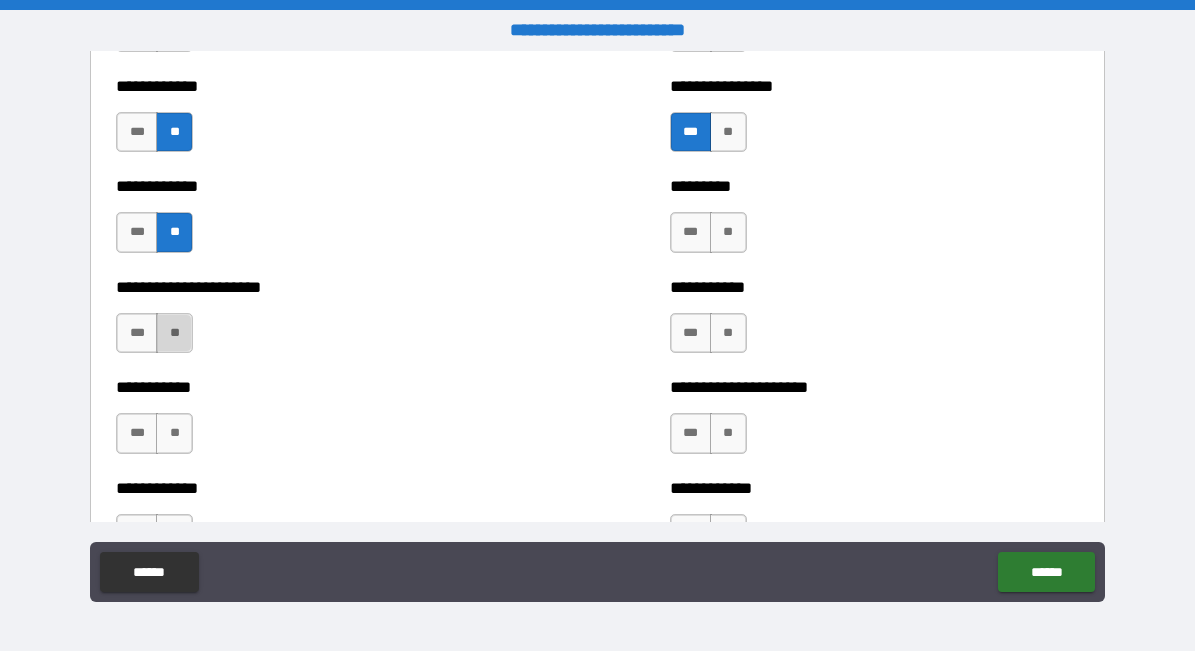 click on "**" at bounding box center [174, 333] 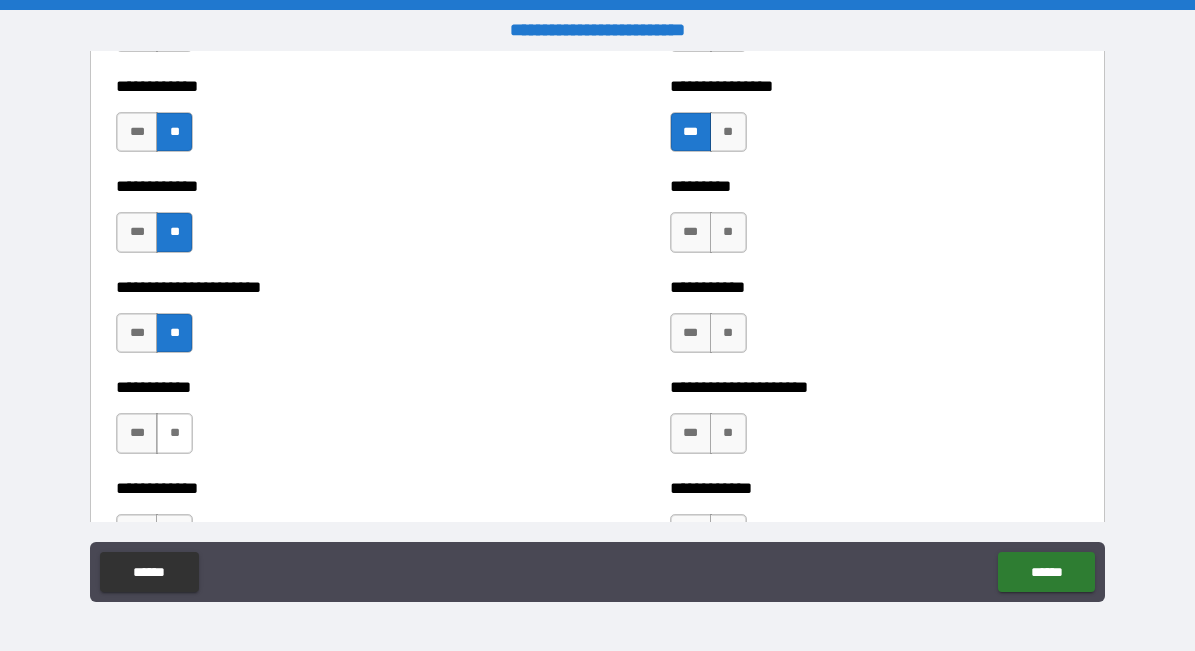 click on "**" at bounding box center (174, 433) 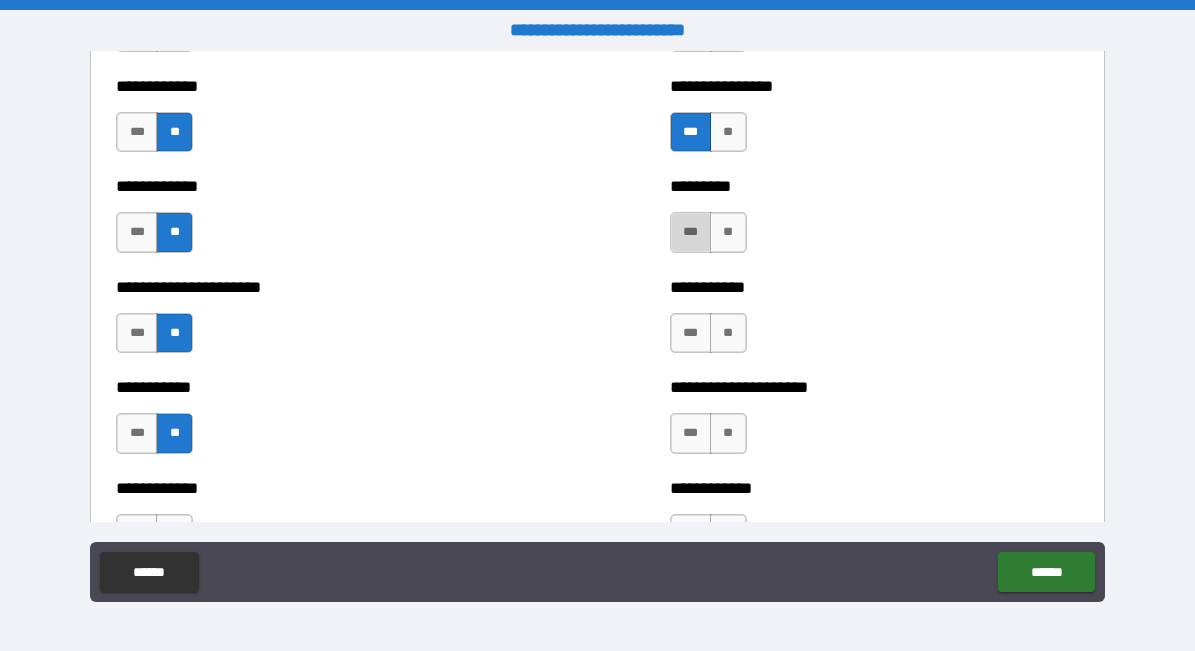 click on "***" at bounding box center (691, 232) 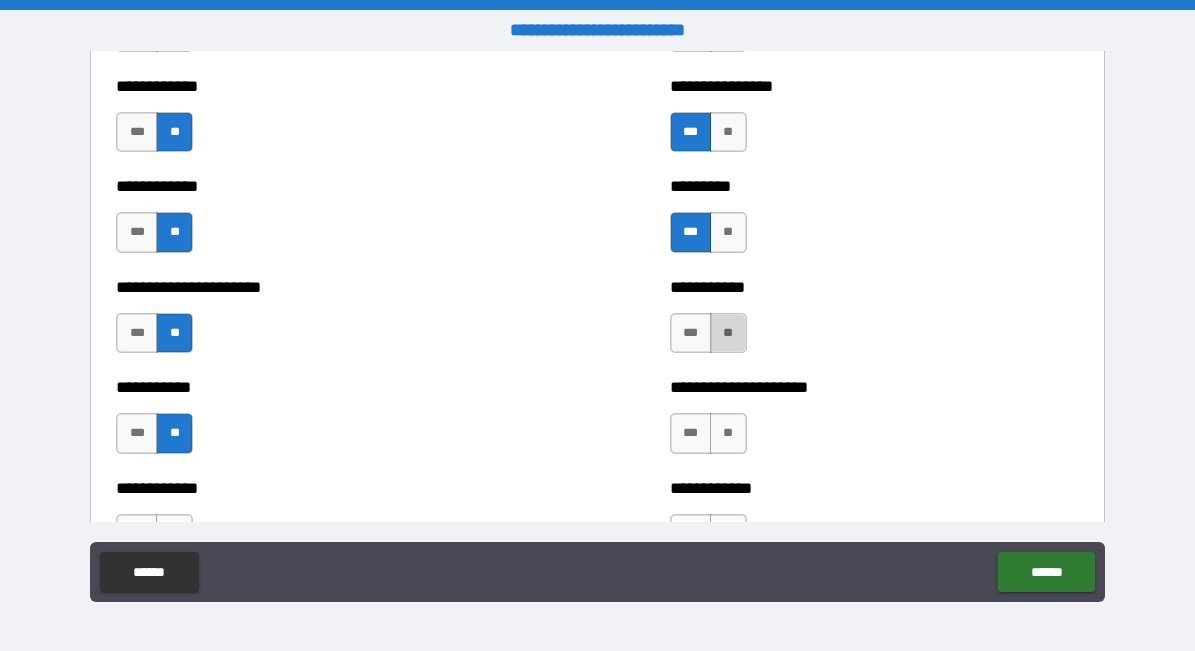 click on "**" at bounding box center [728, 333] 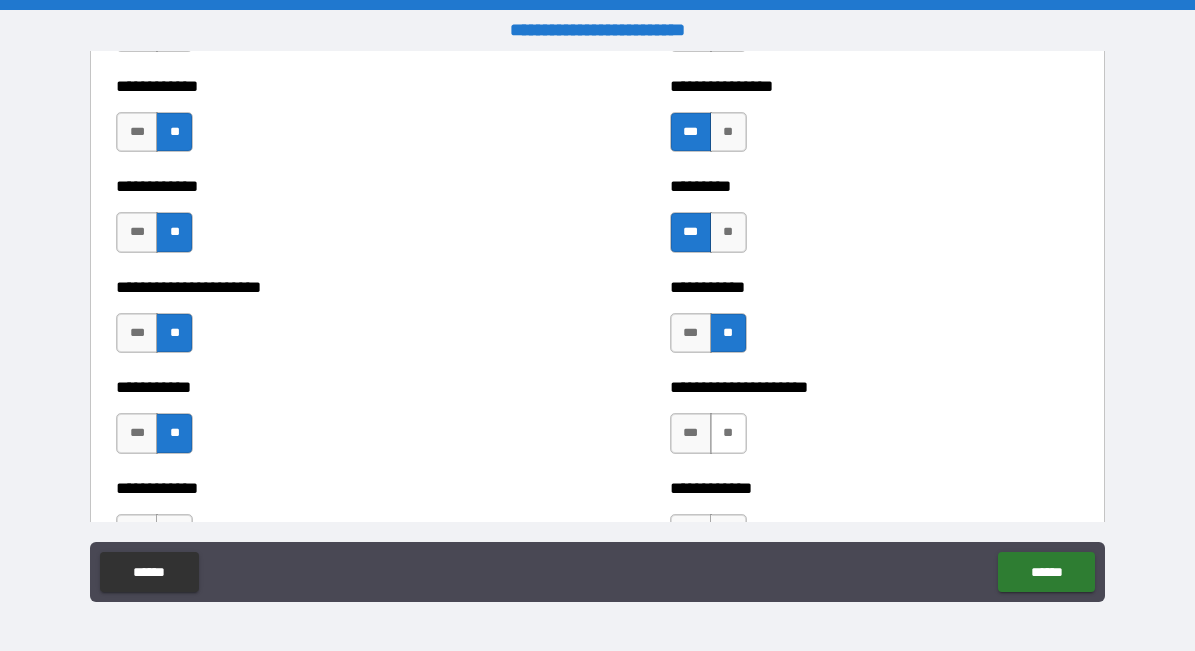 click on "**" at bounding box center (728, 433) 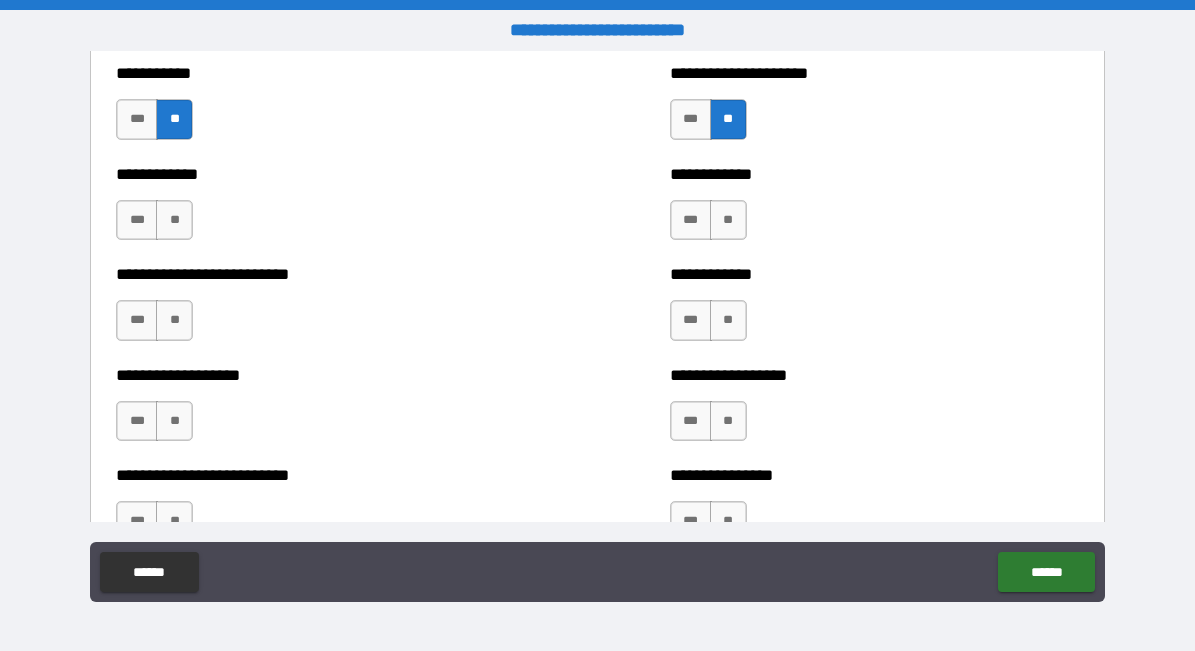 scroll, scrollTop: 5468, scrollLeft: 0, axis: vertical 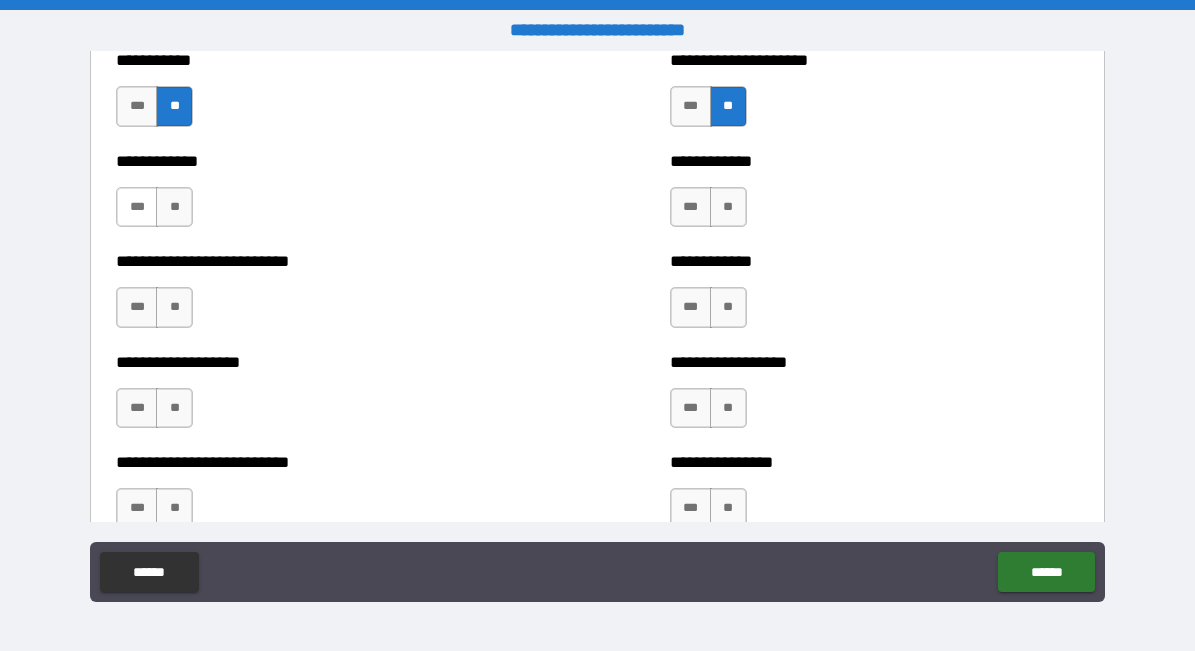 click on "***" at bounding box center [137, 207] 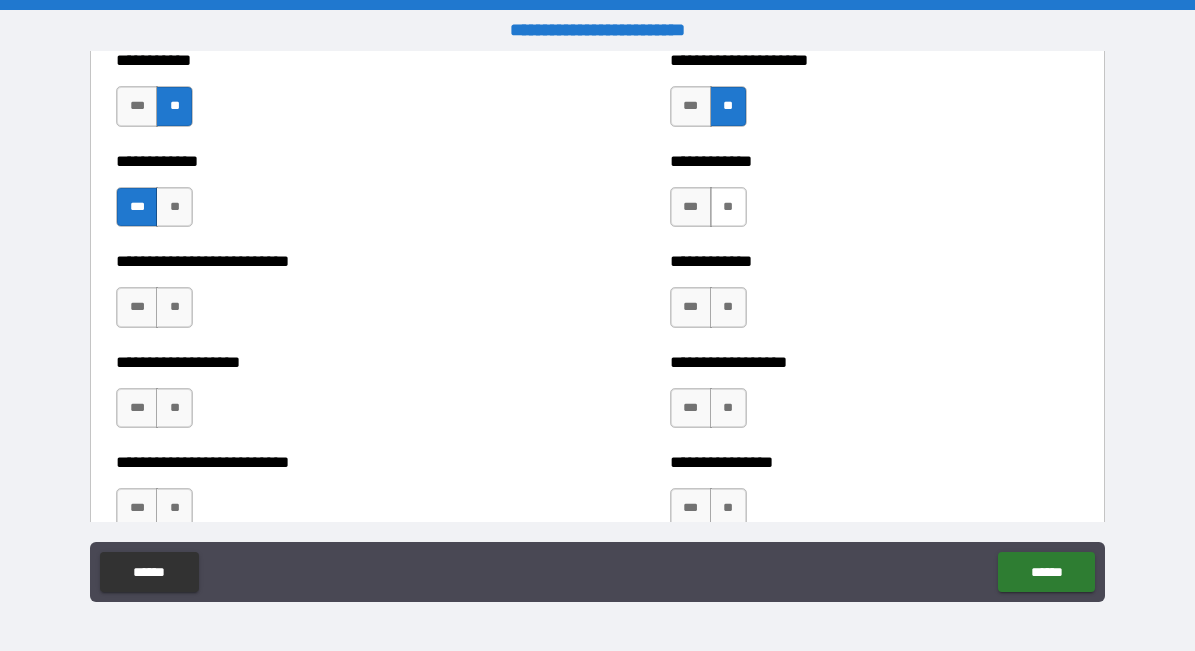 click on "**" at bounding box center (728, 207) 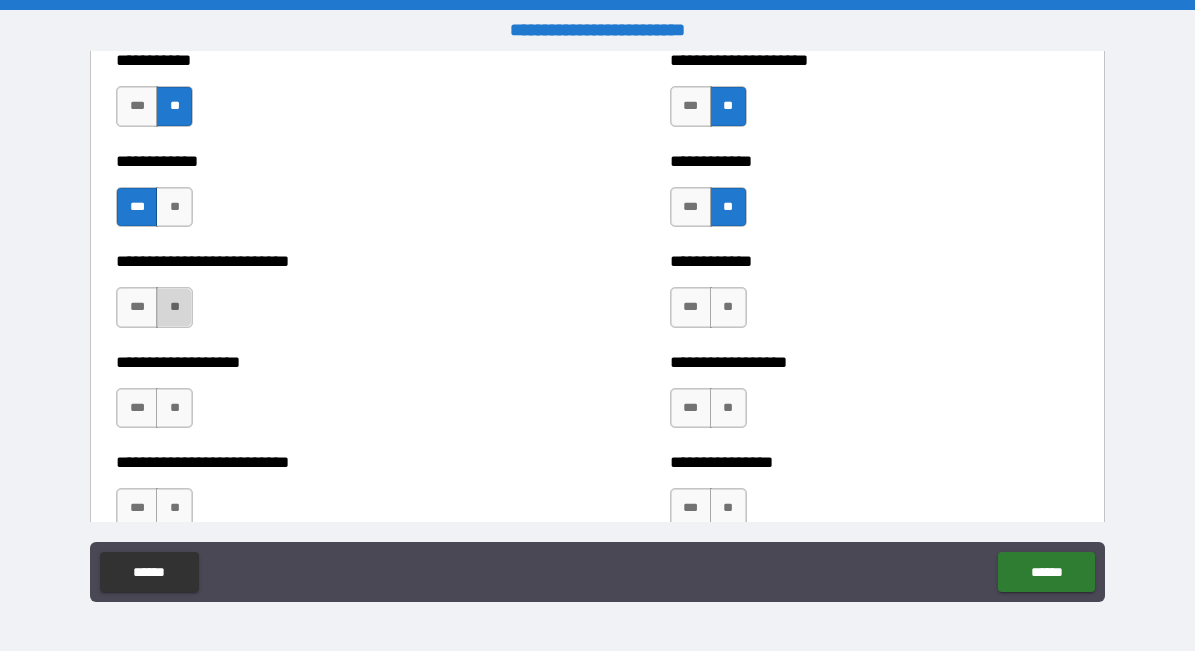 click on "**" at bounding box center [174, 307] 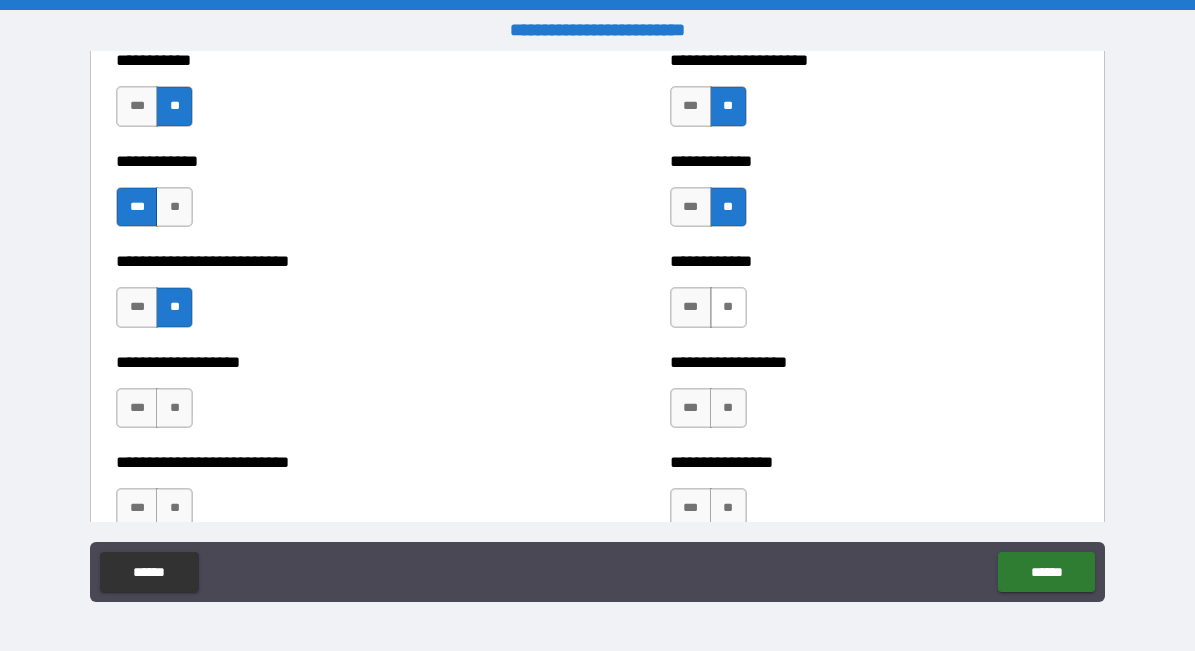 click on "**" at bounding box center [728, 307] 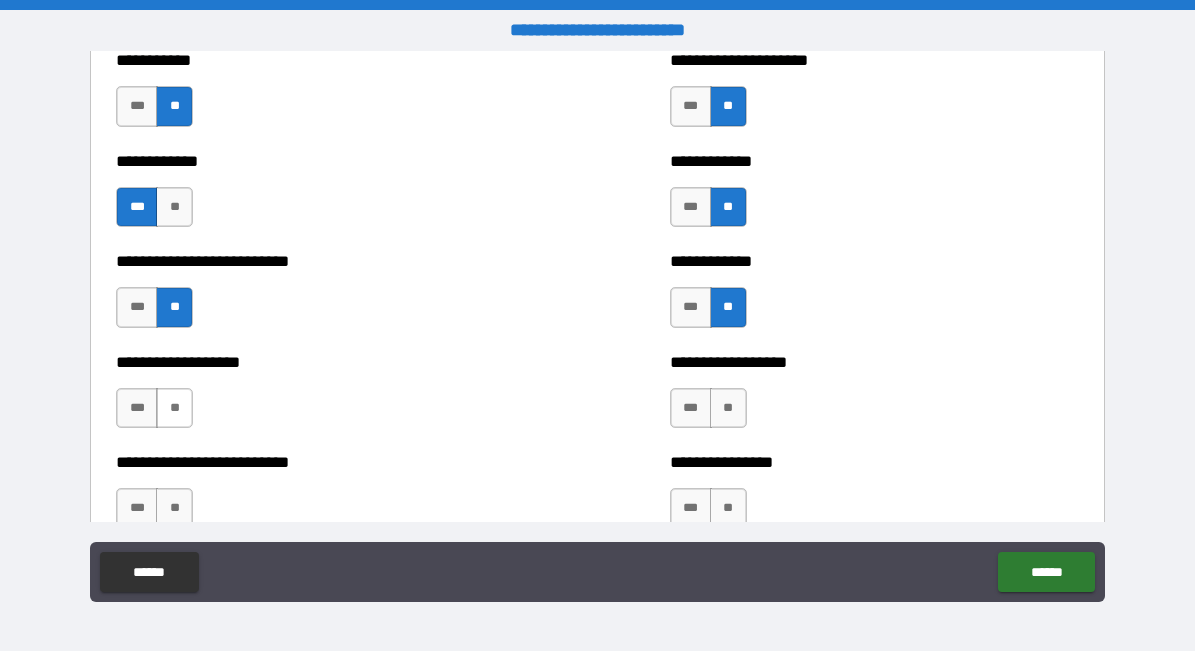 click on "**" at bounding box center [174, 408] 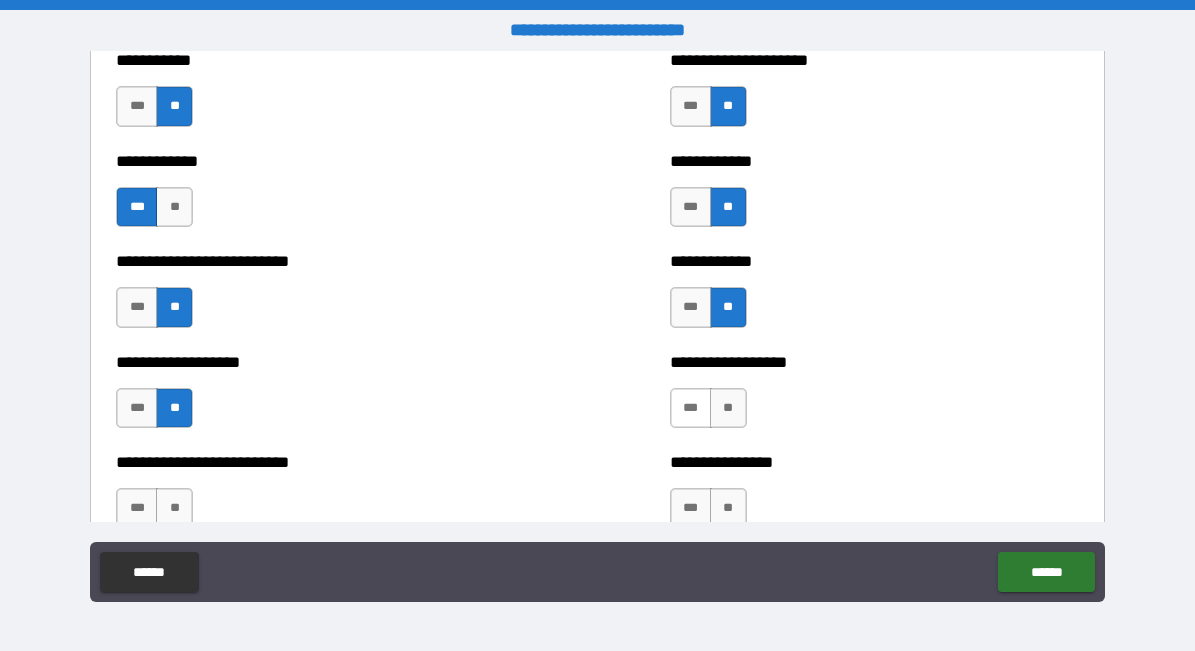 click on "***" at bounding box center [691, 408] 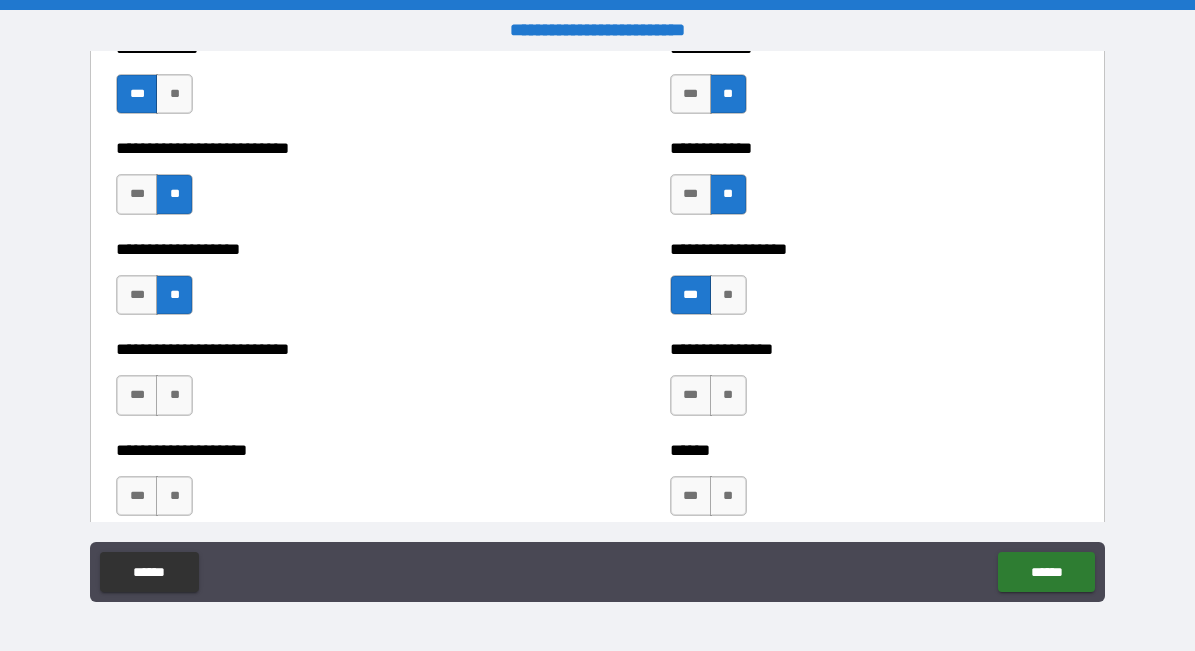 scroll, scrollTop: 5609, scrollLeft: 0, axis: vertical 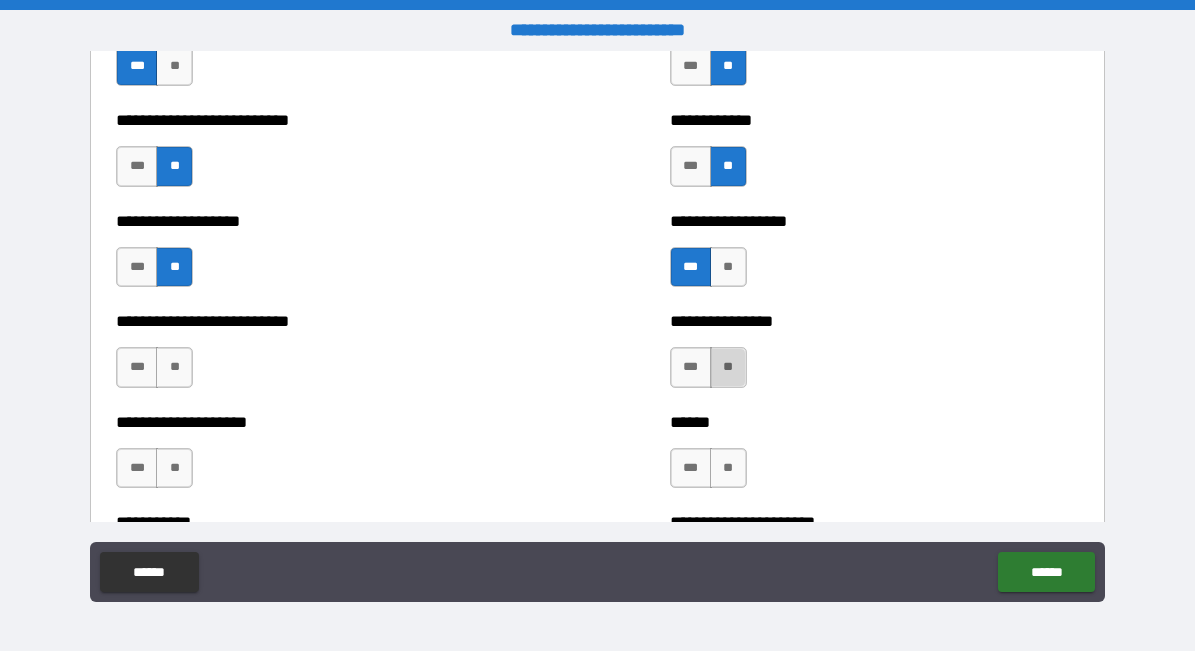 click on "**" at bounding box center (728, 367) 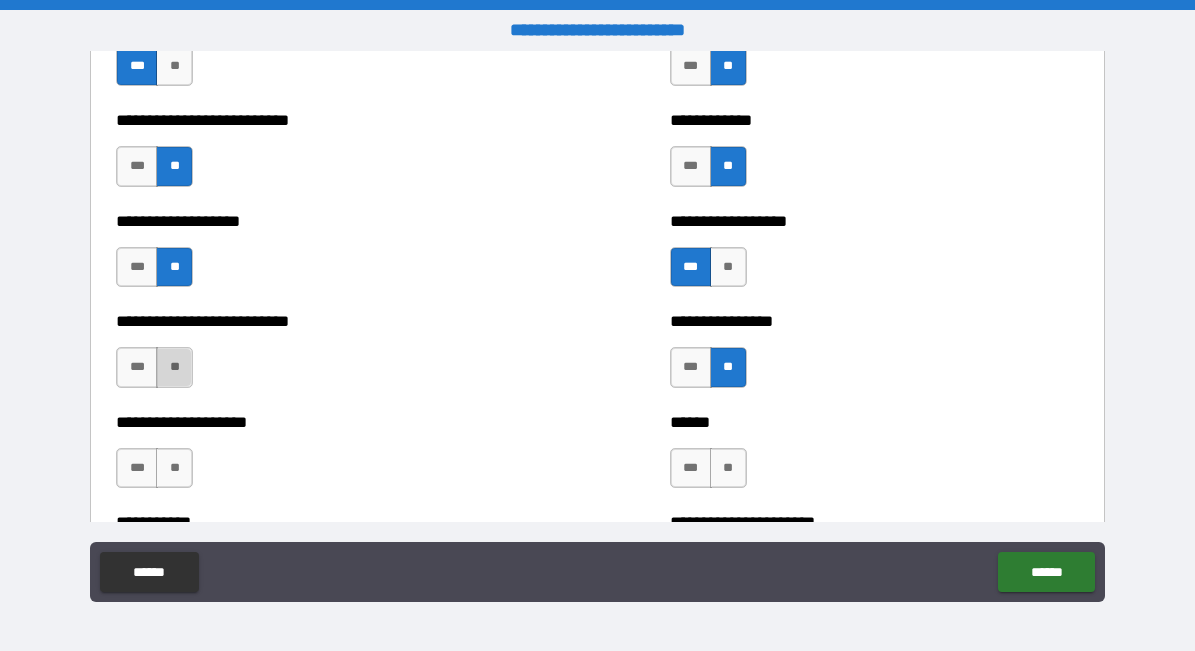 click on "**" at bounding box center [174, 367] 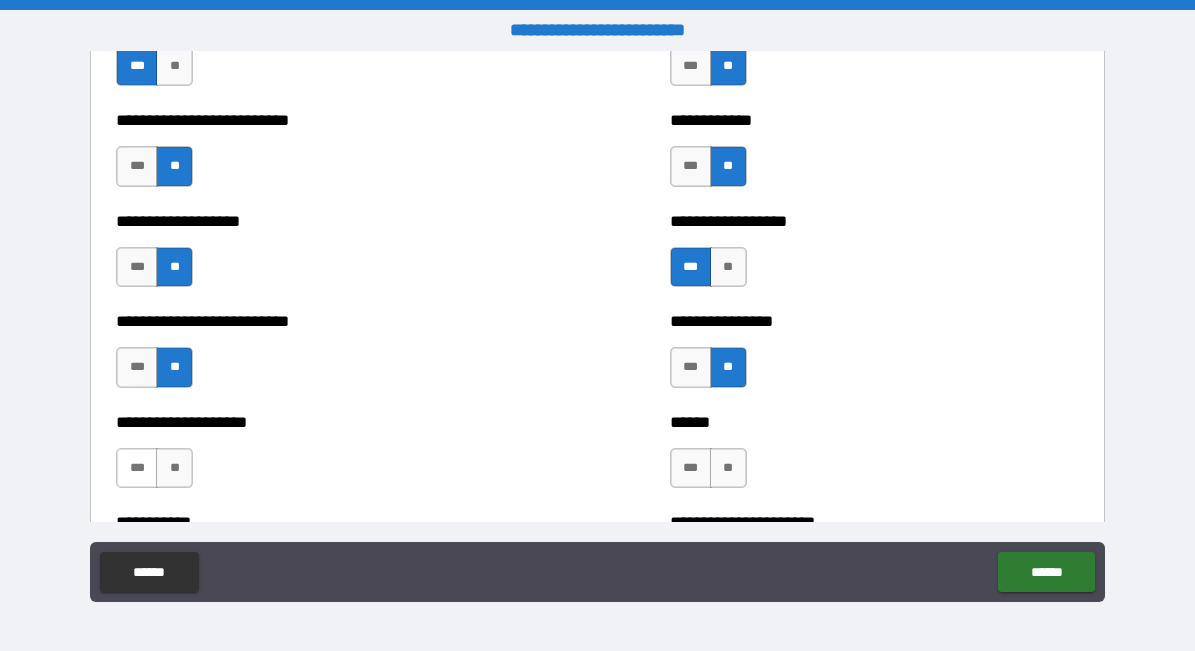 click on "***" at bounding box center [137, 468] 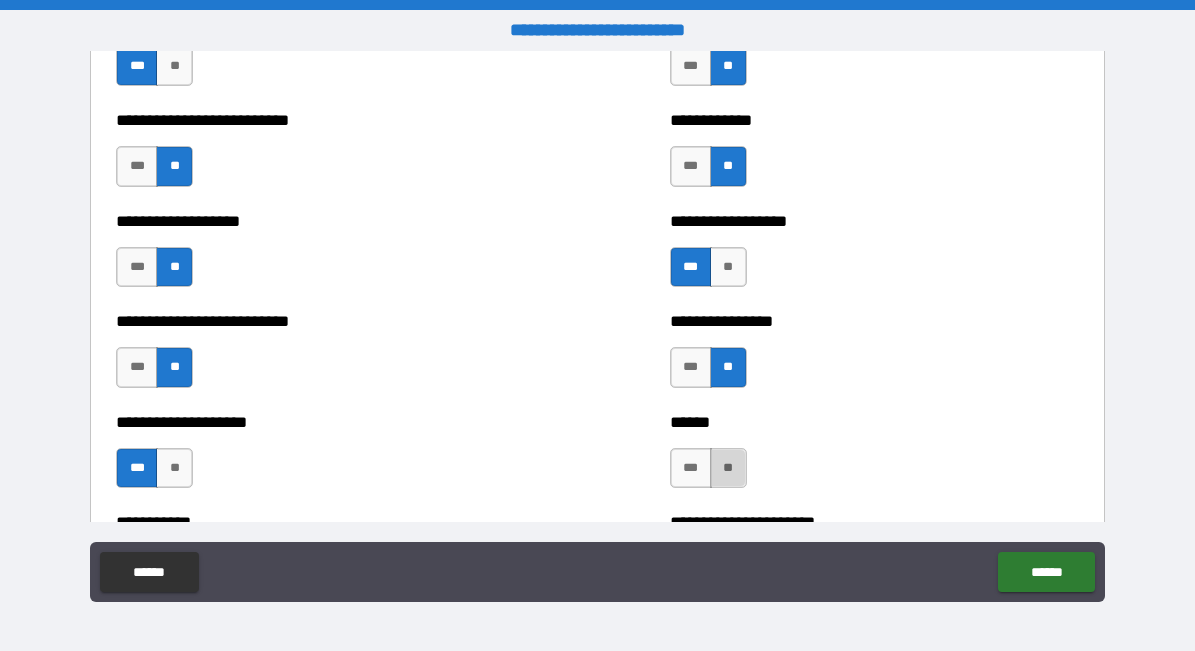 click on "**" at bounding box center [728, 468] 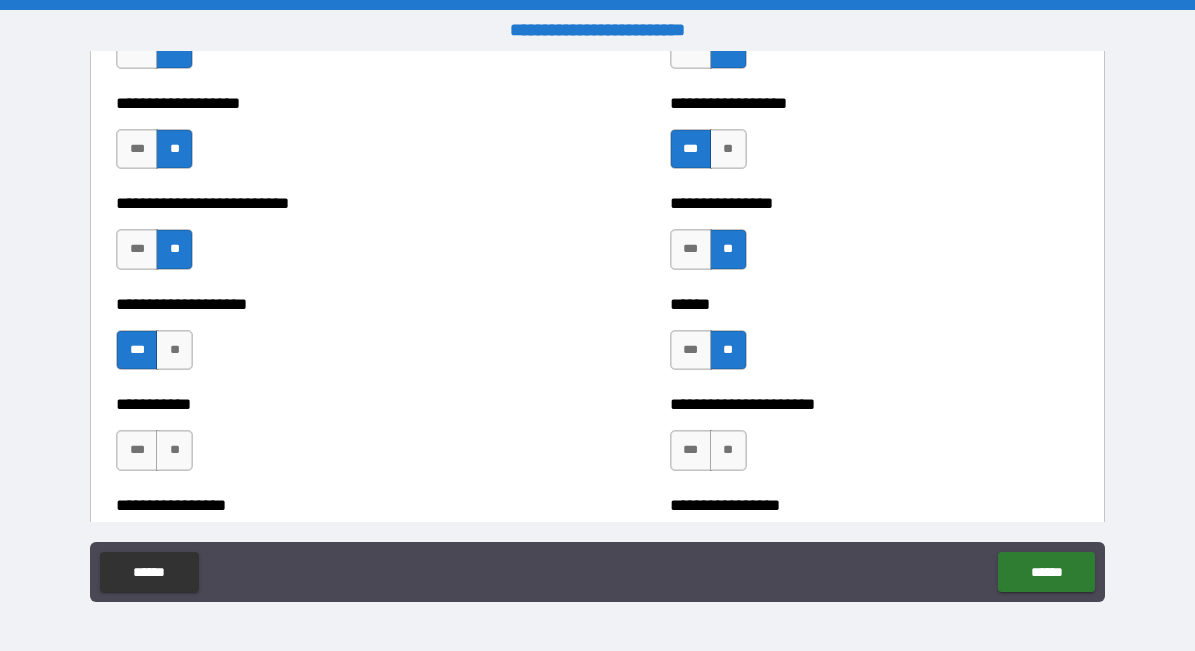 scroll, scrollTop: 5848, scrollLeft: 0, axis: vertical 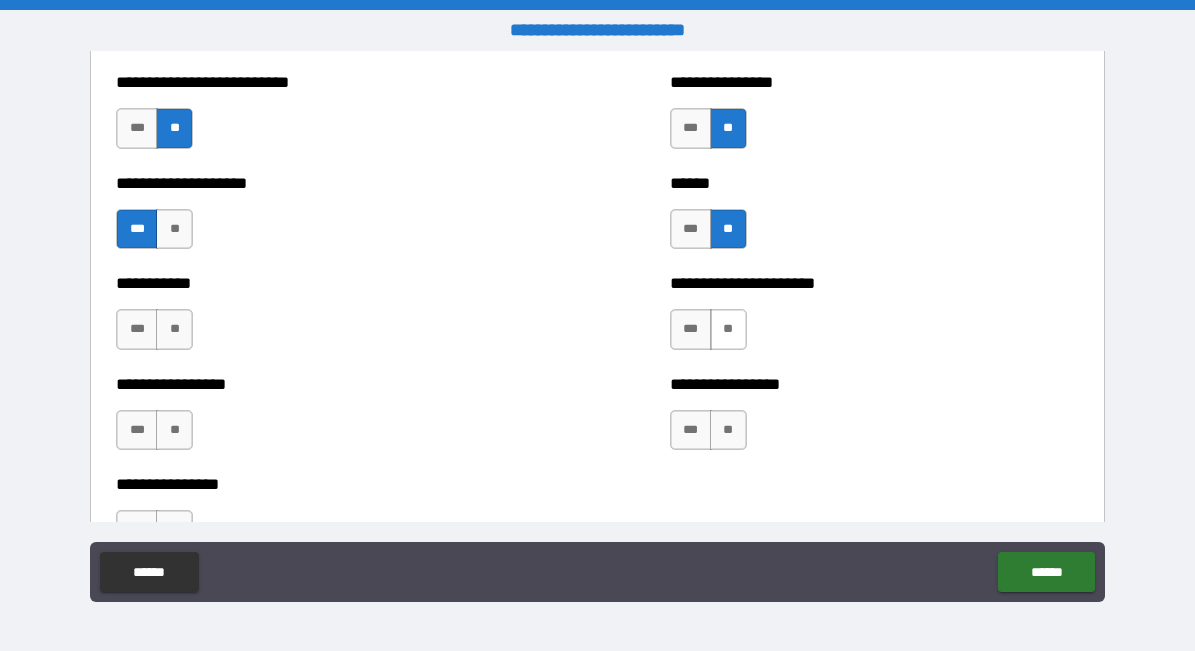 click on "**" at bounding box center (728, 329) 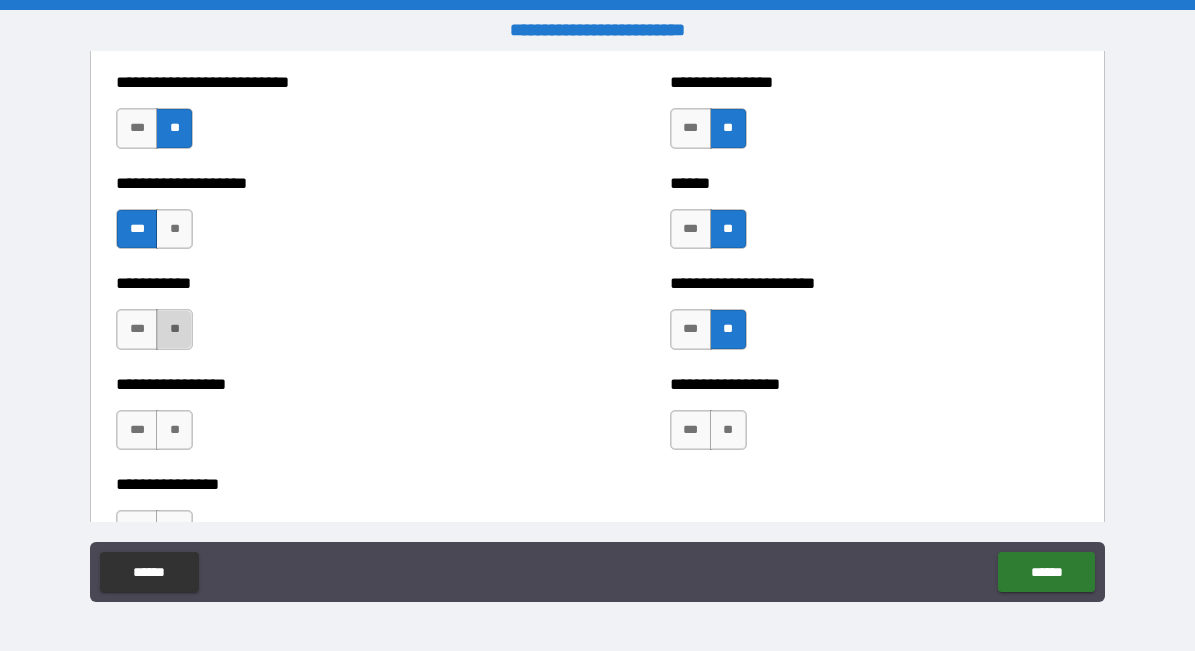 click on "**" at bounding box center (174, 329) 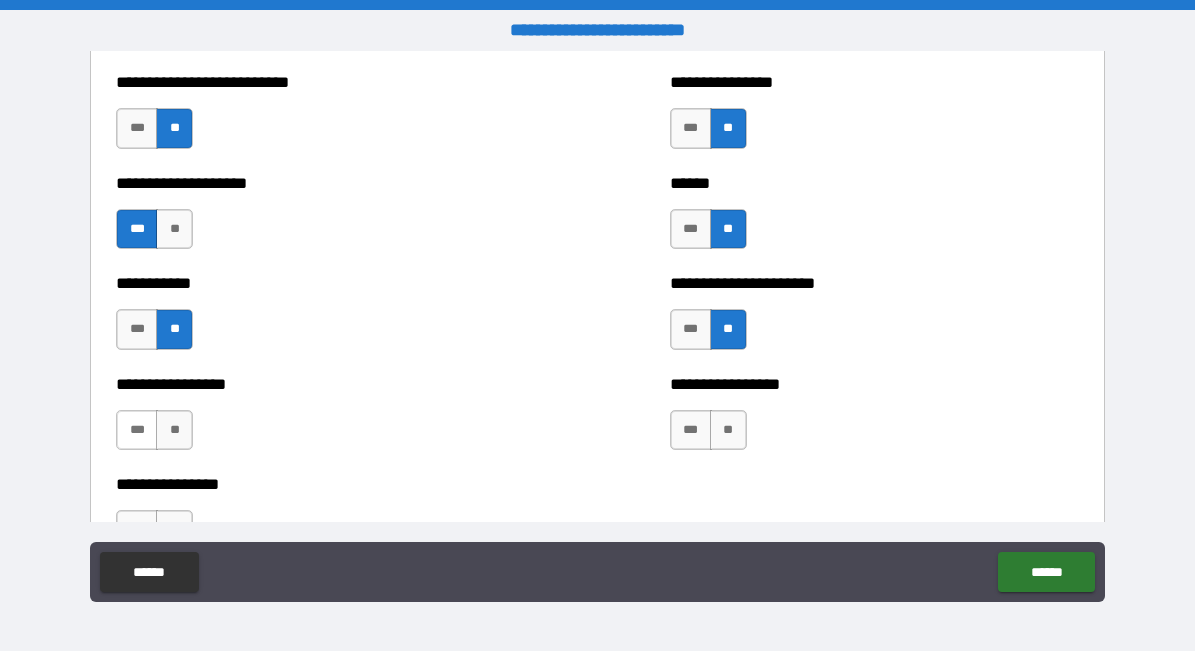 click on "***" at bounding box center (137, 430) 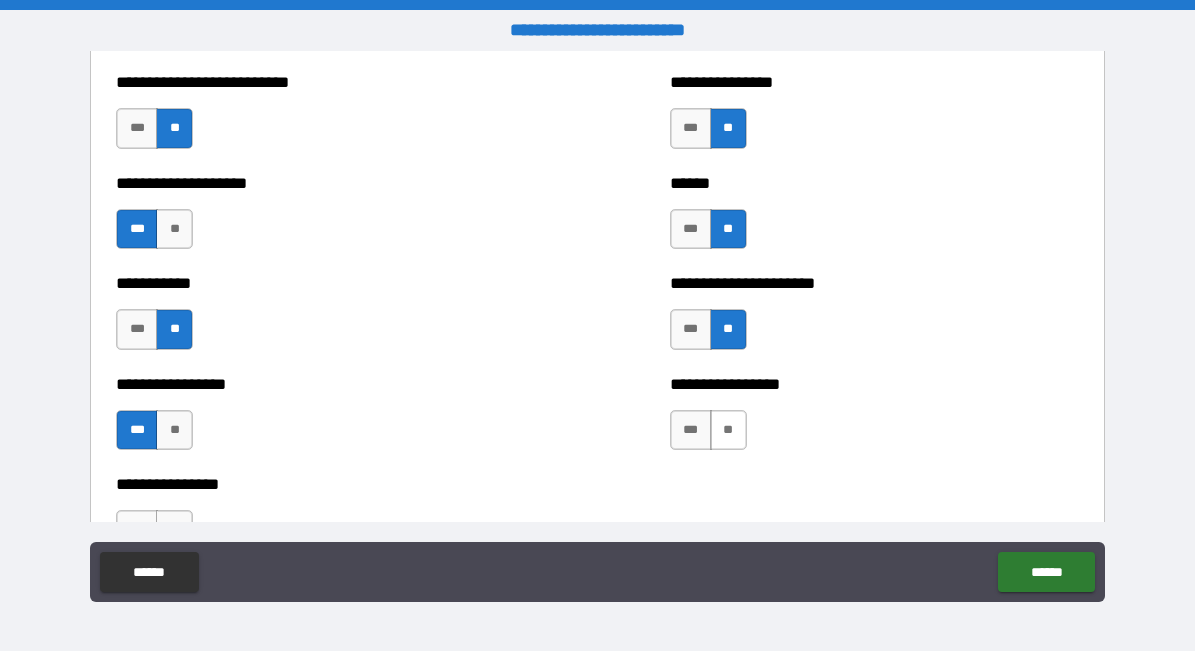 click on "**" at bounding box center (728, 430) 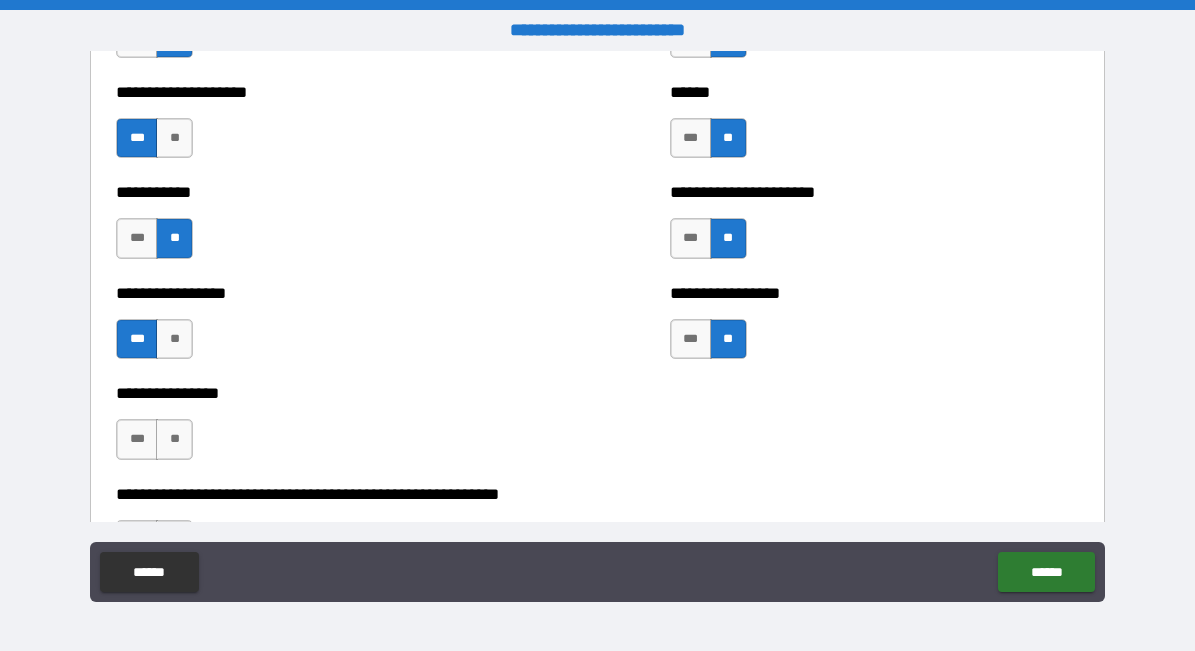 scroll, scrollTop: 5937, scrollLeft: 0, axis: vertical 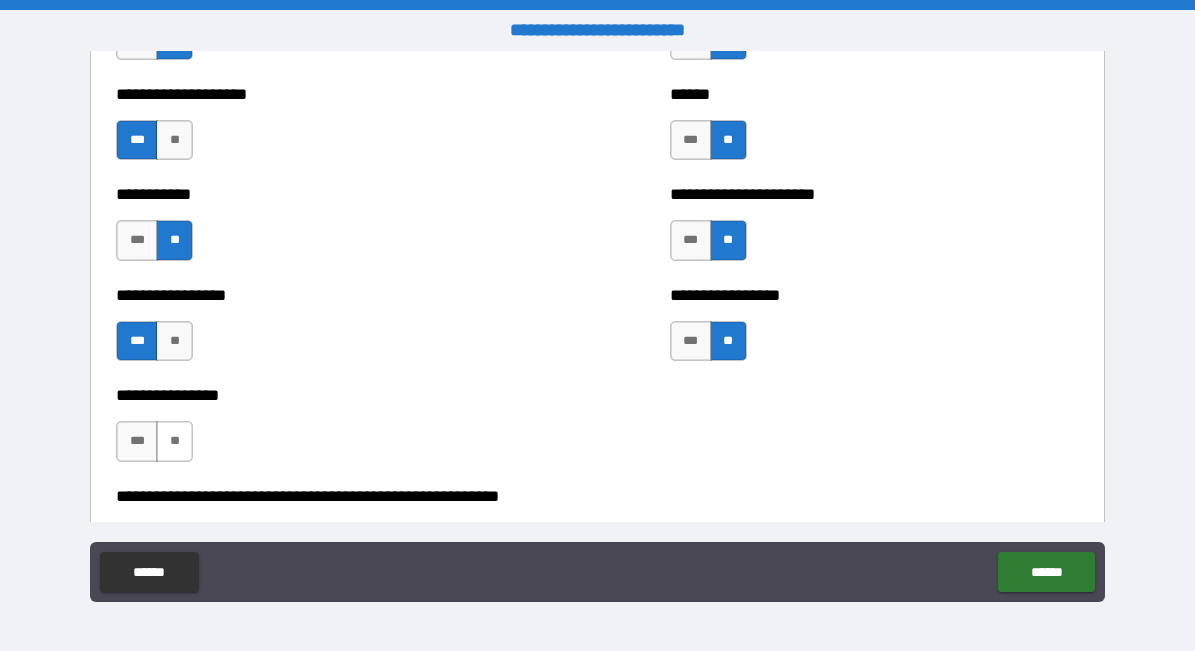 click on "**" at bounding box center (174, 441) 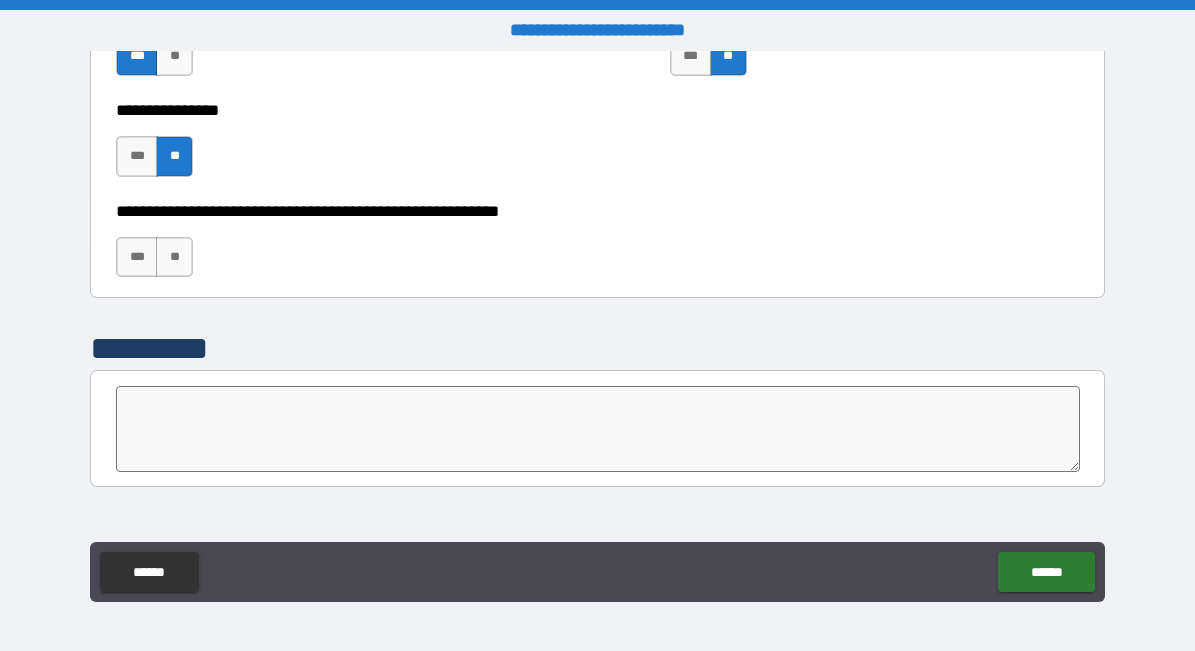 scroll, scrollTop: 6225, scrollLeft: 0, axis: vertical 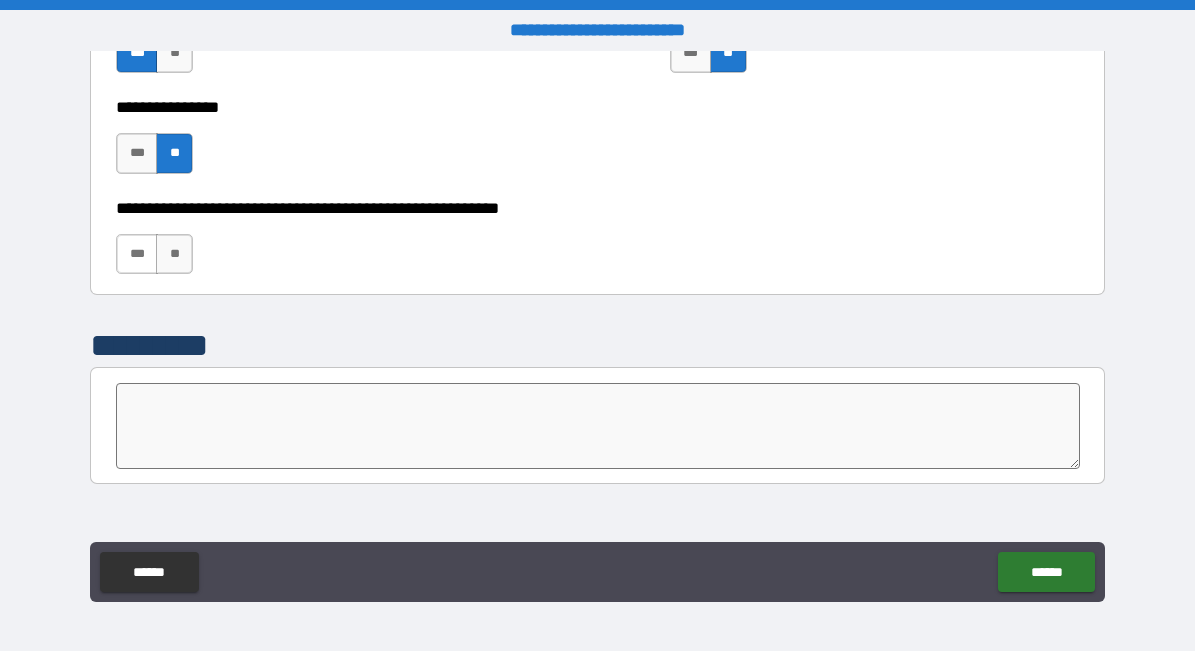 click on "***" at bounding box center (137, 254) 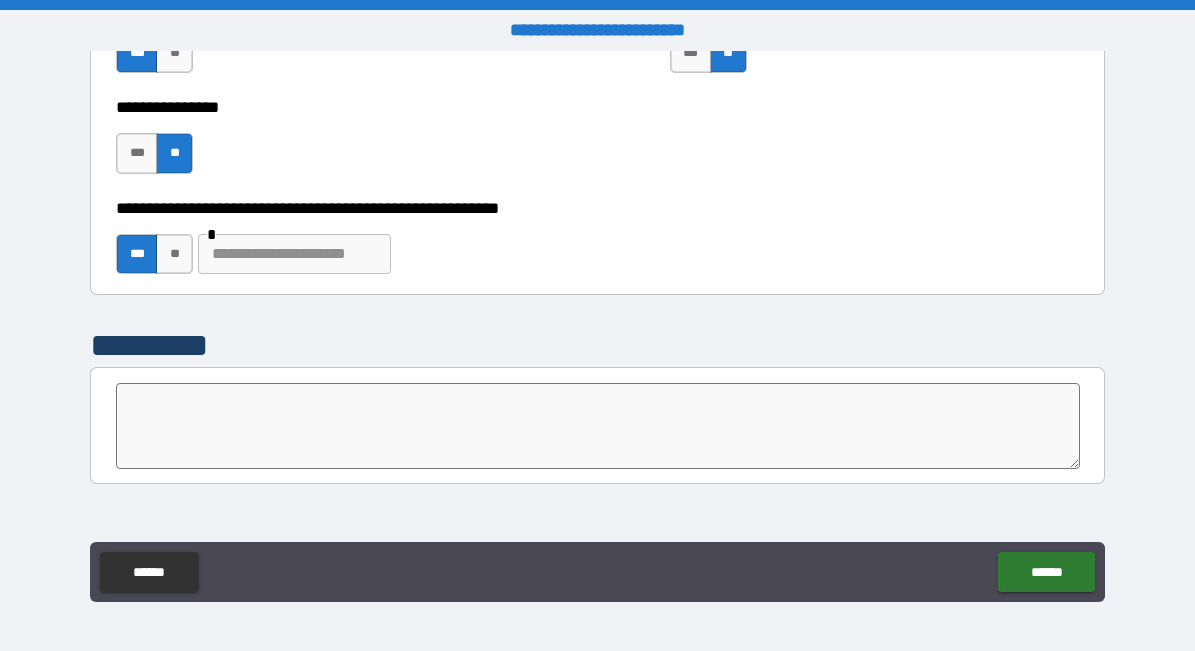 click at bounding box center [294, 254] 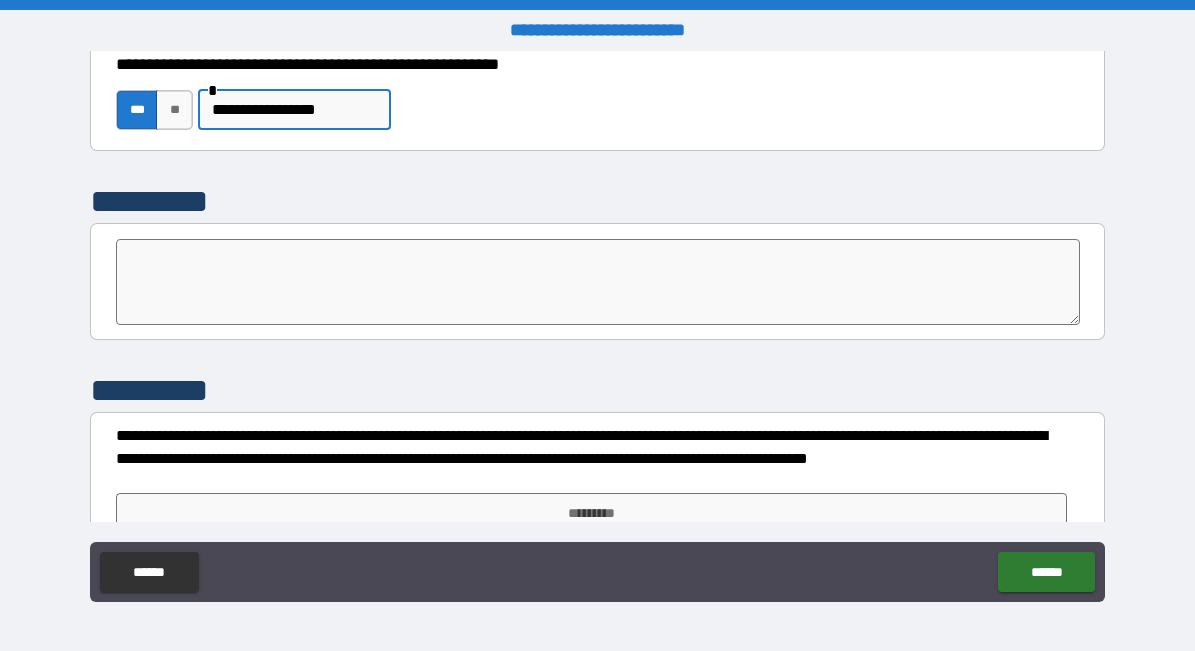 scroll, scrollTop: 6401, scrollLeft: 0, axis: vertical 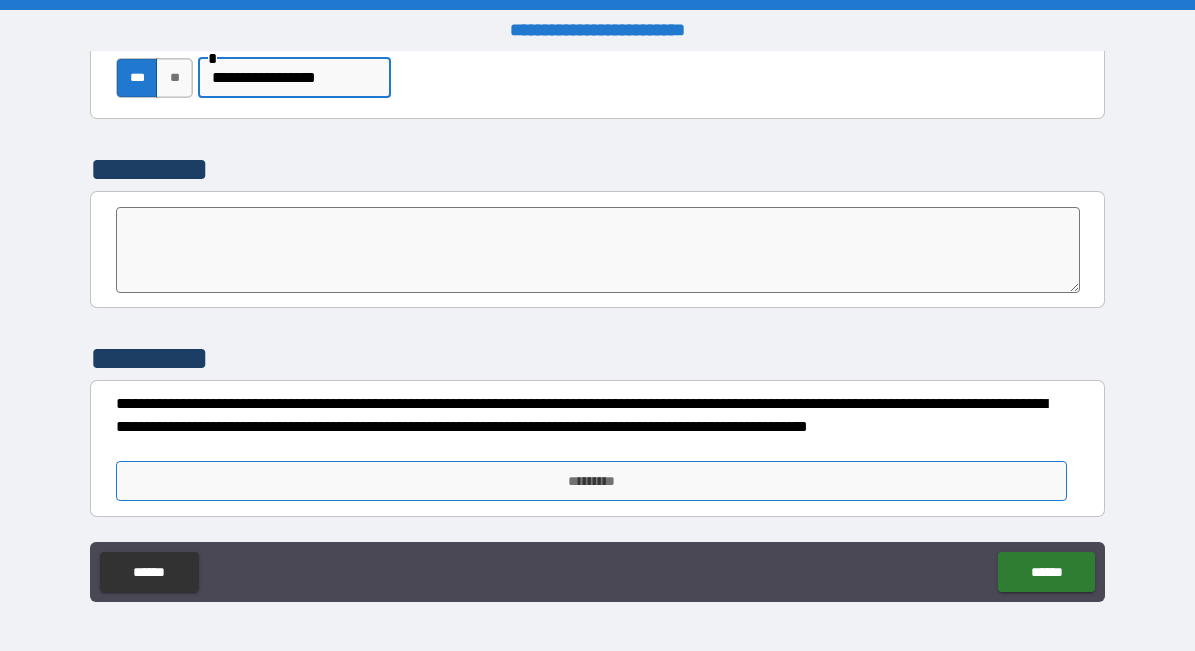 type on "**********" 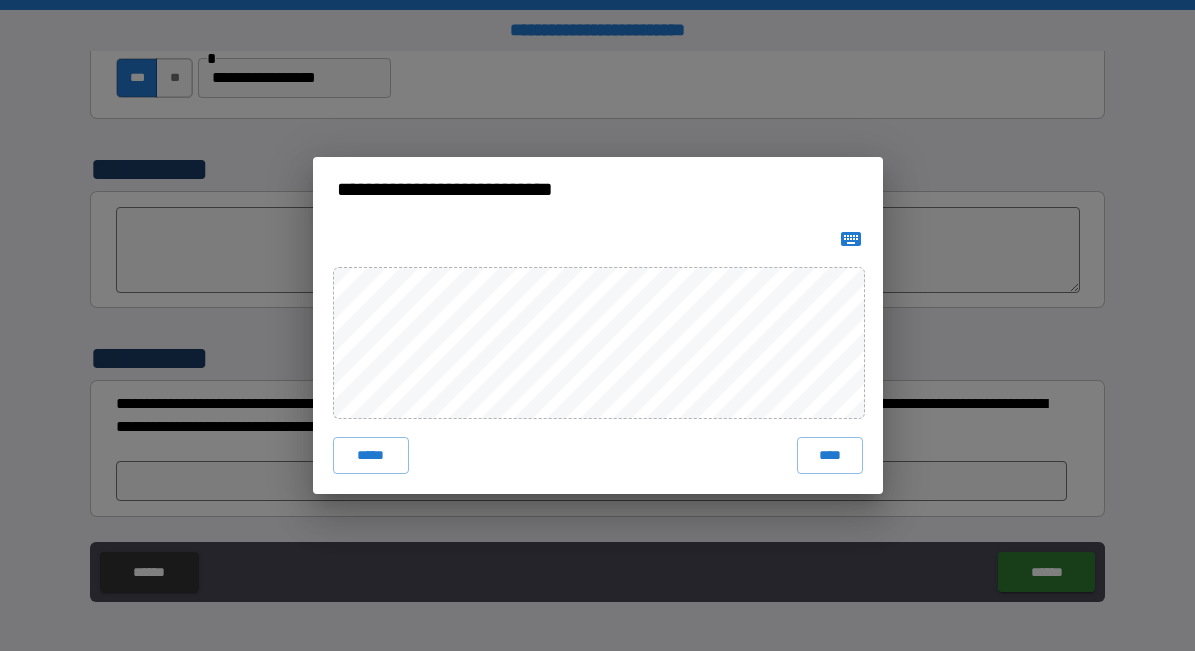 click on "**********" at bounding box center (597, 325) 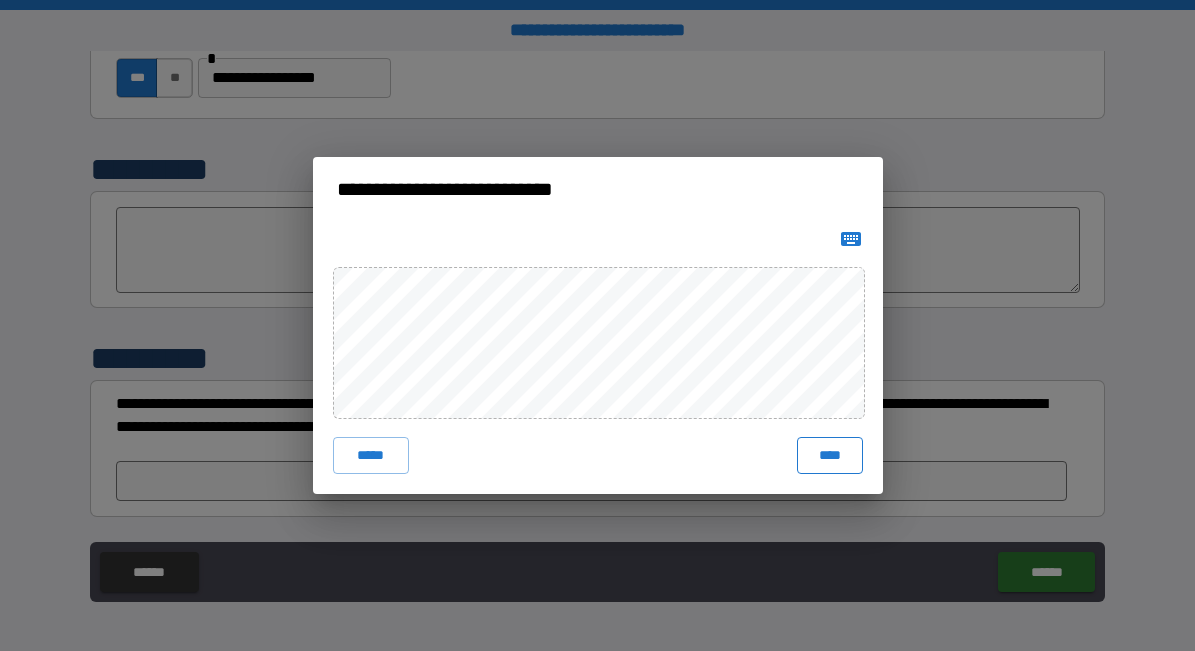 click on "****" at bounding box center (830, 455) 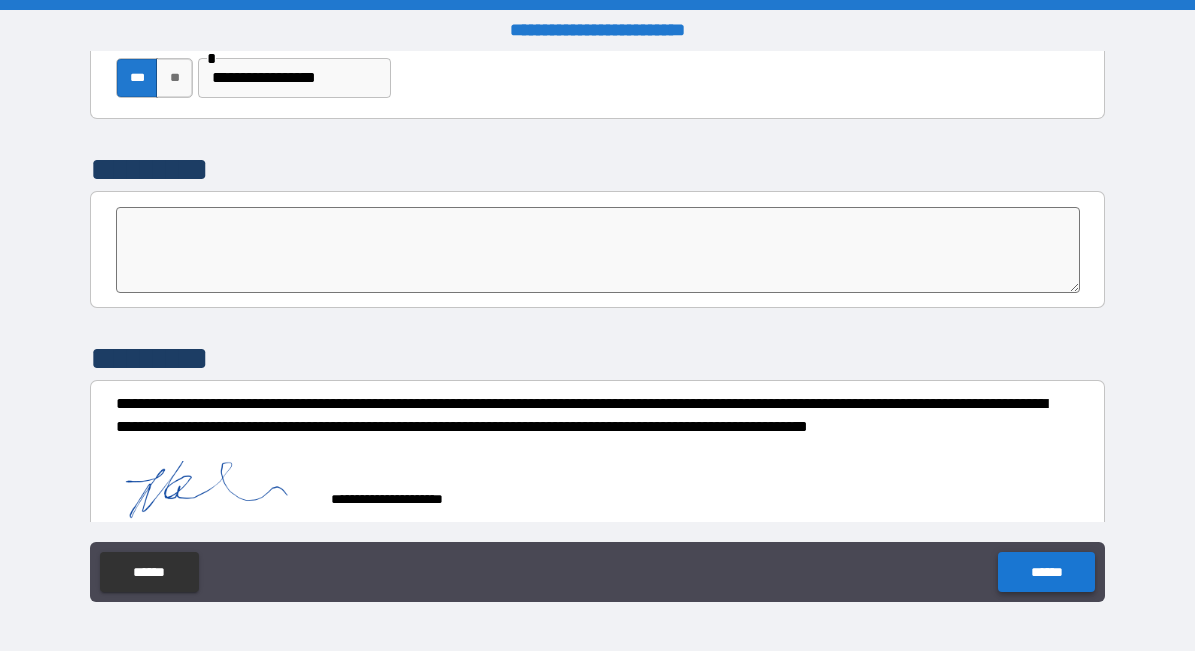 click on "******" at bounding box center [1046, 572] 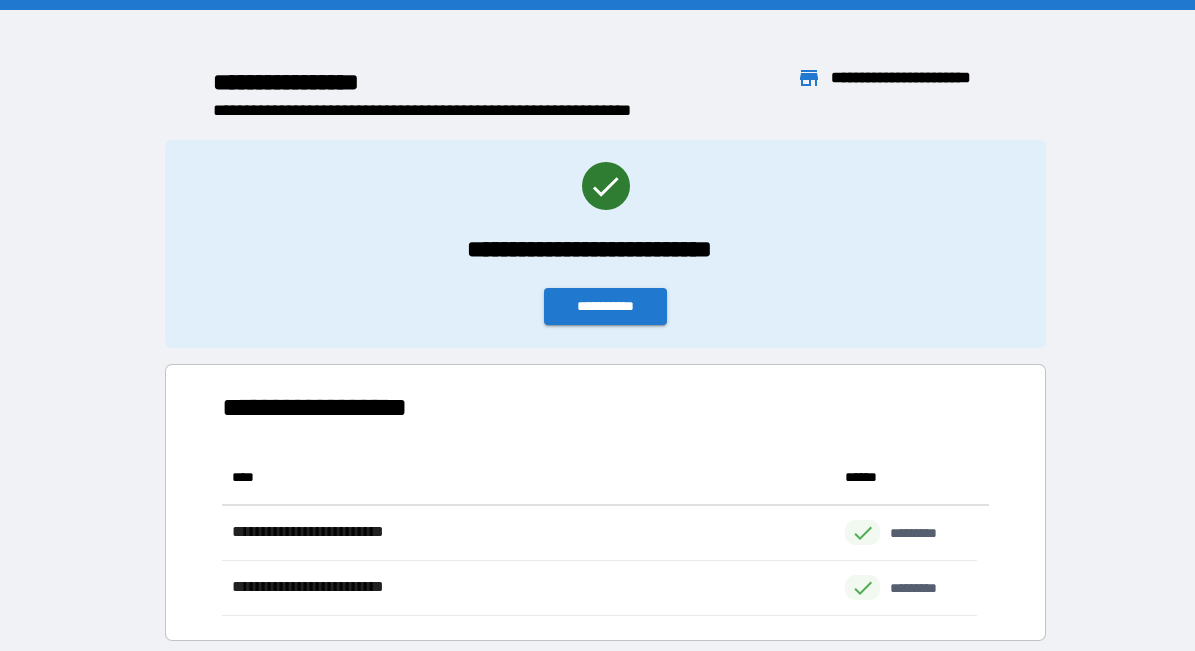 scroll, scrollTop: 16, scrollLeft: 16, axis: both 